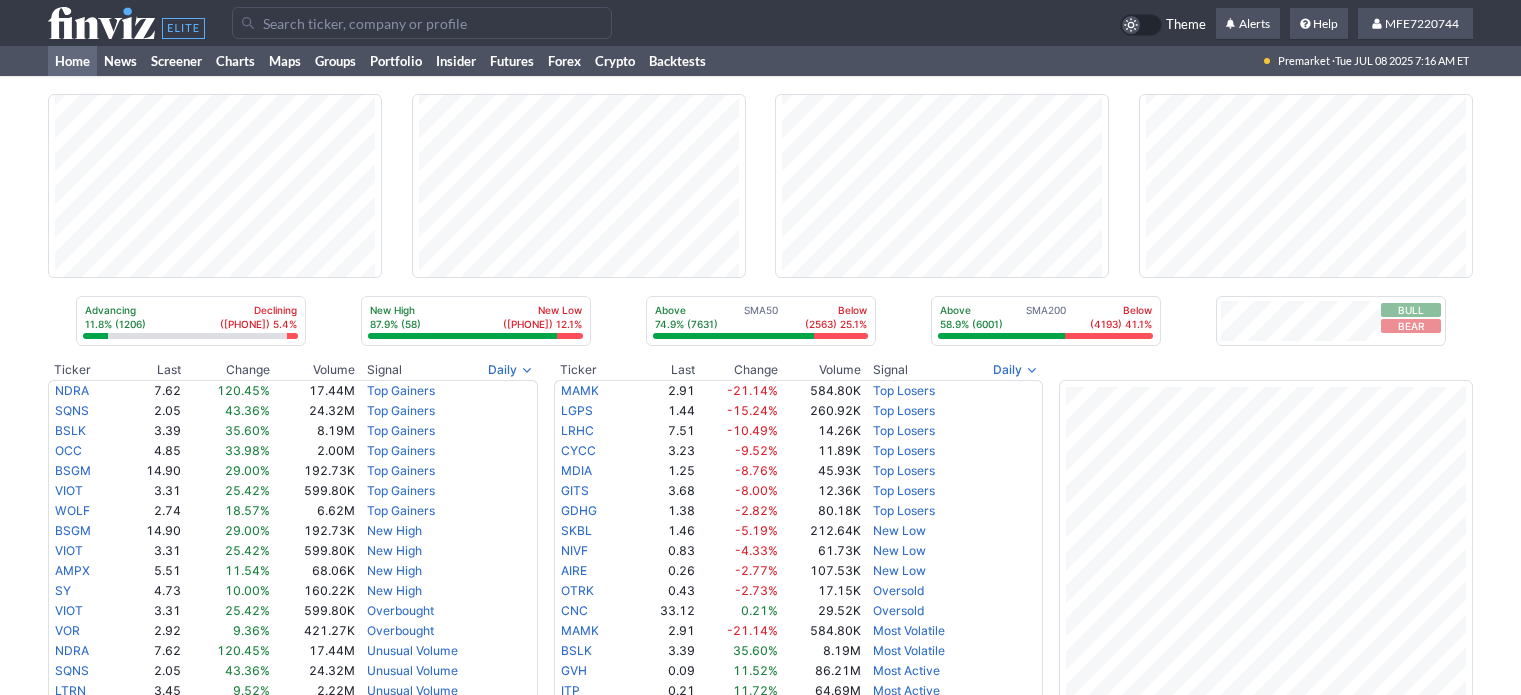 scroll, scrollTop: 0, scrollLeft: 0, axis: both 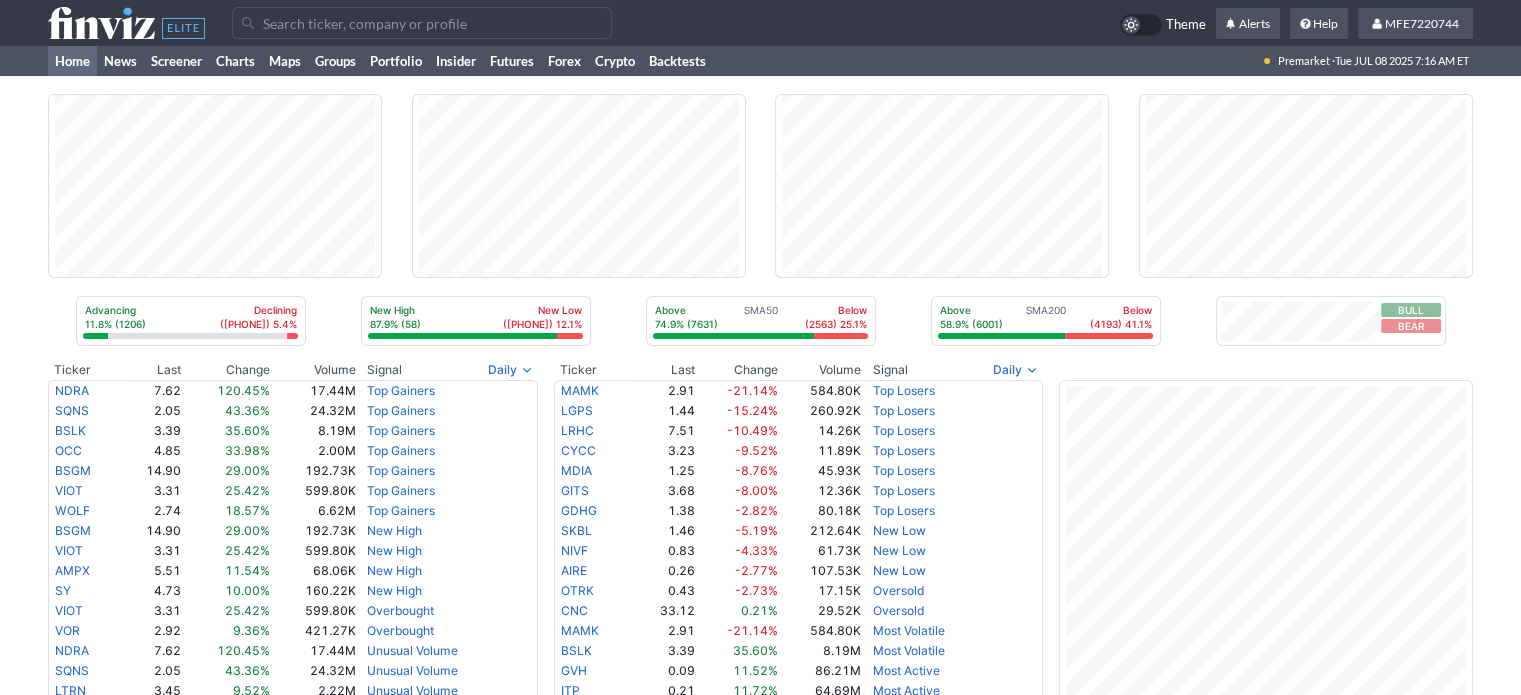 click at bounding box center [866, 23] 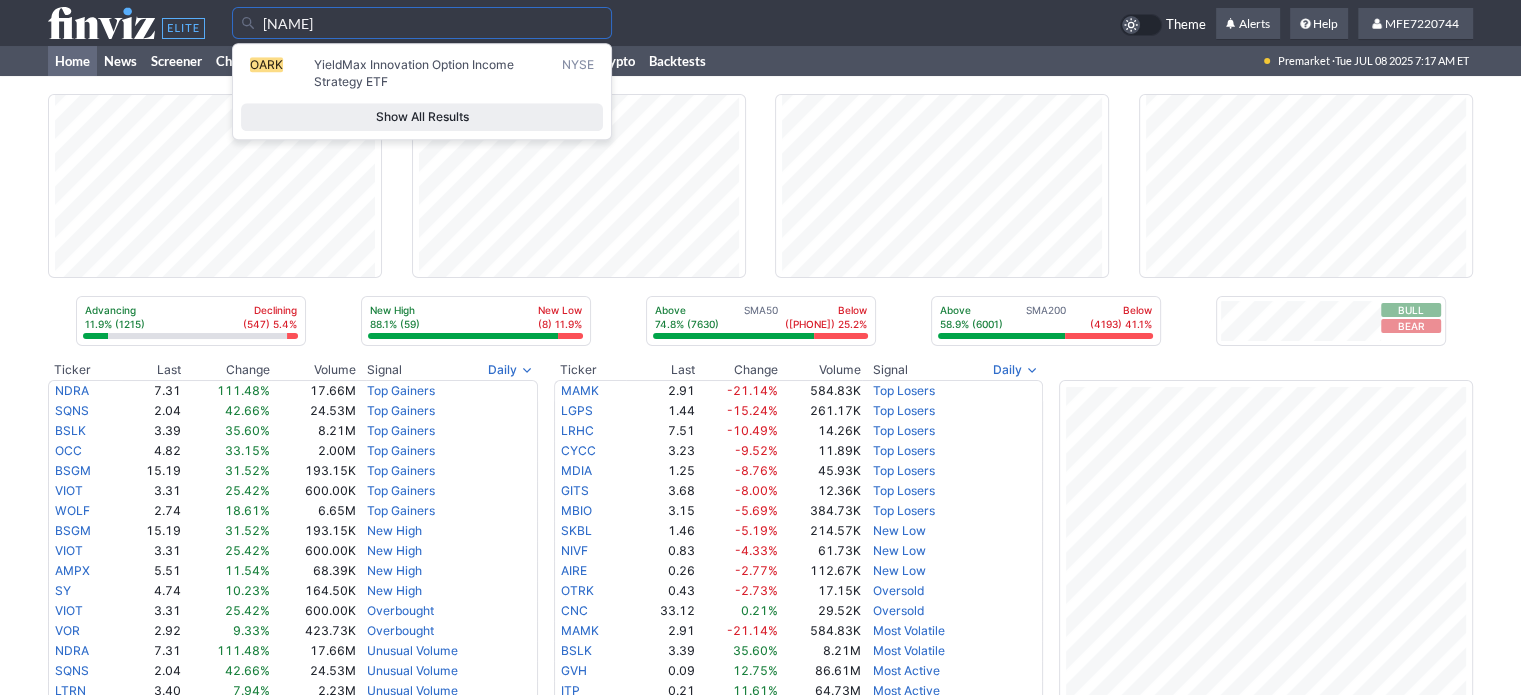 type on "oark" 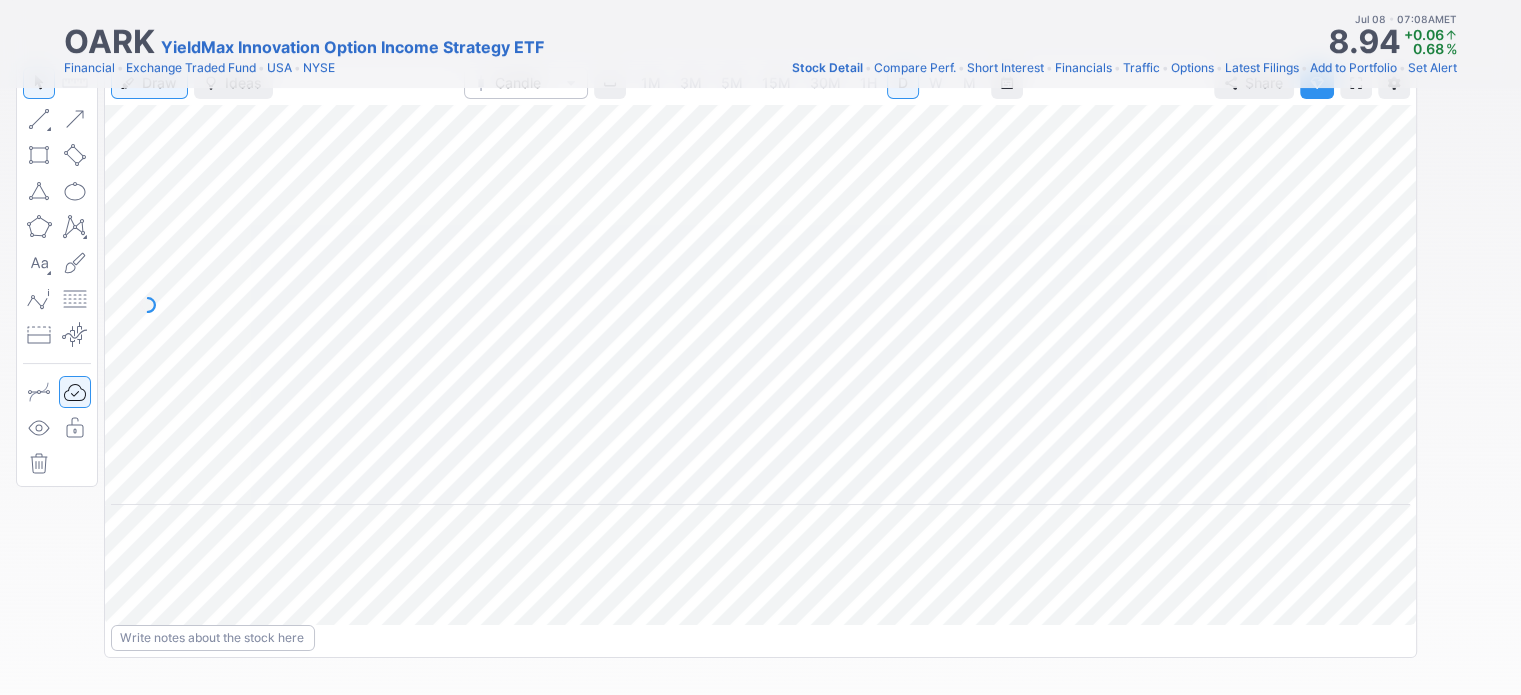 scroll, scrollTop: 300, scrollLeft: 0, axis: vertical 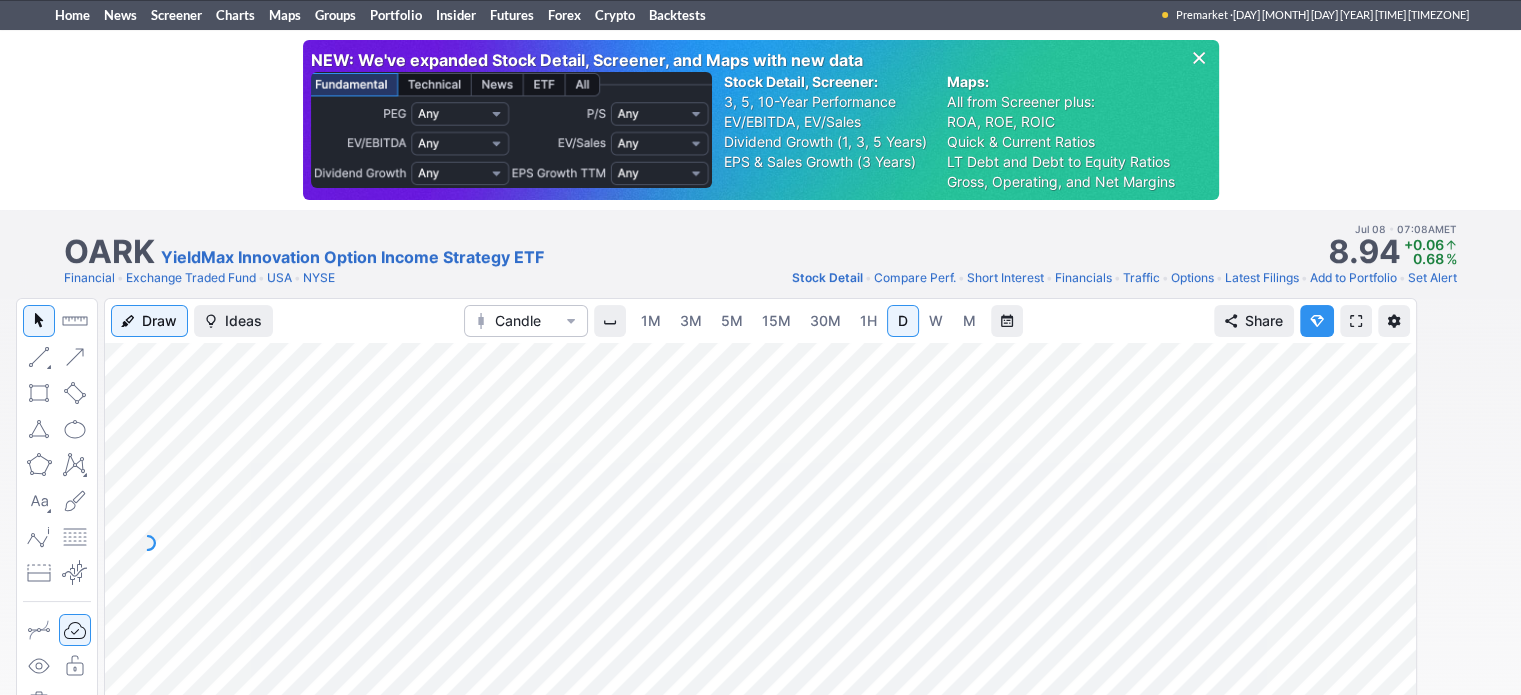 click on "W" at bounding box center (936, 320) 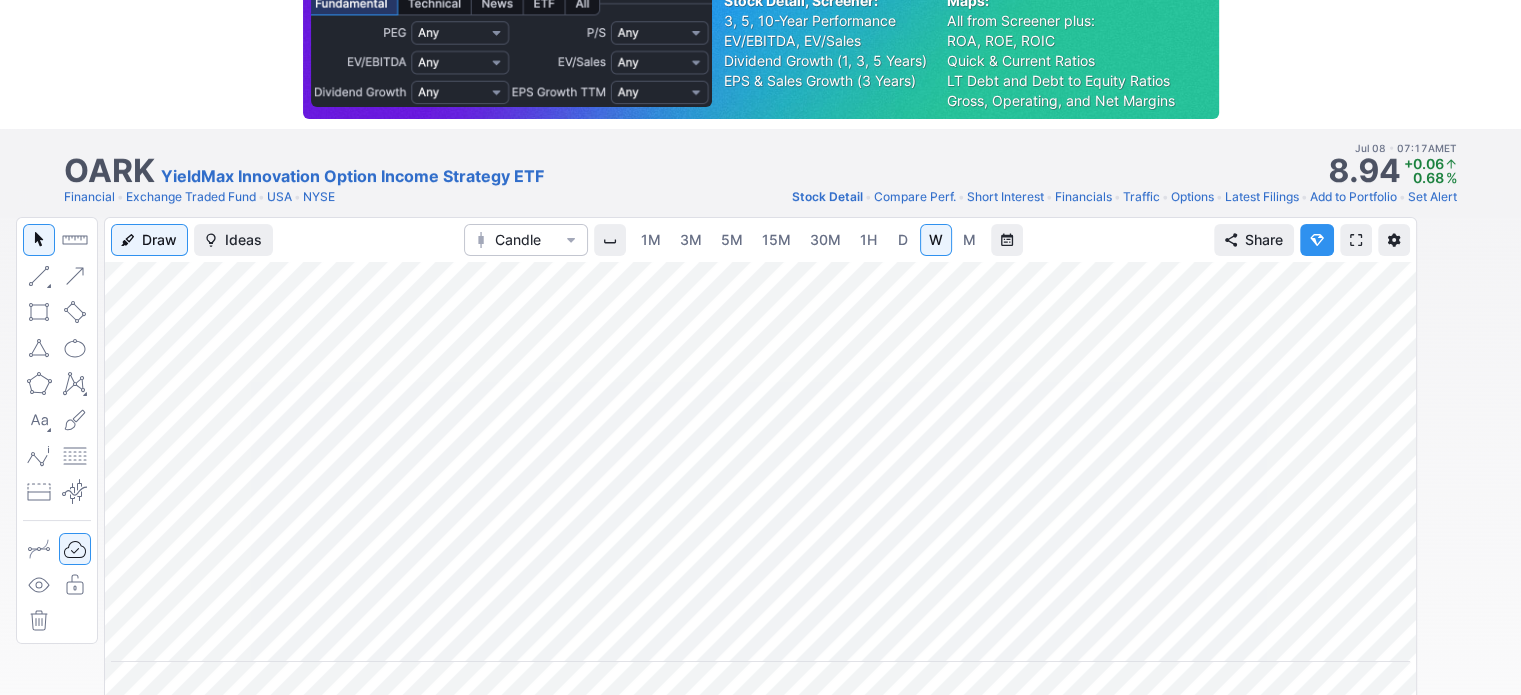 scroll, scrollTop: 146, scrollLeft: 0, axis: vertical 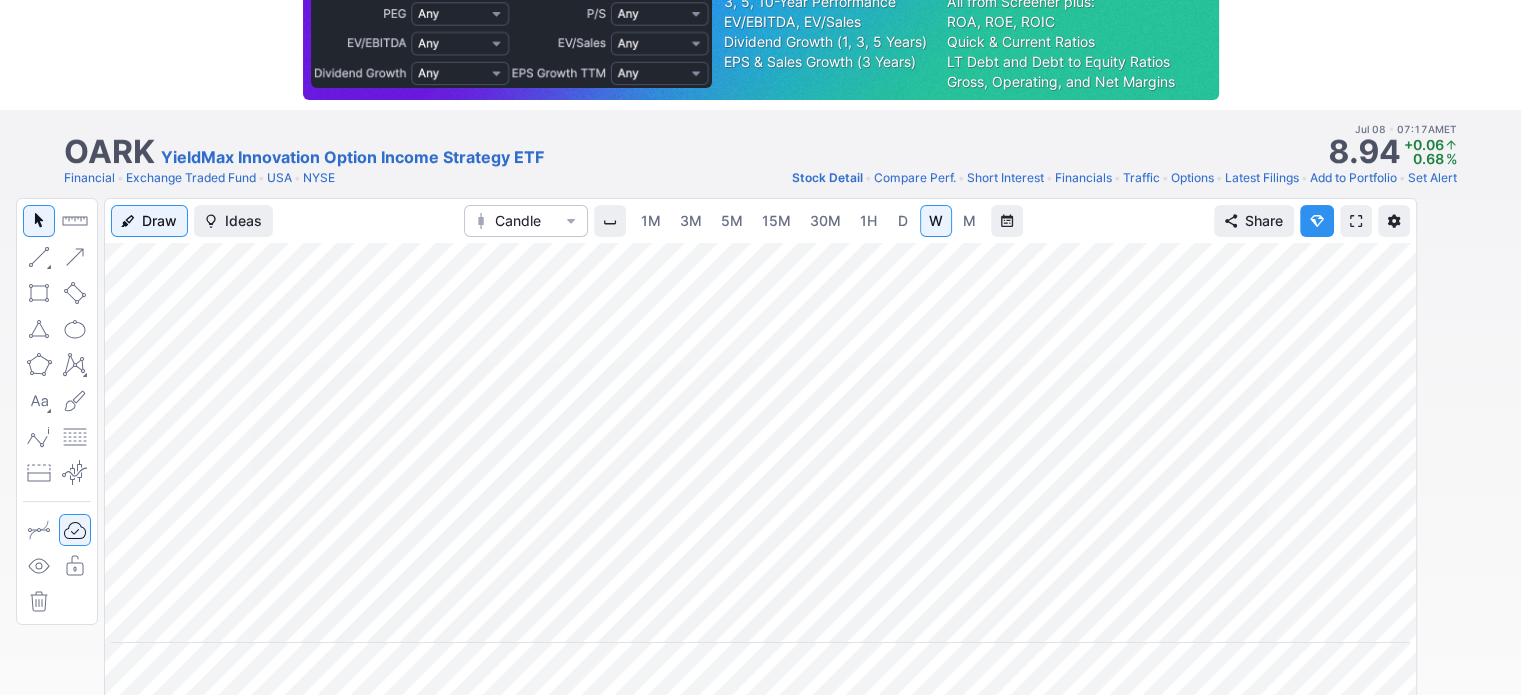 click on "D" at bounding box center [903, 220] 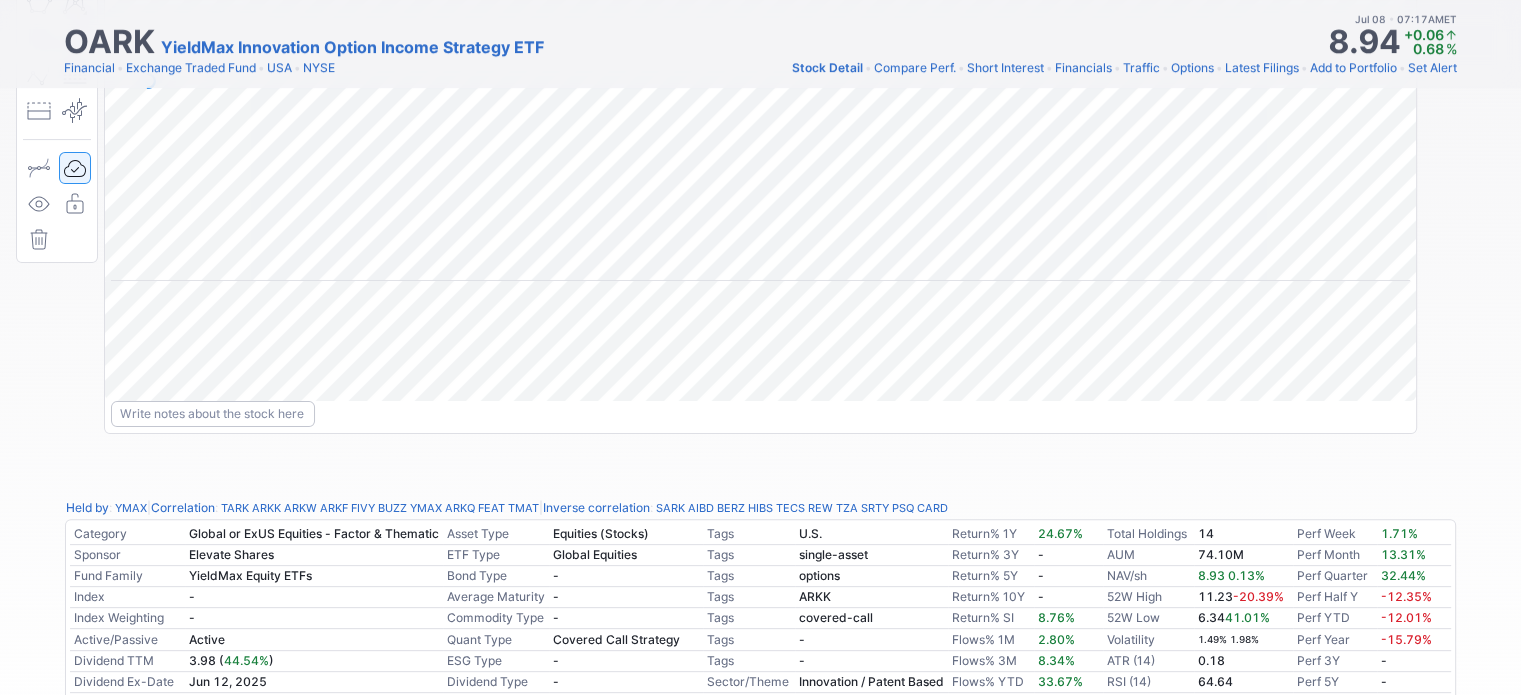 scroll, scrollTop: 546, scrollLeft: 0, axis: vertical 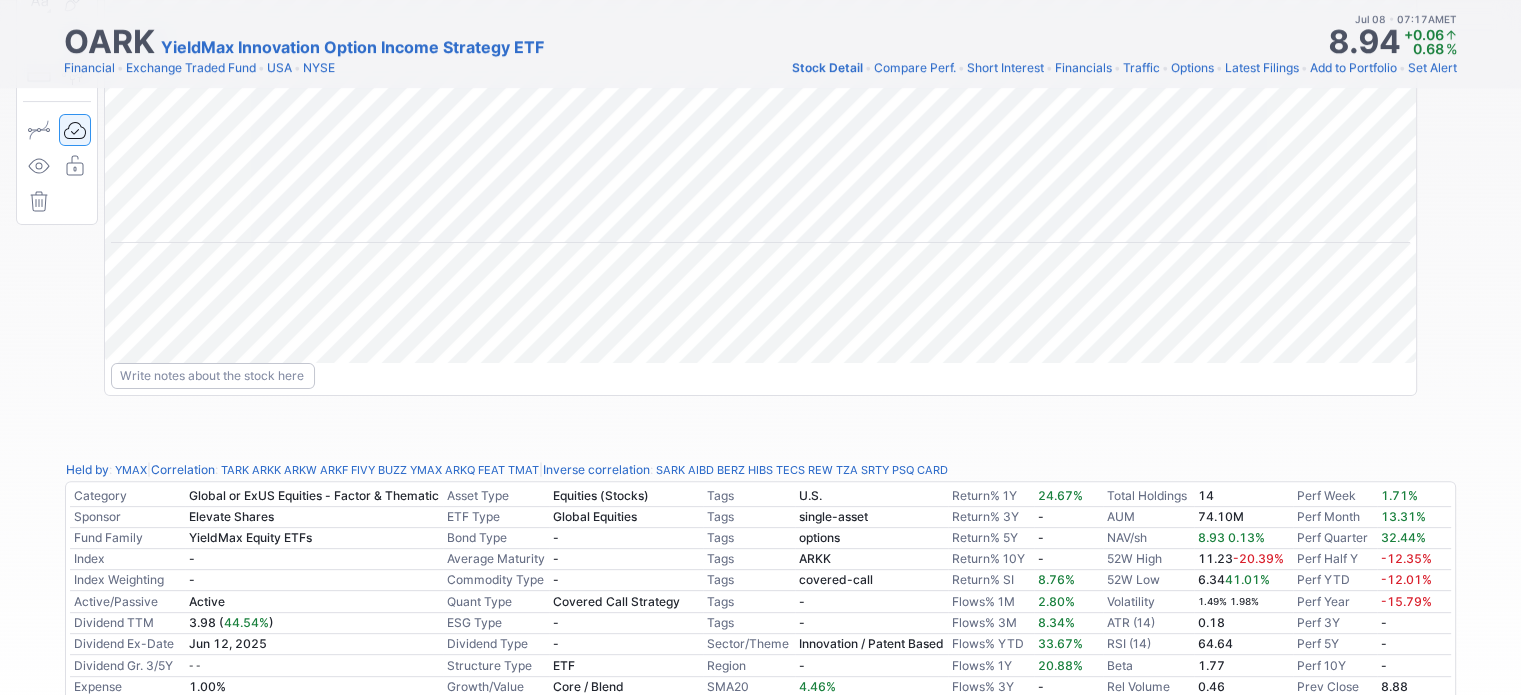 click on "Draw Ideas Candle 1M 3M 5M 15M 30M 1H D W M Share" at bounding box center [760, 128] 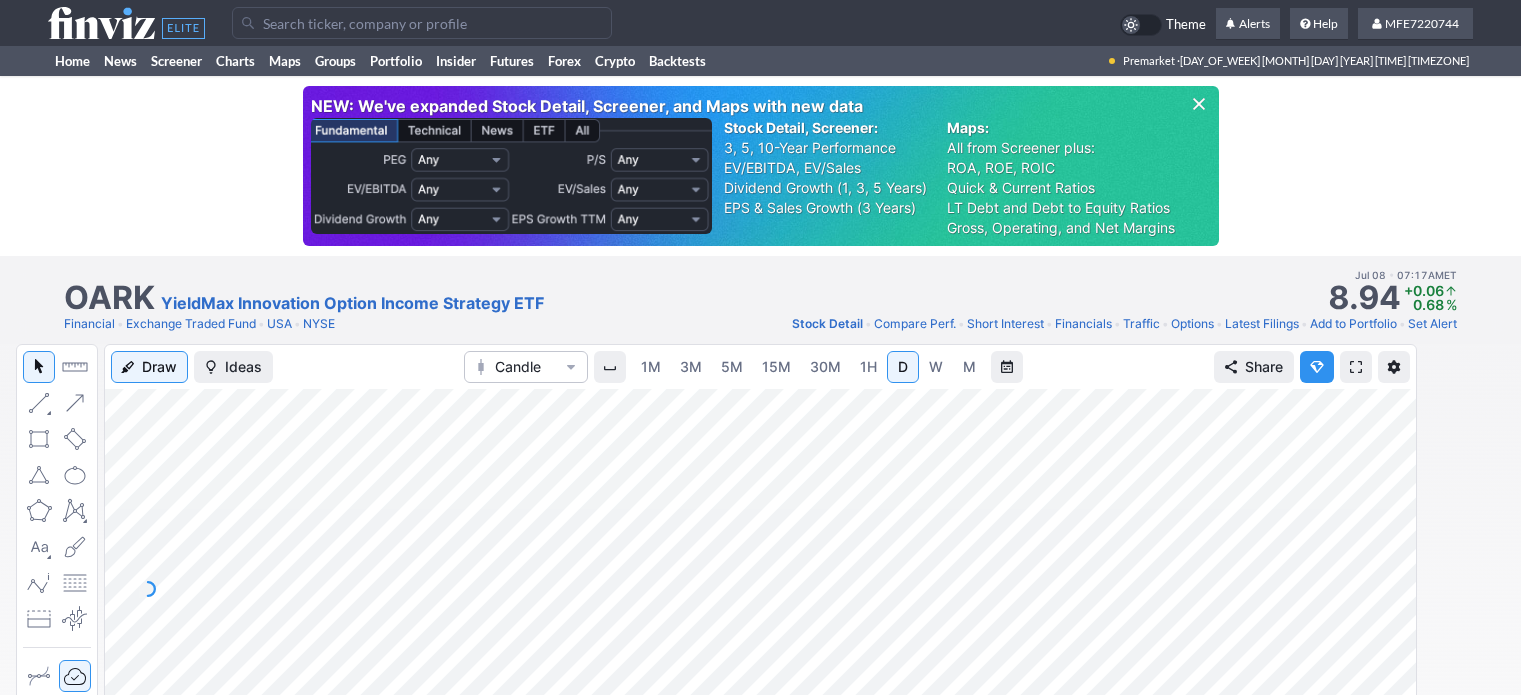 scroll, scrollTop: 0, scrollLeft: 0, axis: both 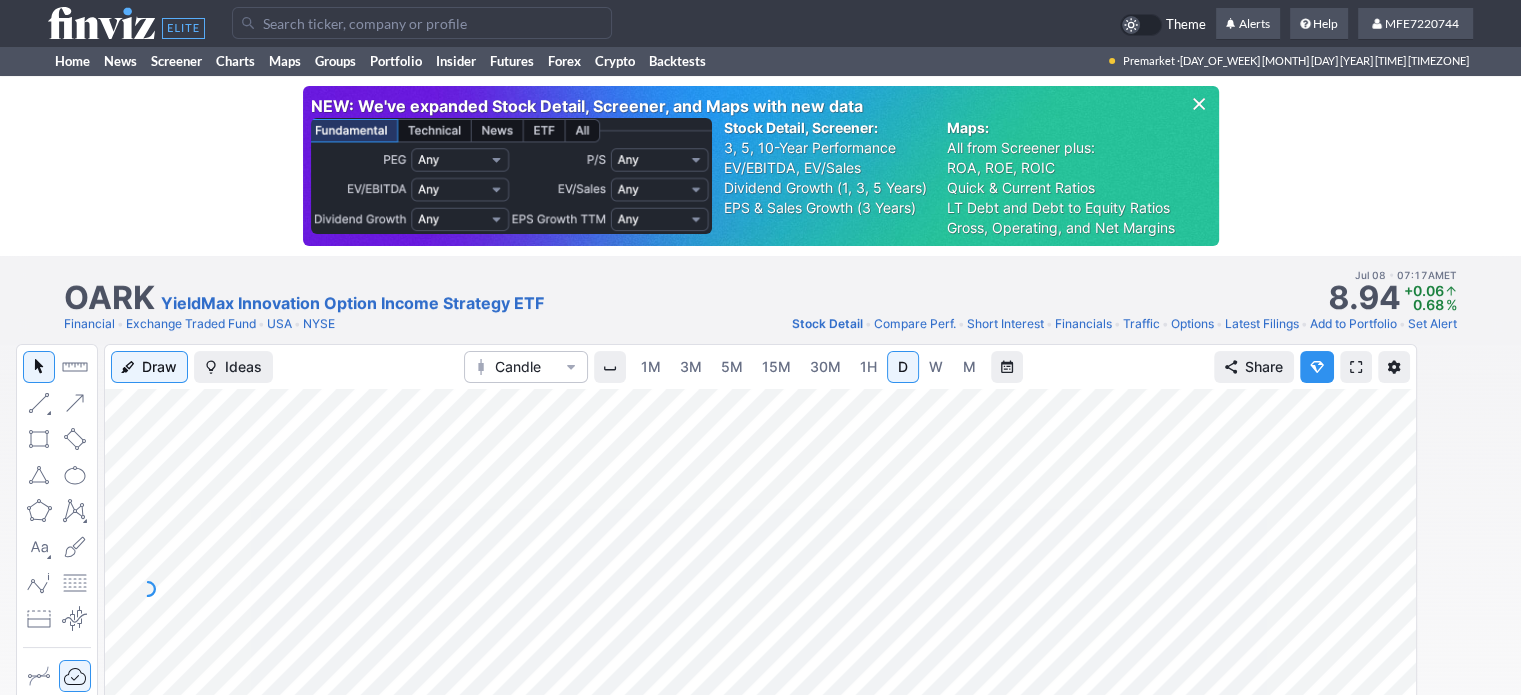 click at bounding box center (1199, 104) 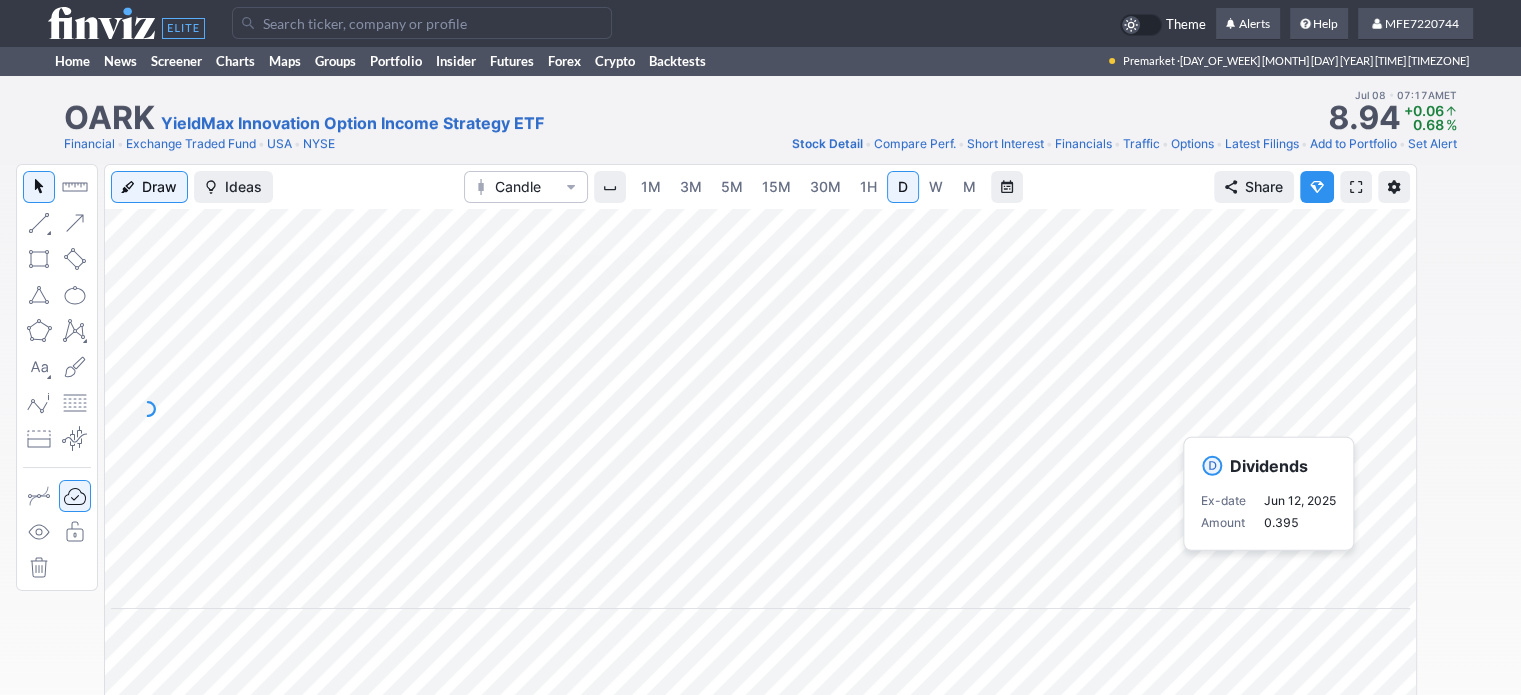 click at bounding box center [422, 23] 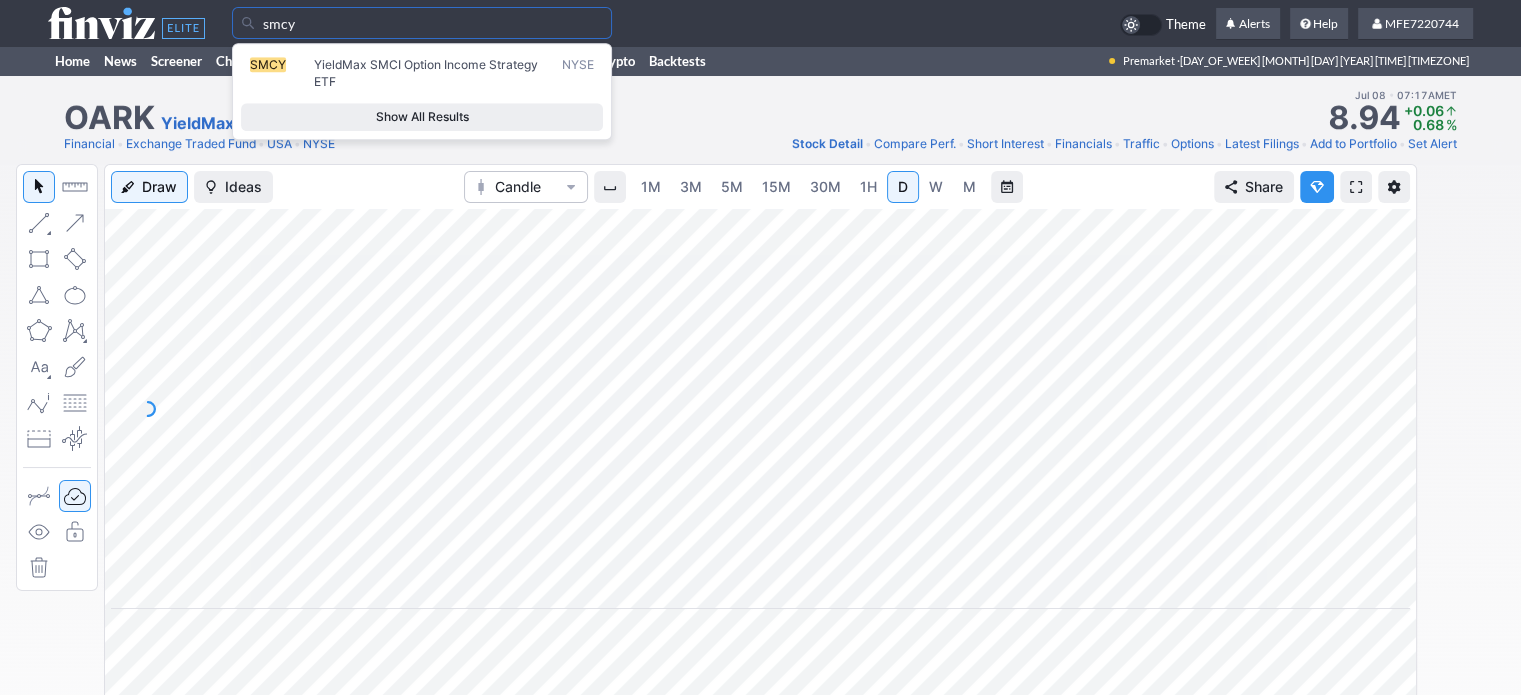 type on "smcy" 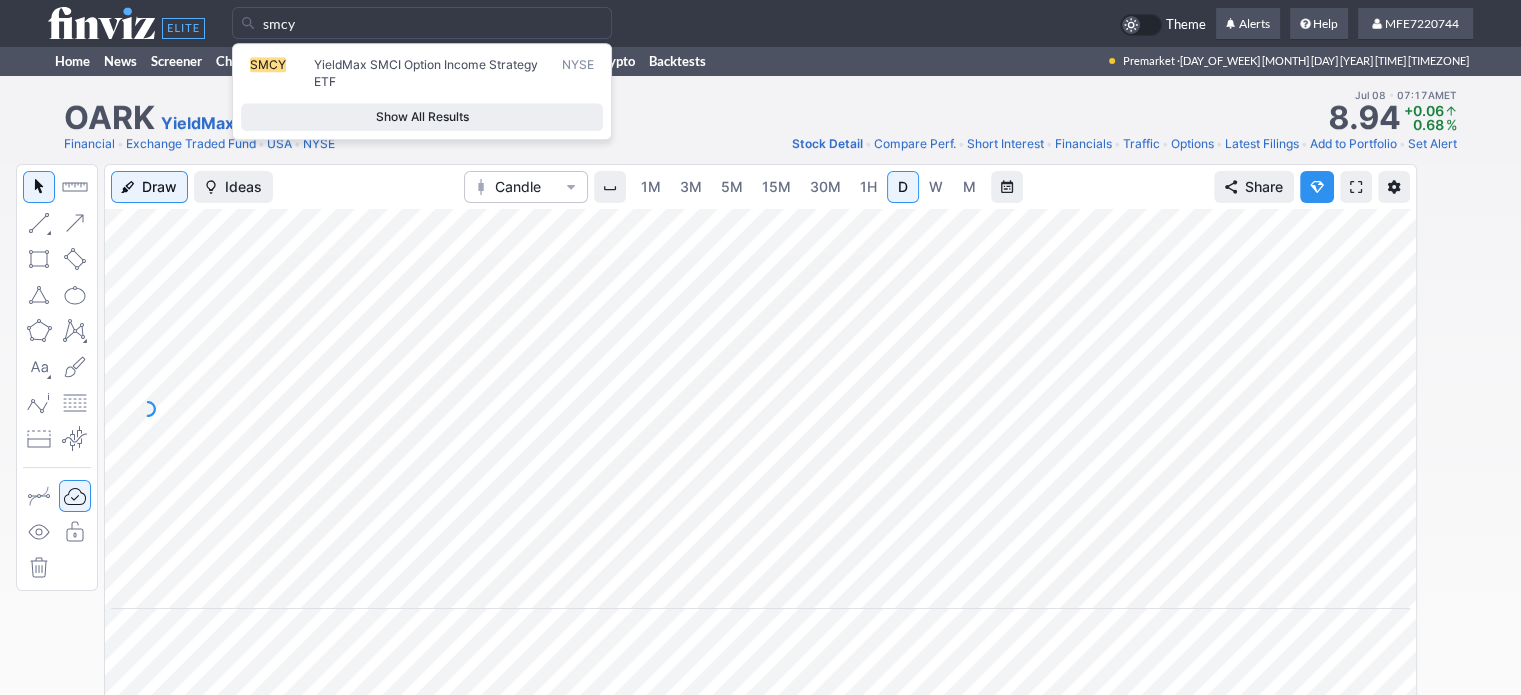 click on "Show All Results" at bounding box center (422, 117) 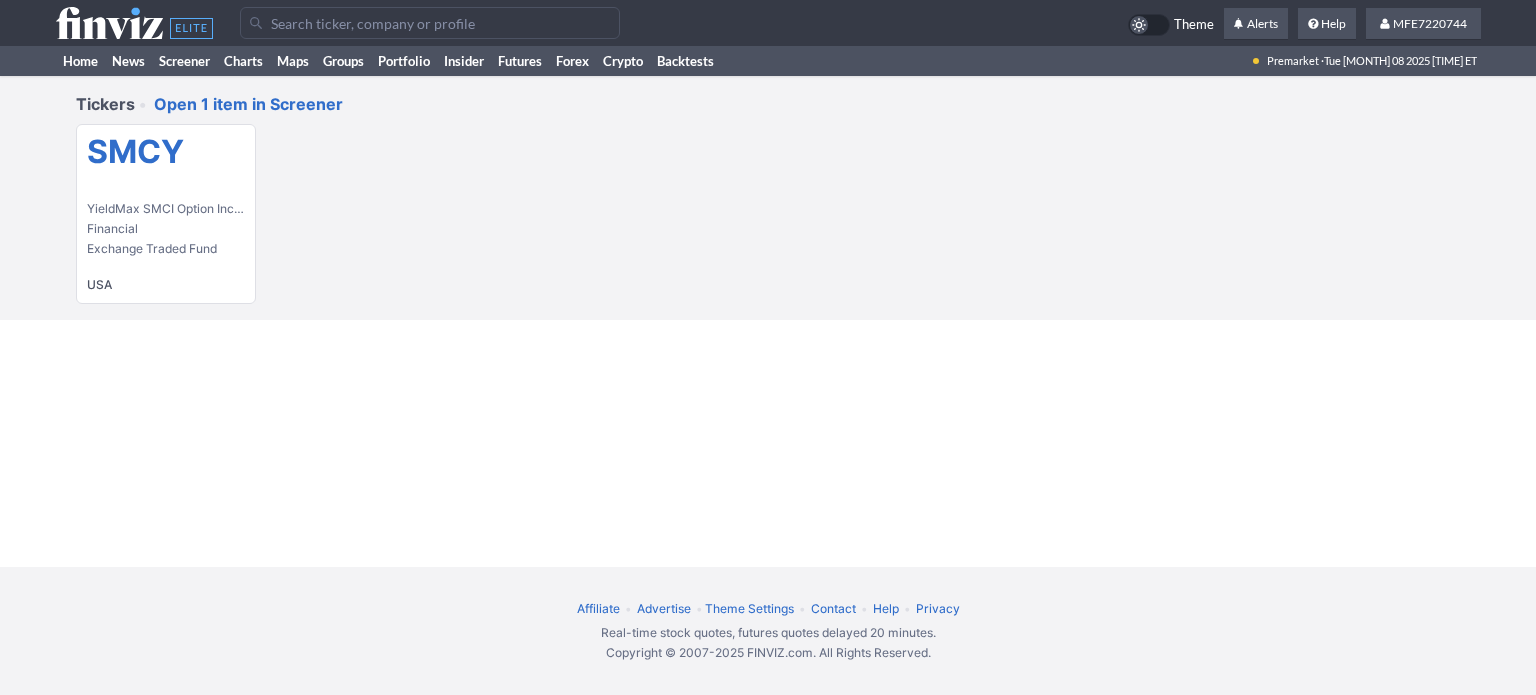 scroll, scrollTop: 0, scrollLeft: 0, axis: both 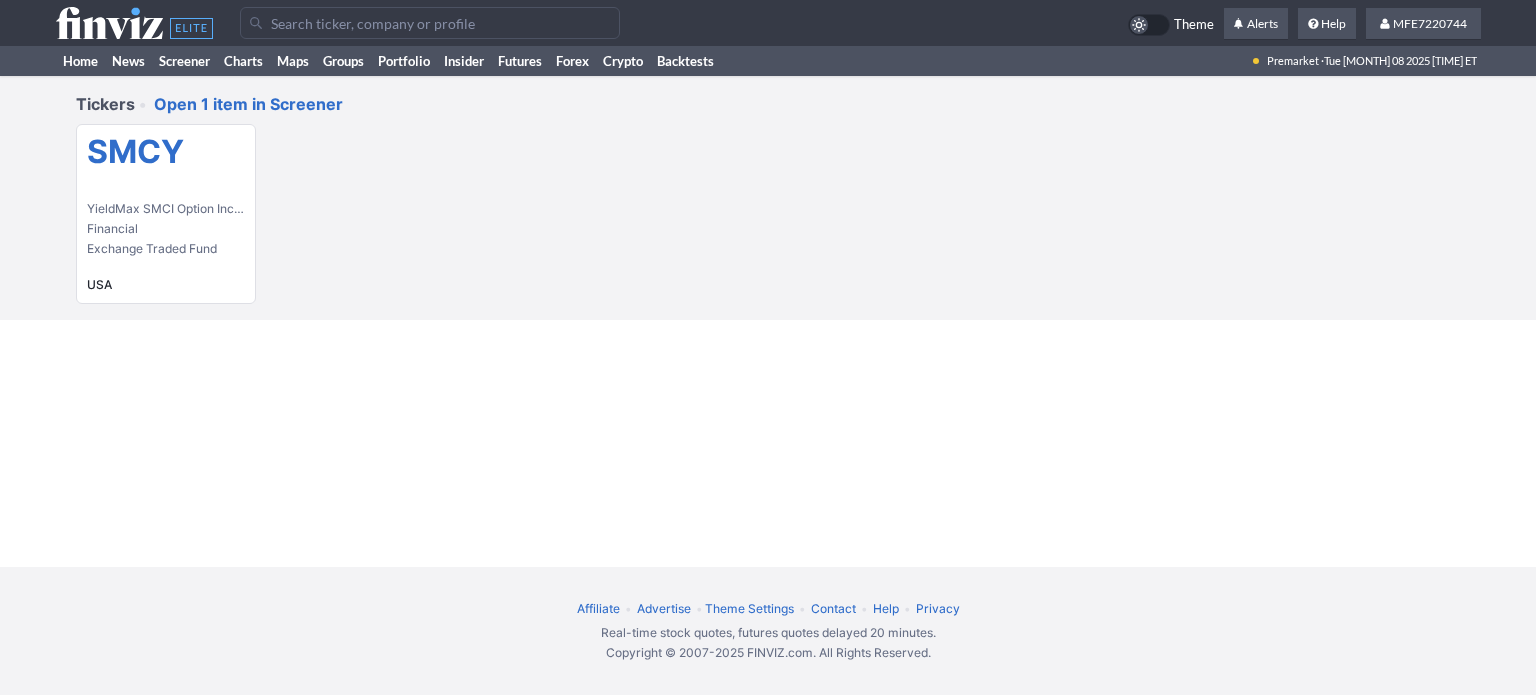 click on "SMCY" at bounding box center (166, 152) 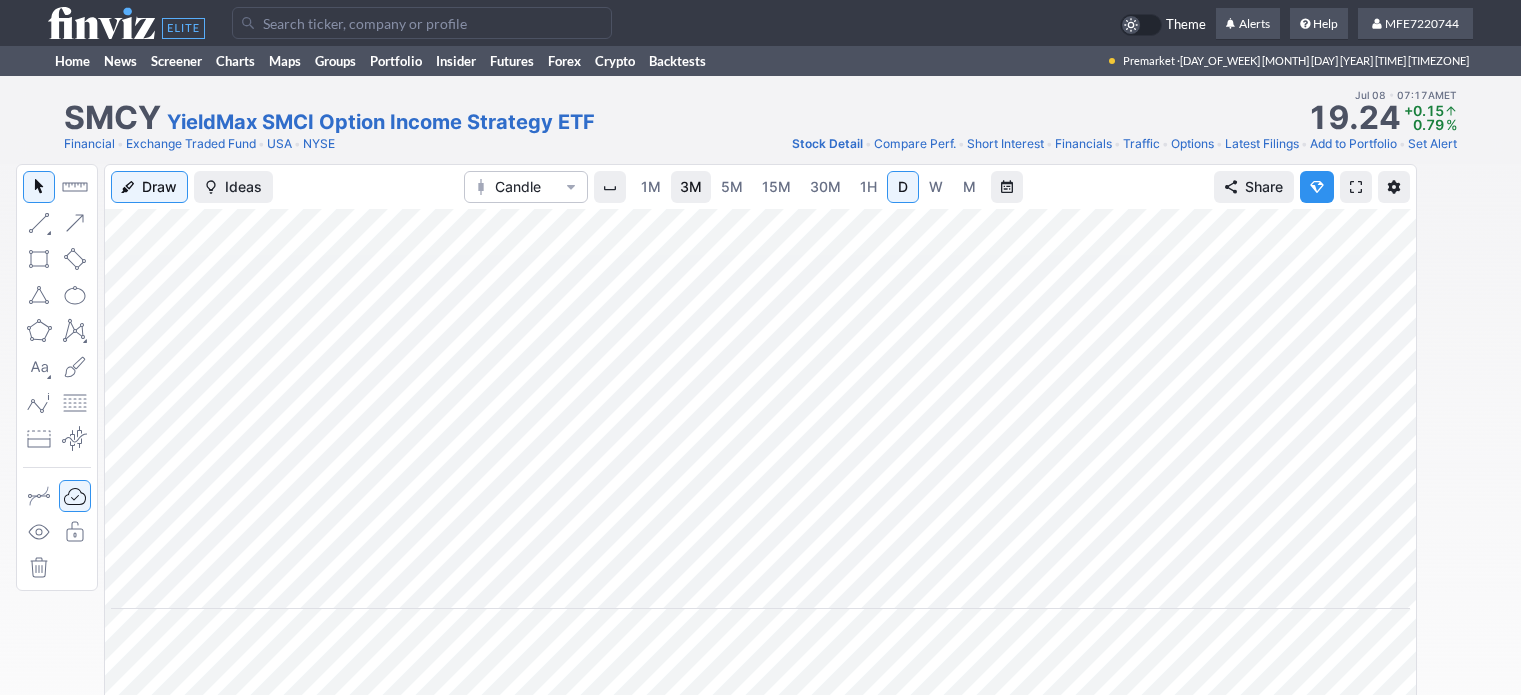 scroll, scrollTop: 0, scrollLeft: 0, axis: both 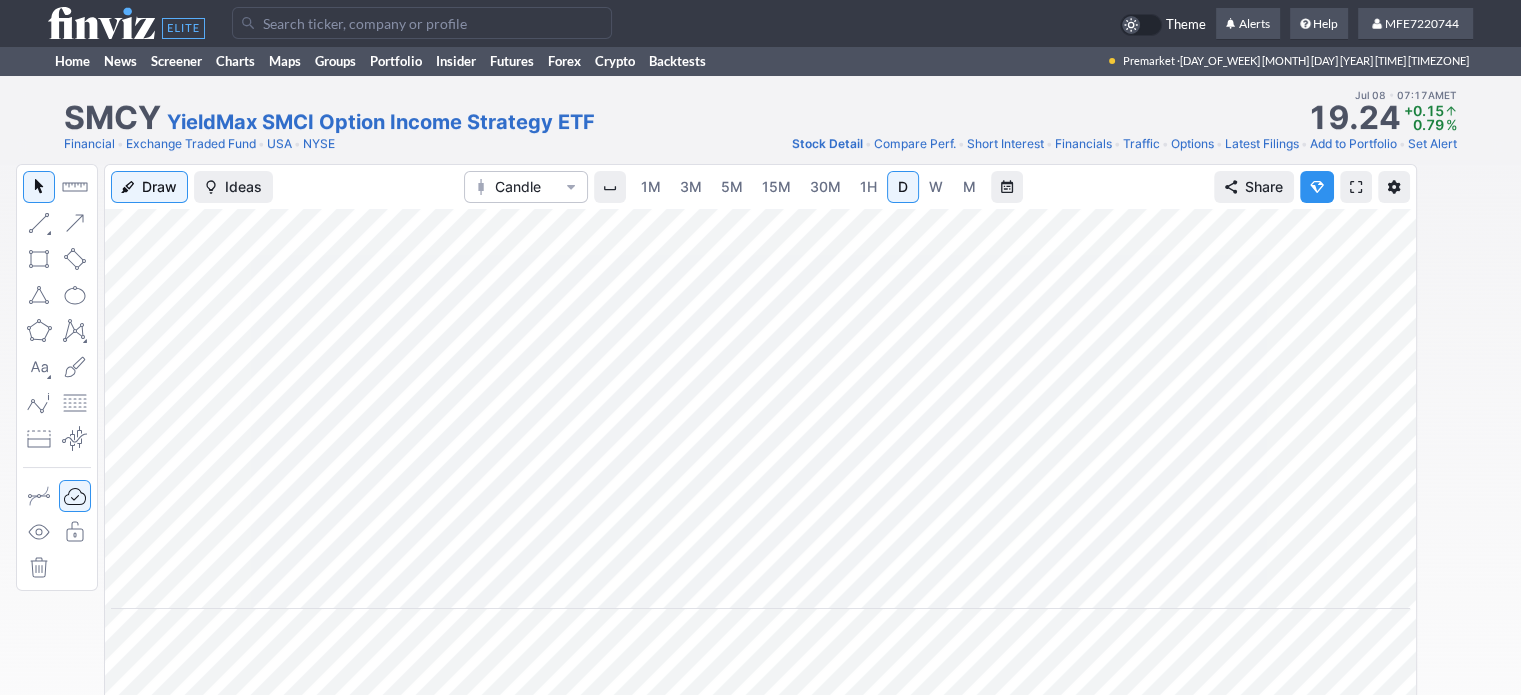 click on "W" at bounding box center [936, 186] 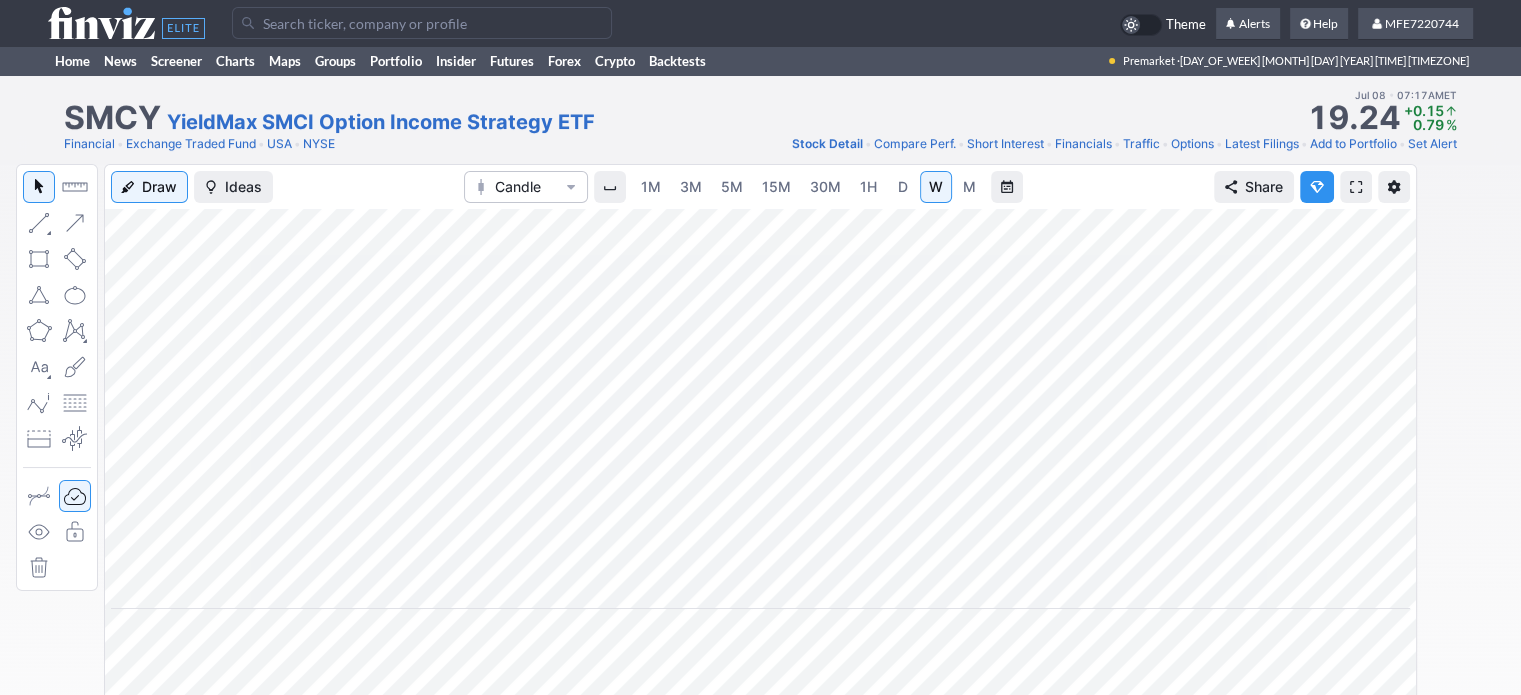 click on "M" at bounding box center (969, 187) 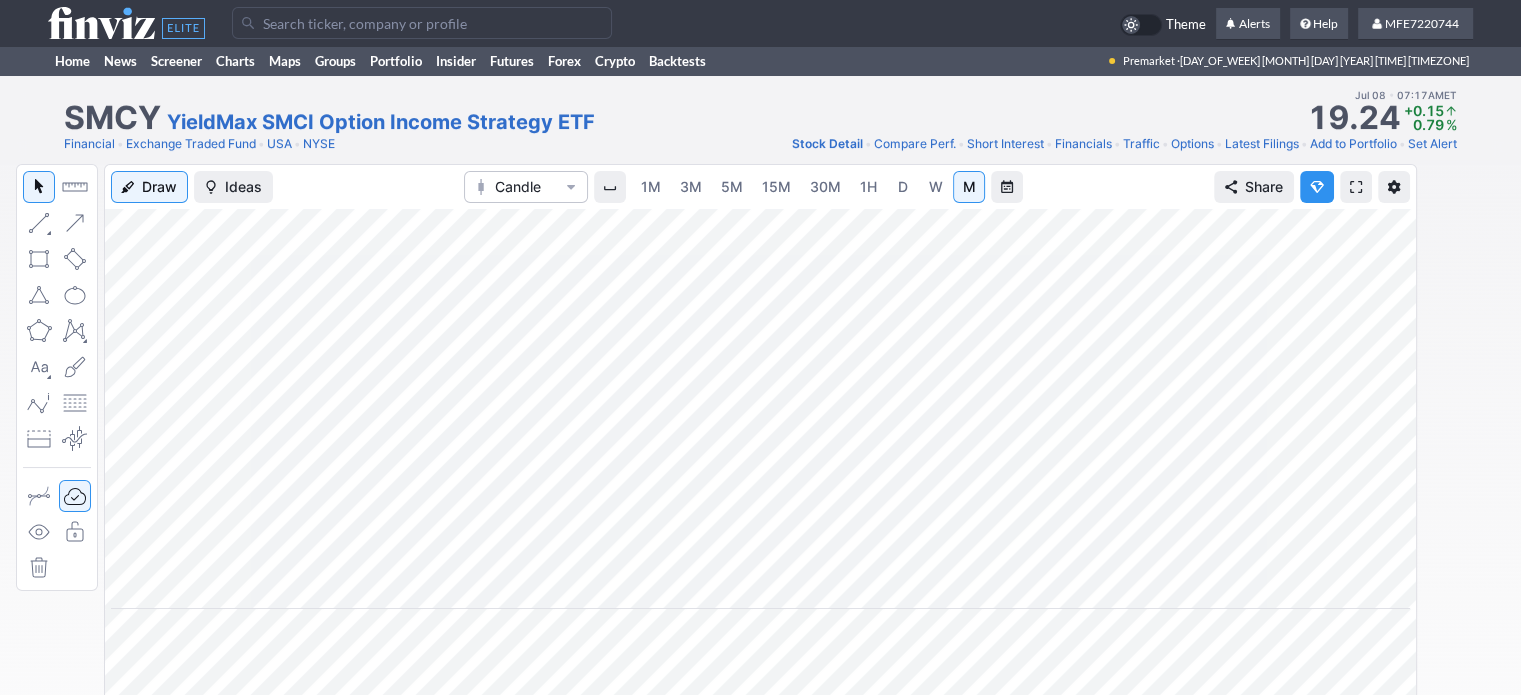 click on "D" at bounding box center [903, 187] 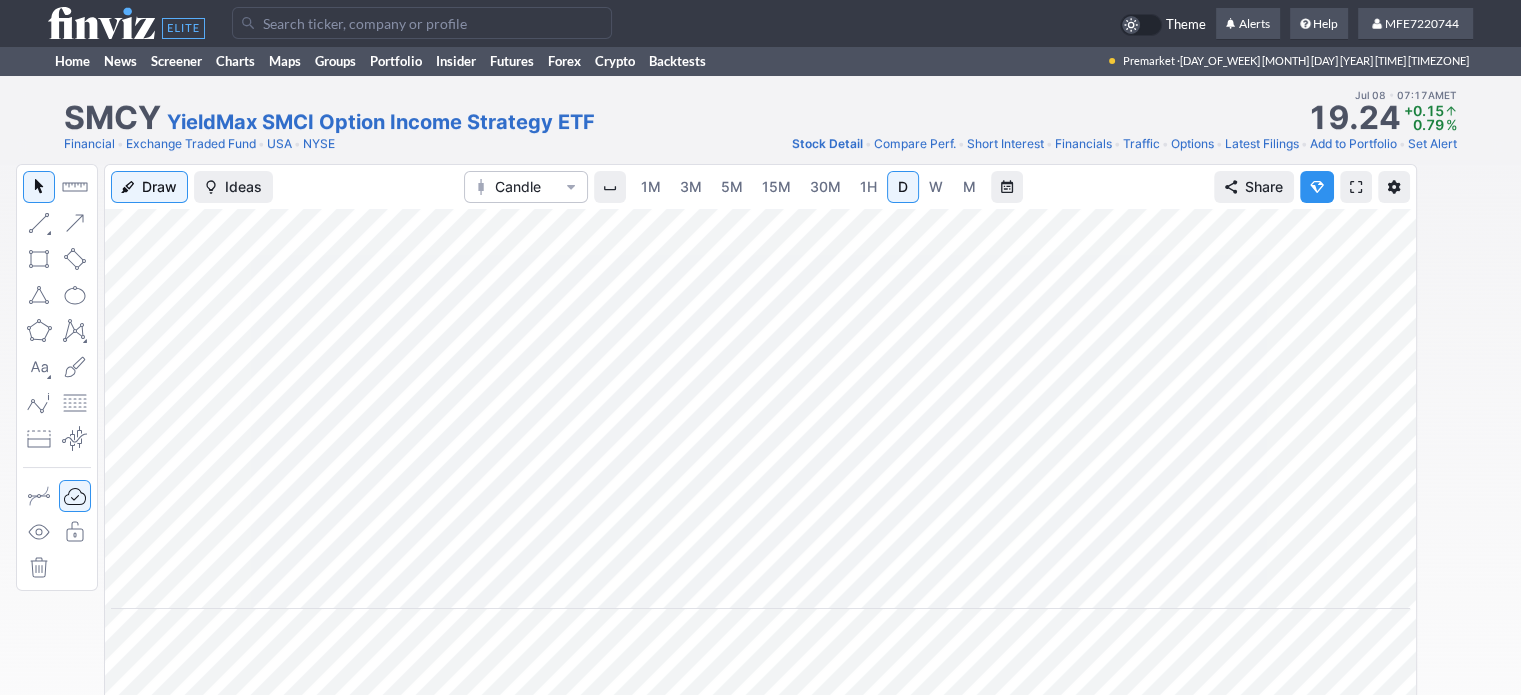 click on "W" at bounding box center [936, 187] 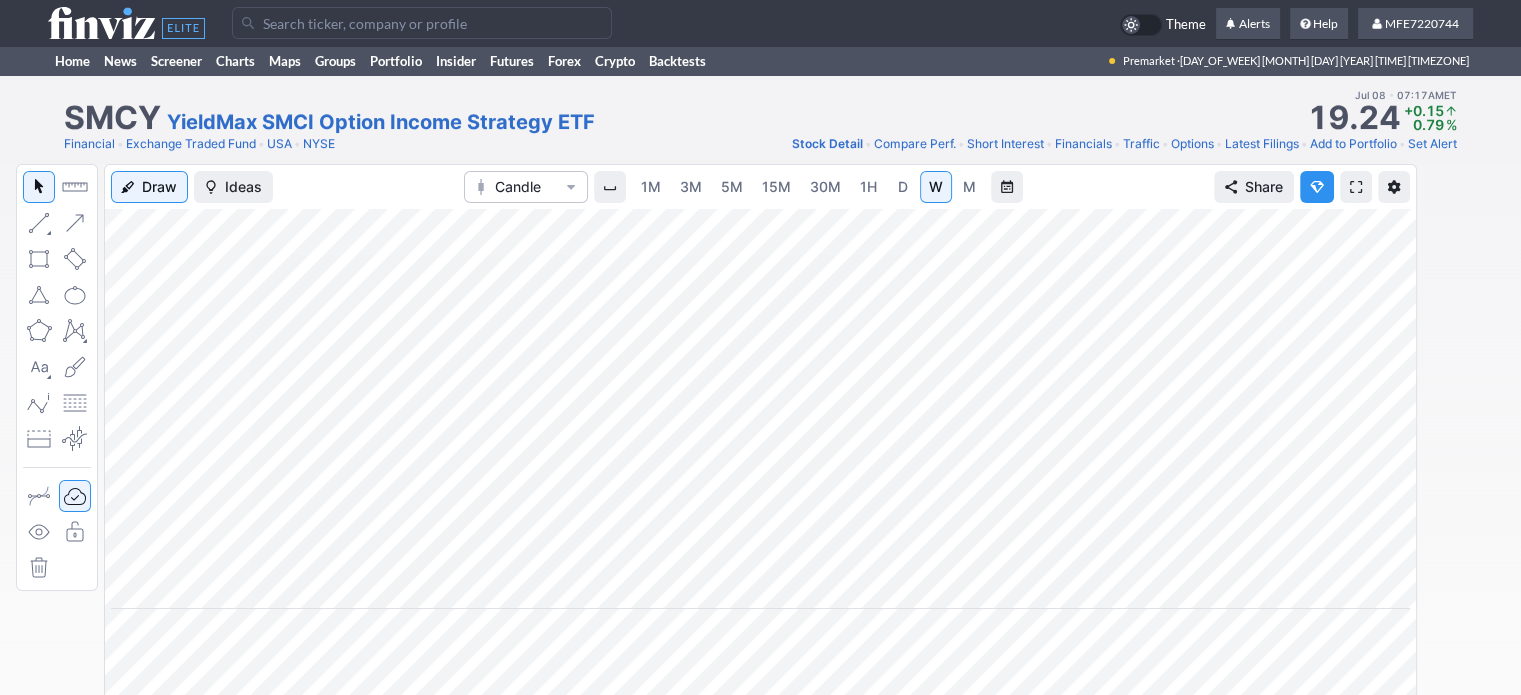 click on "D" at bounding box center [903, 186] 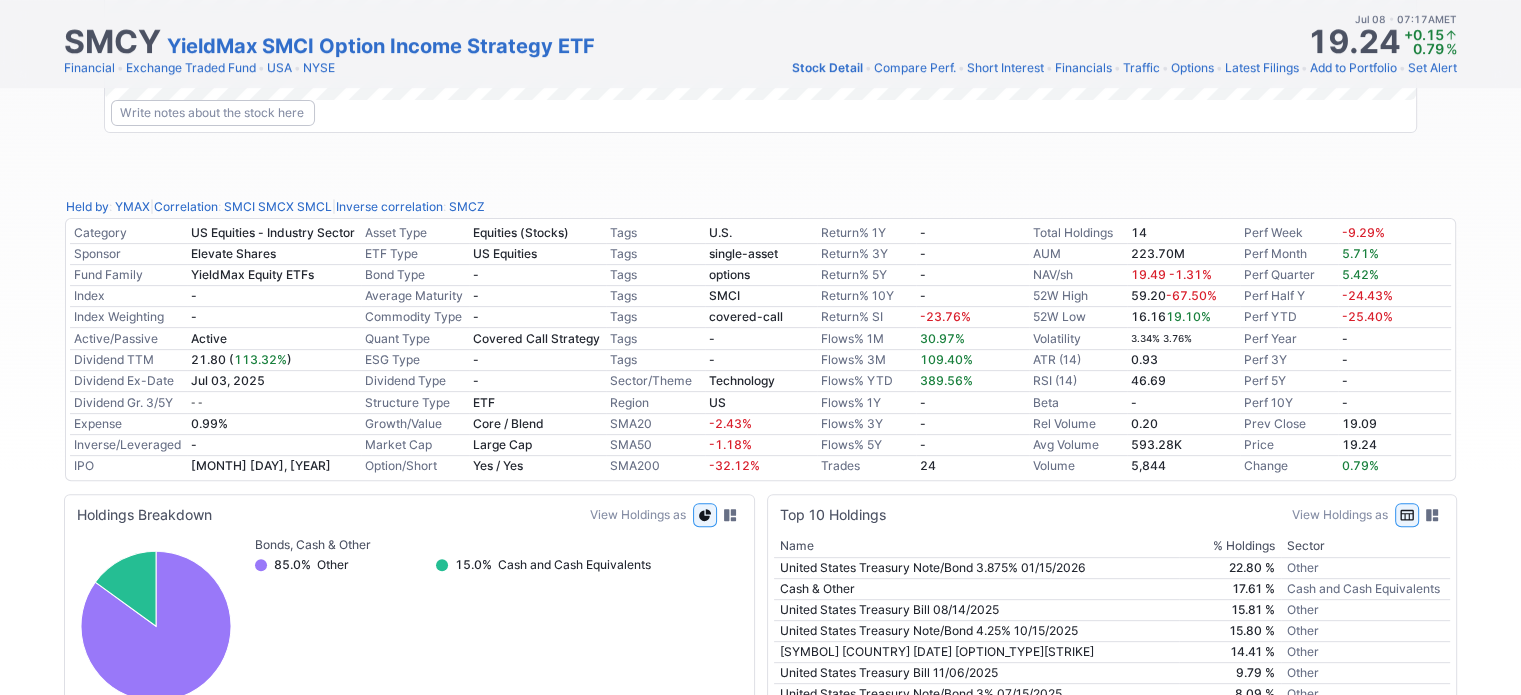 scroll, scrollTop: 129, scrollLeft: 0, axis: vertical 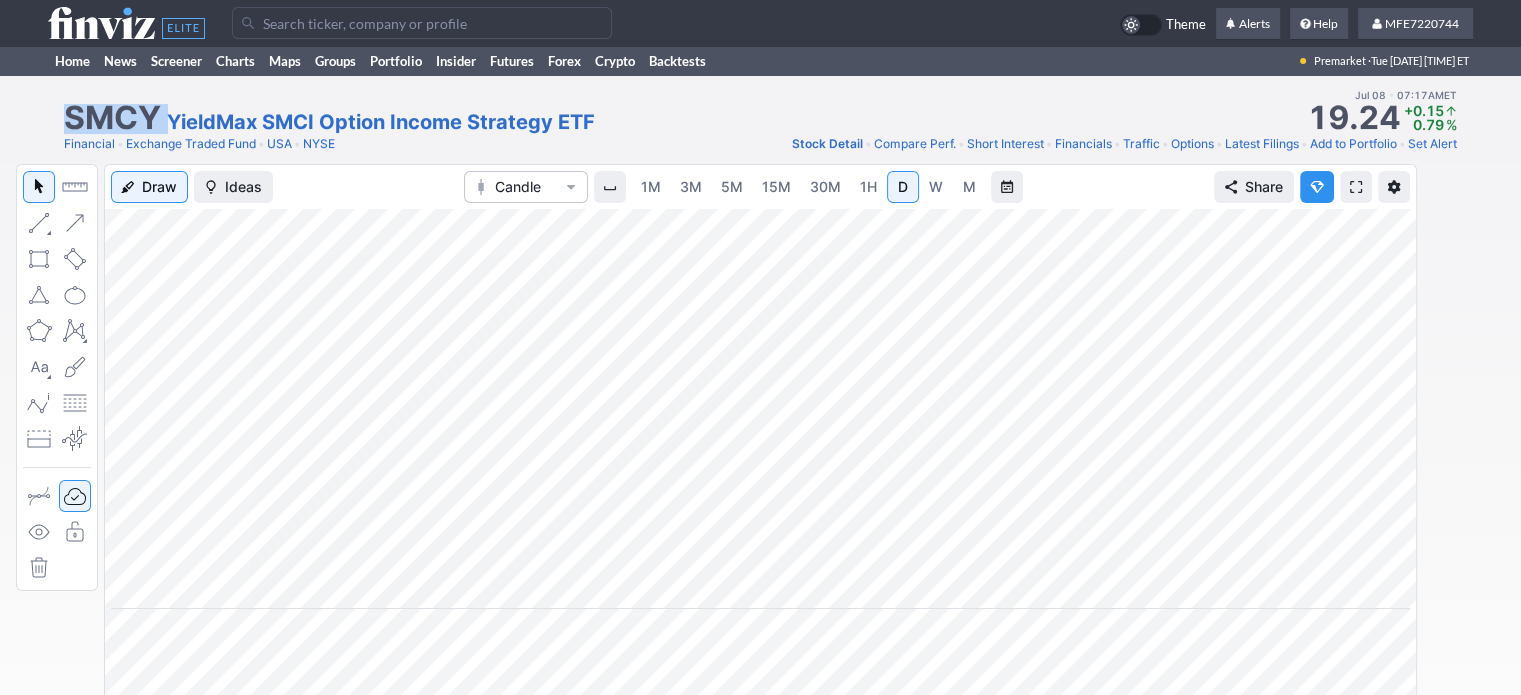 drag, startPoint x: 60, startPoint y: 107, endPoint x: 164, endPoint y: 109, distance: 104.019226 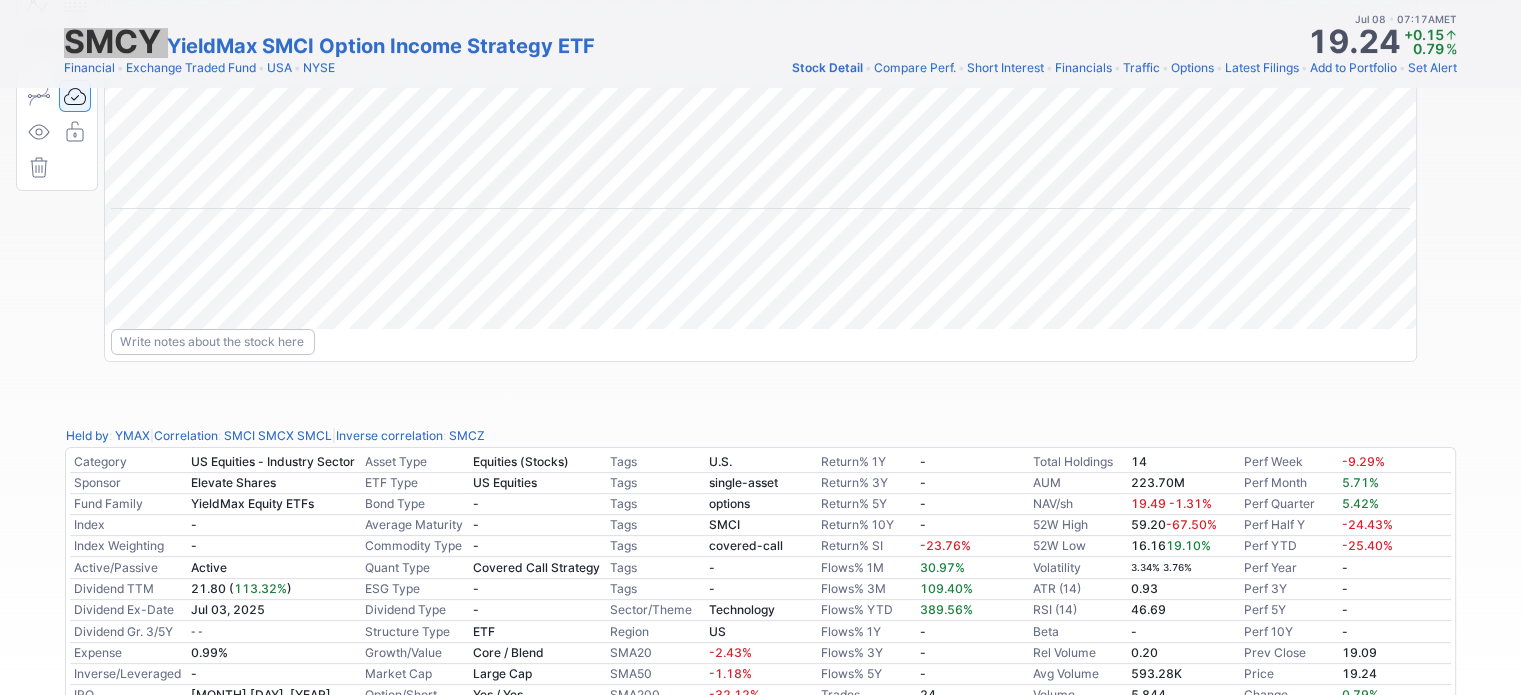 scroll, scrollTop: 0, scrollLeft: 0, axis: both 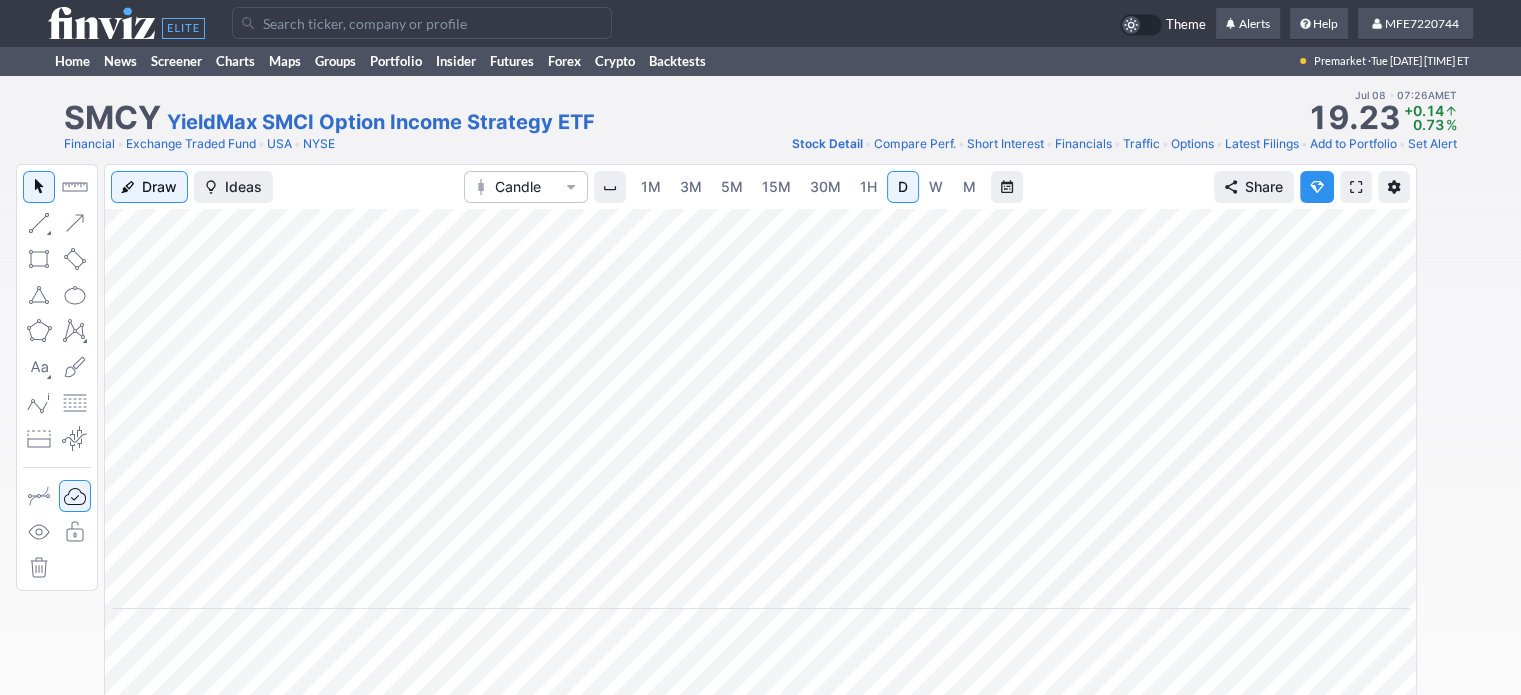 click at bounding box center [422, 23] 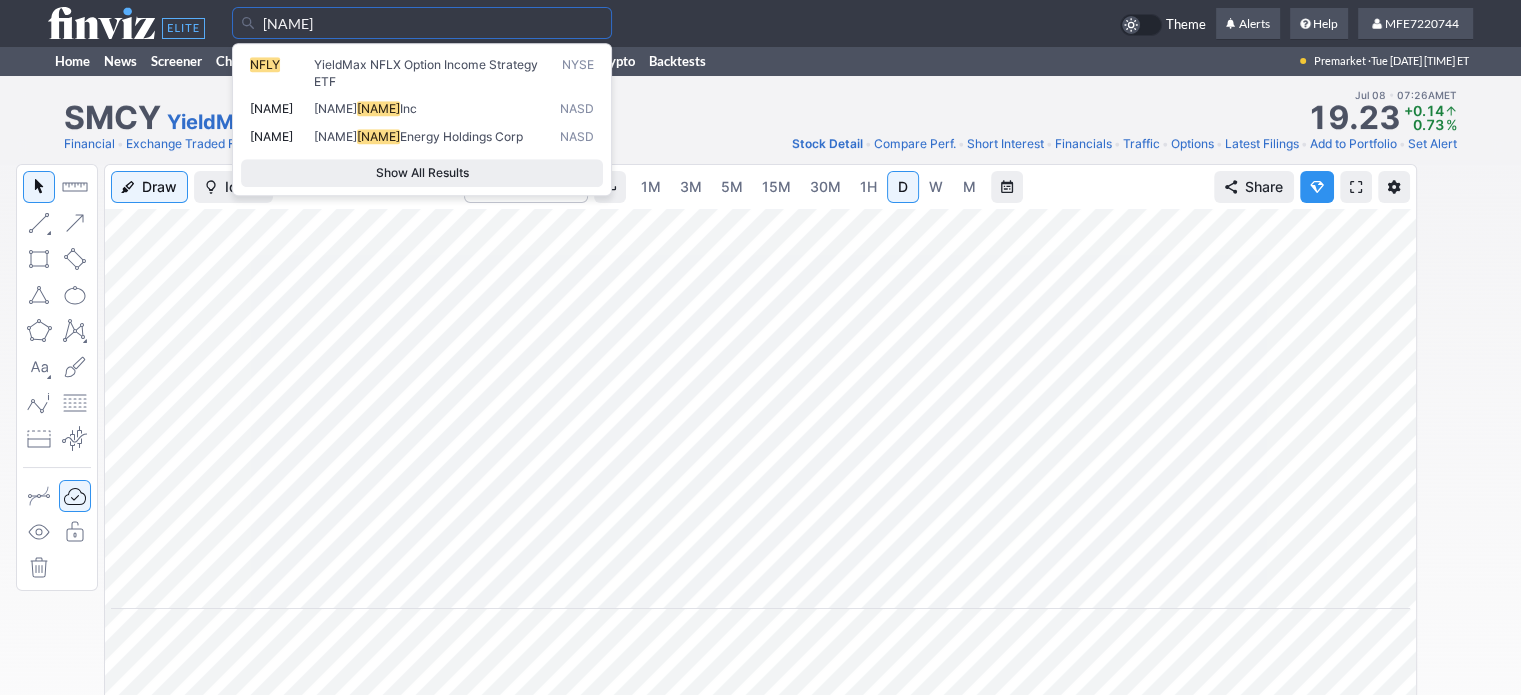 type on "nfly" 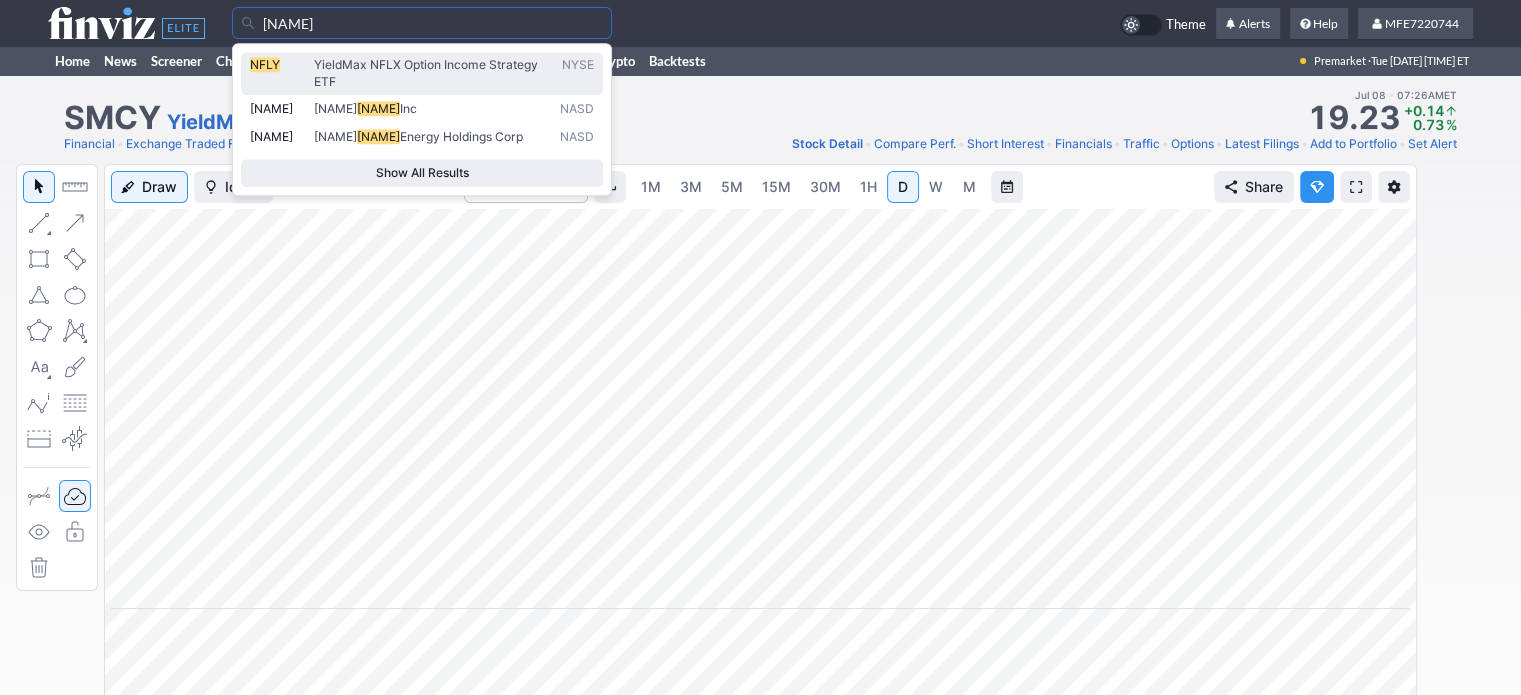 drag, startPoint x: 433, startPoint y: 78, endPoint x: 490, endPoint y: 71, distance: 57.428215 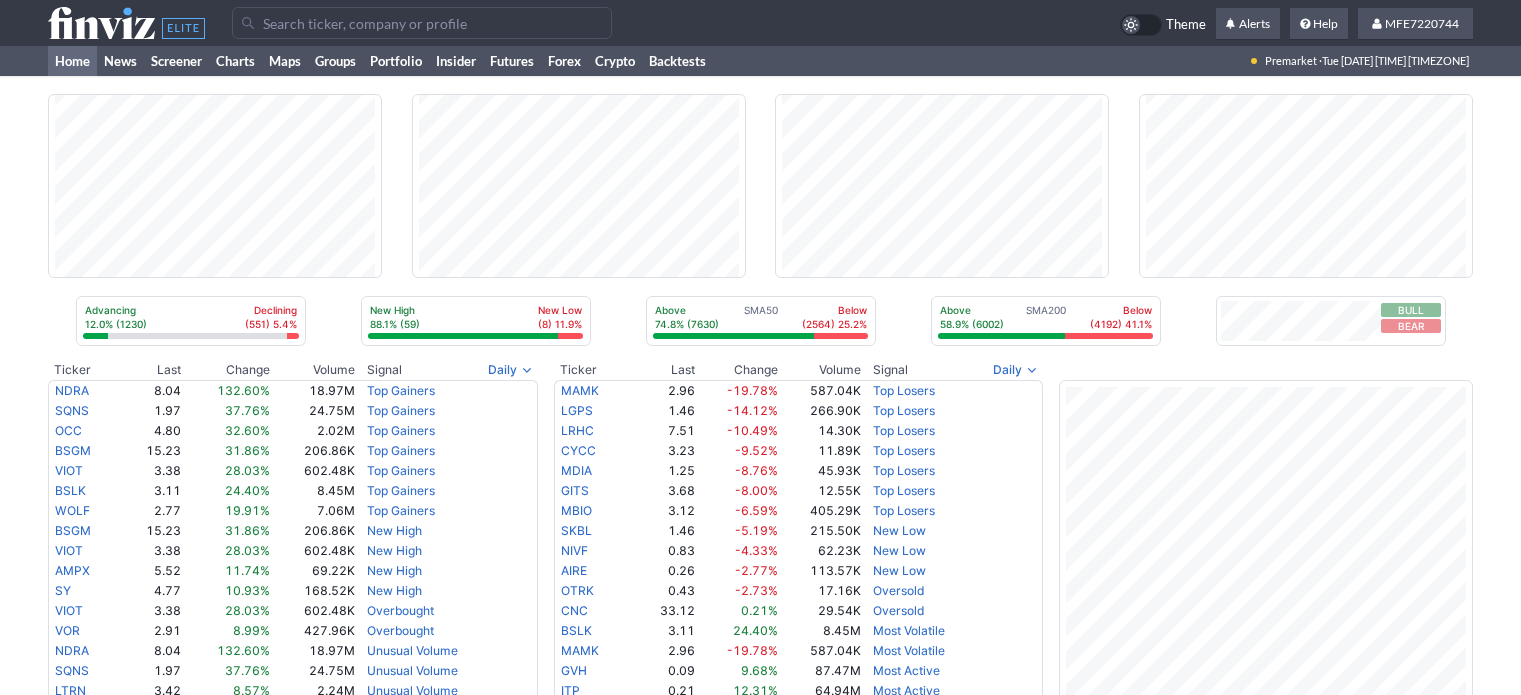 scroll, scrollTop: 0, scrollLeft: 0, axis: both 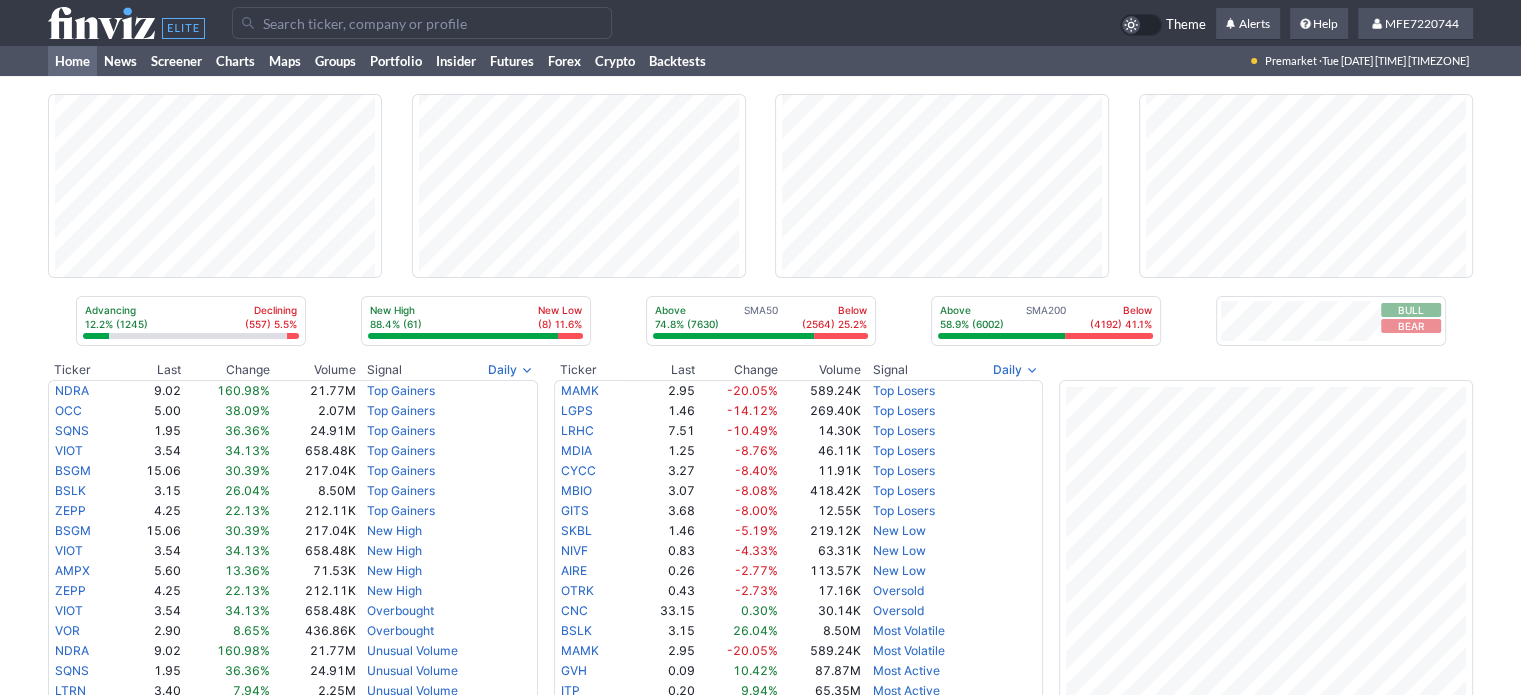 click at bounding box center [422, 23] 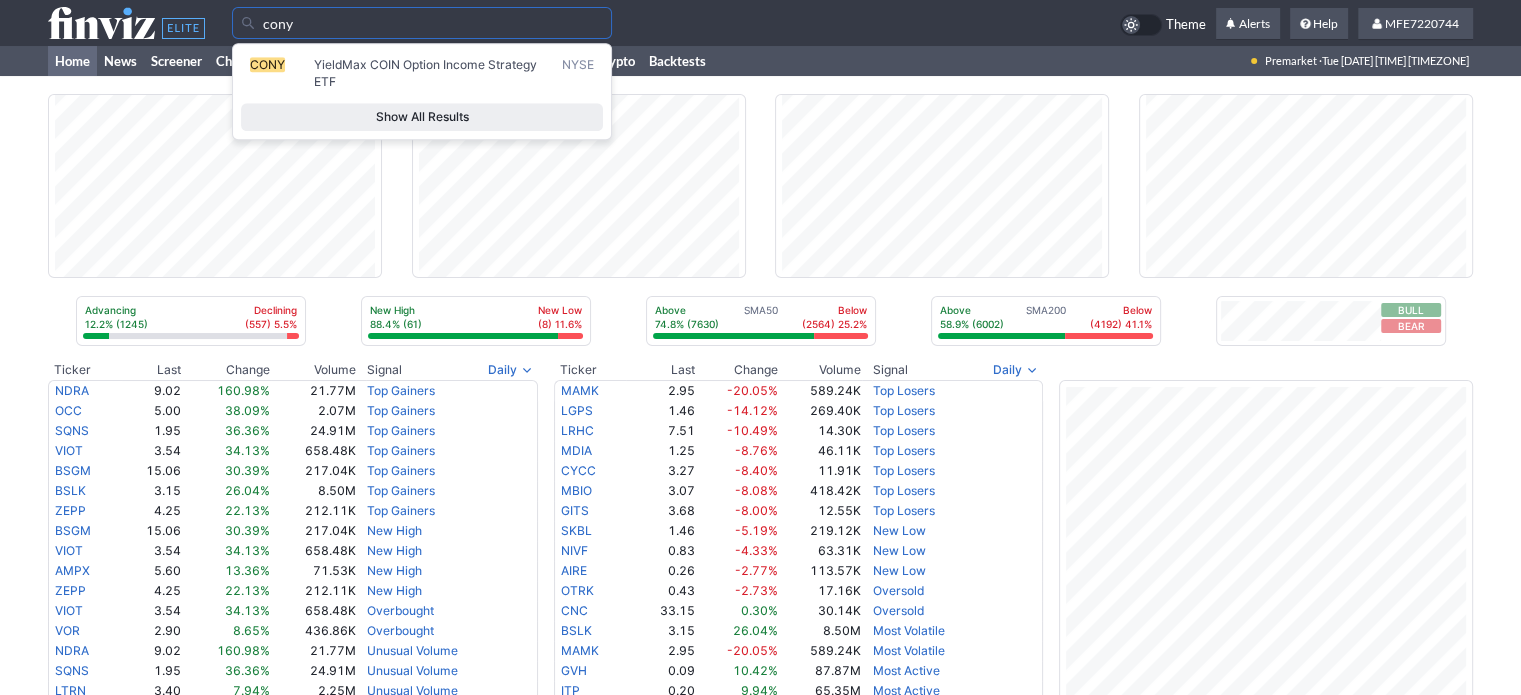 type on "cony" 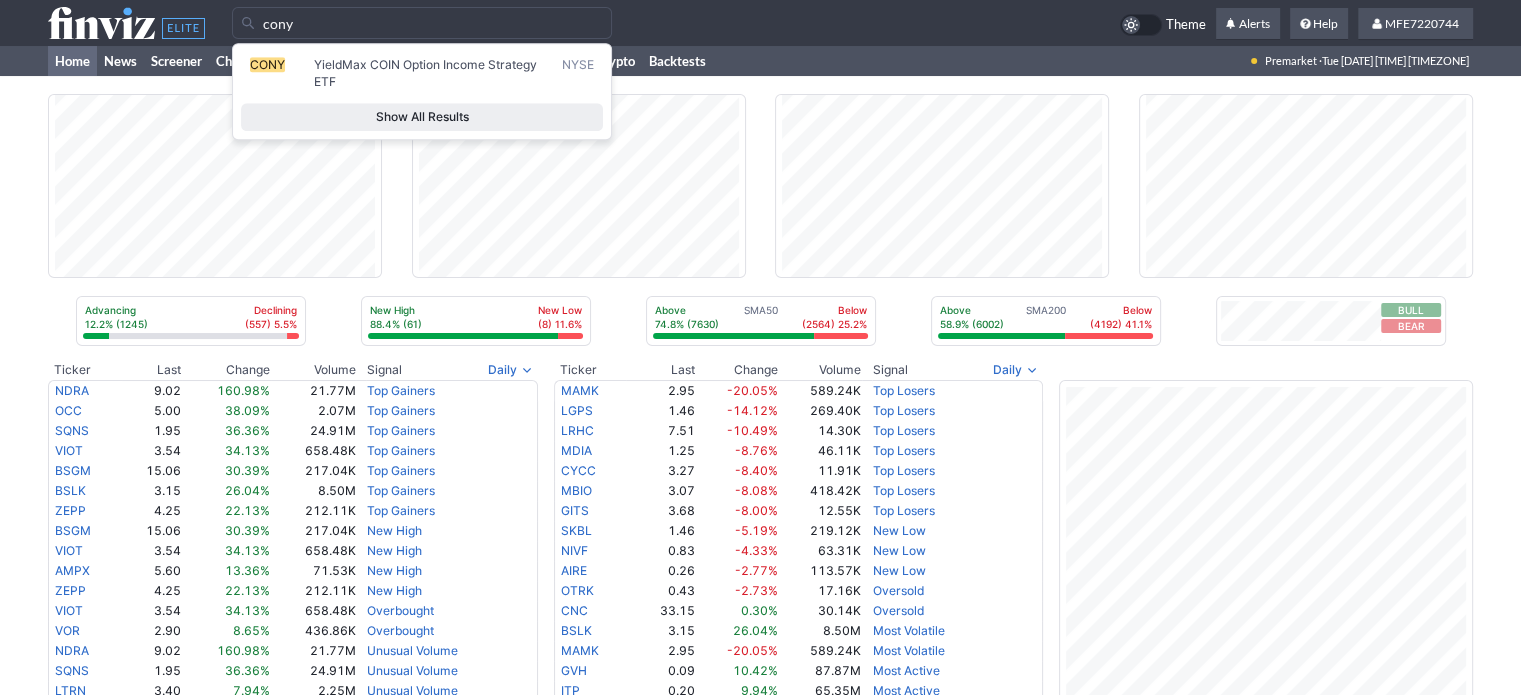 click on "Show All Results" at bounding box center (422, 117) 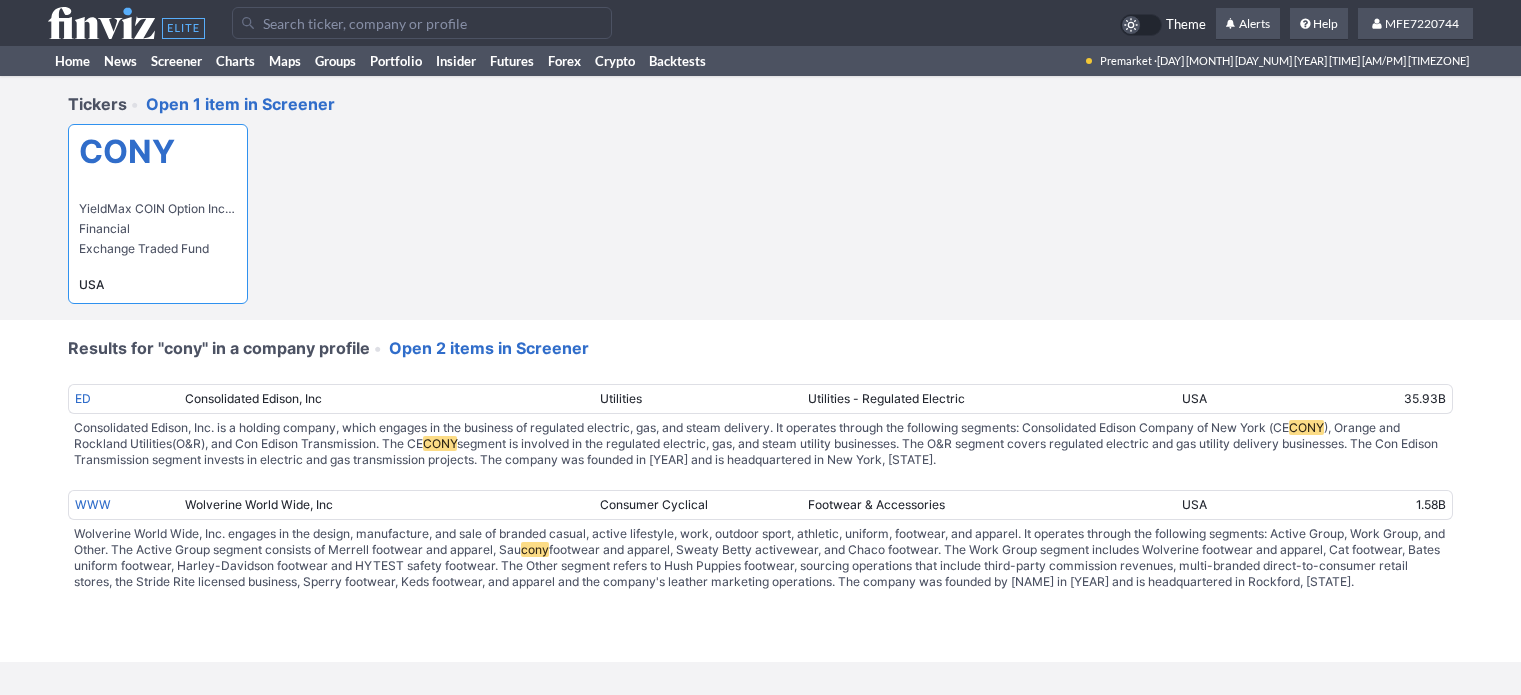 scroll, scrollTop: 0, scrollLeft: 0, axis: both 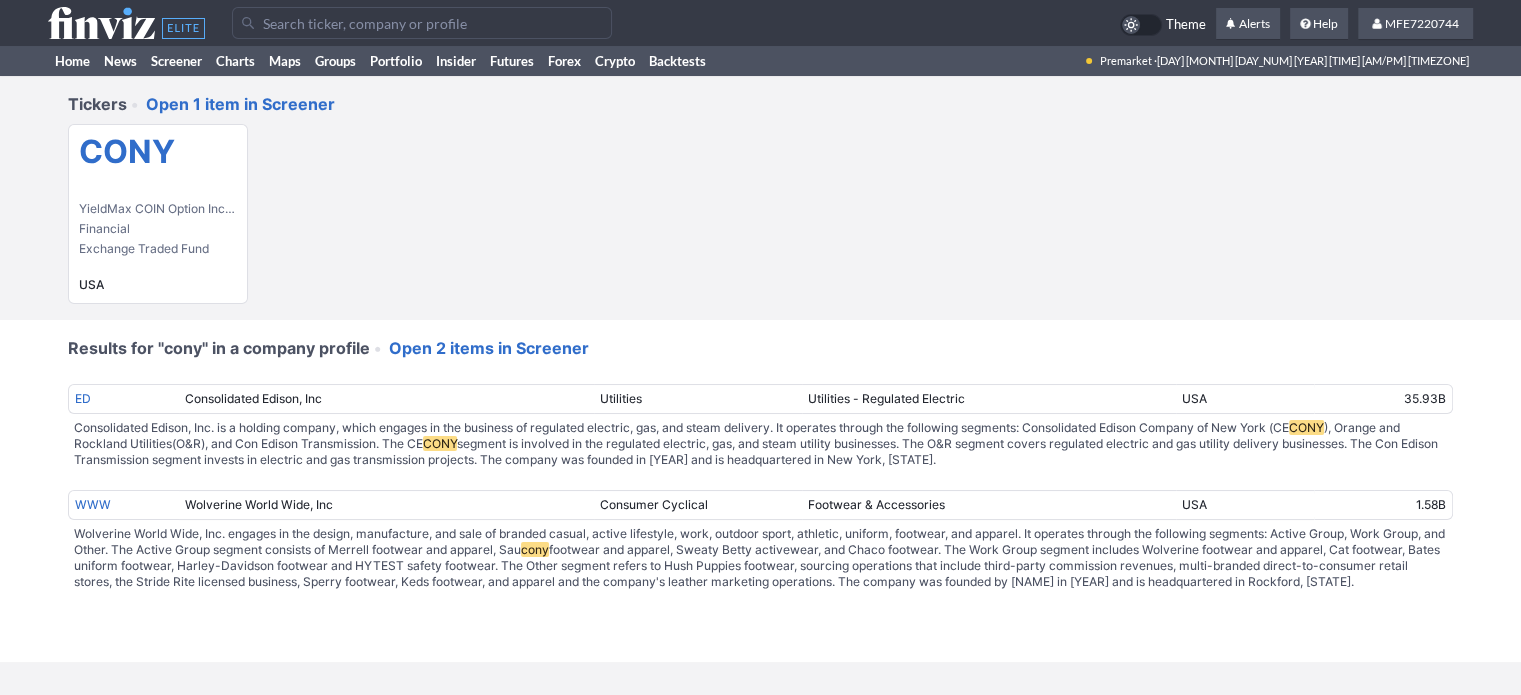 click on "CONY" at bounding box center (158, 152) 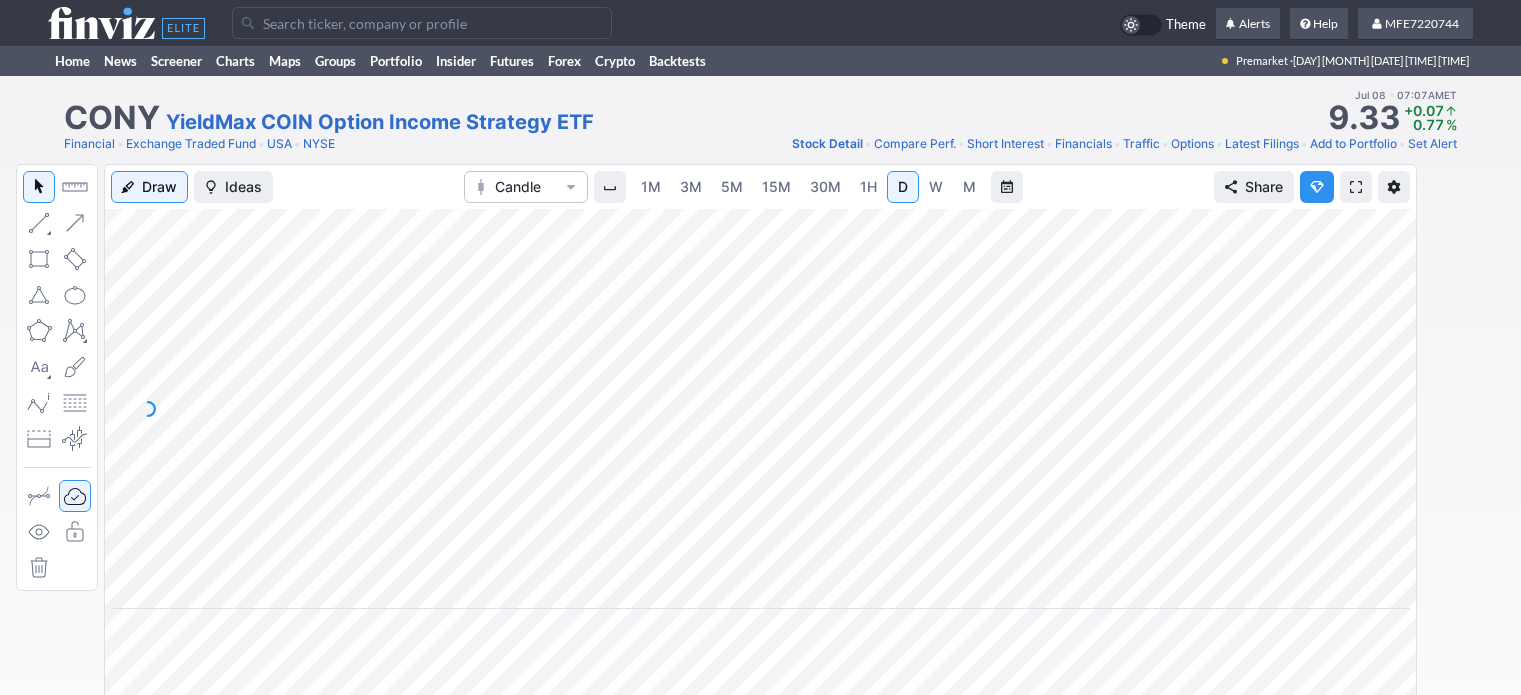 scroll, scrollTop: 0, scrollLeft: 0, axis: both 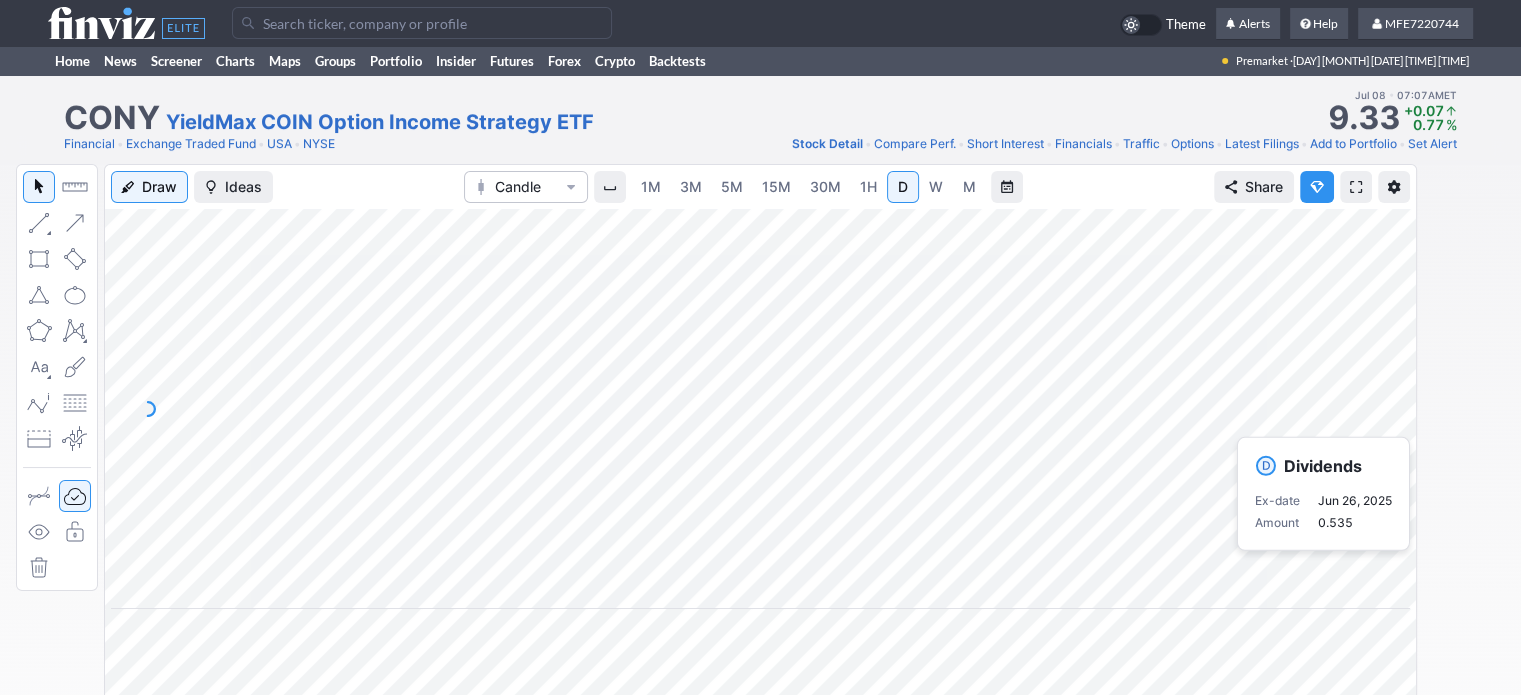 click at bounding box center [422, 23] 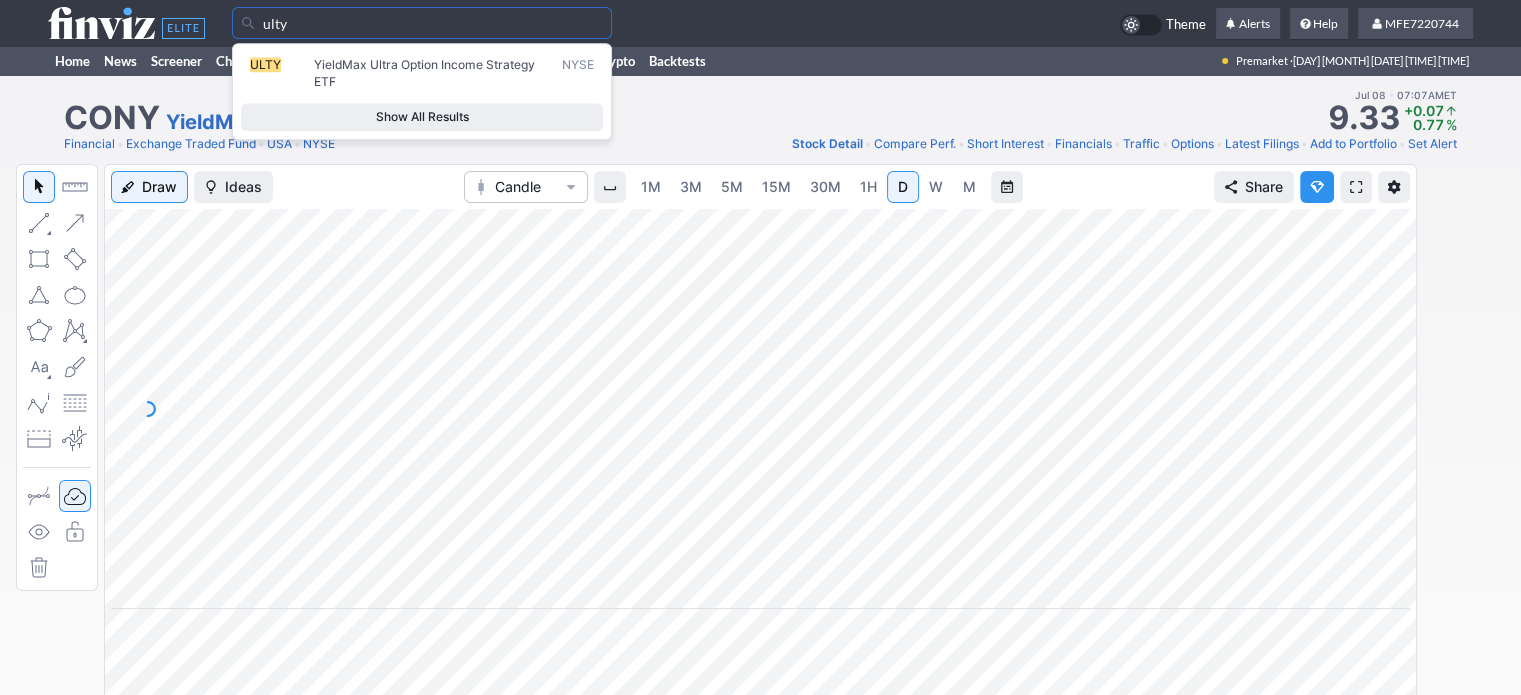 type on "ulty" 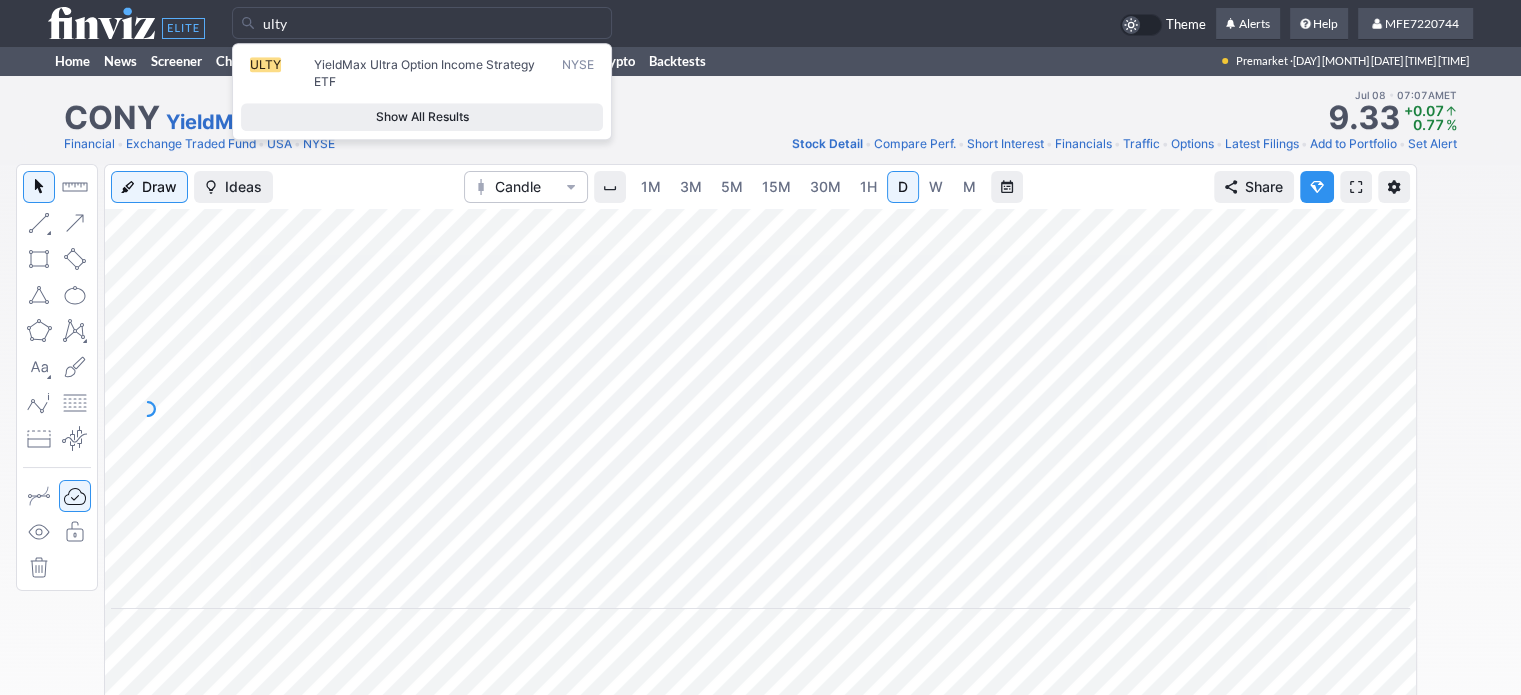 click on "Show All Results" at bounding box center [422, 117] 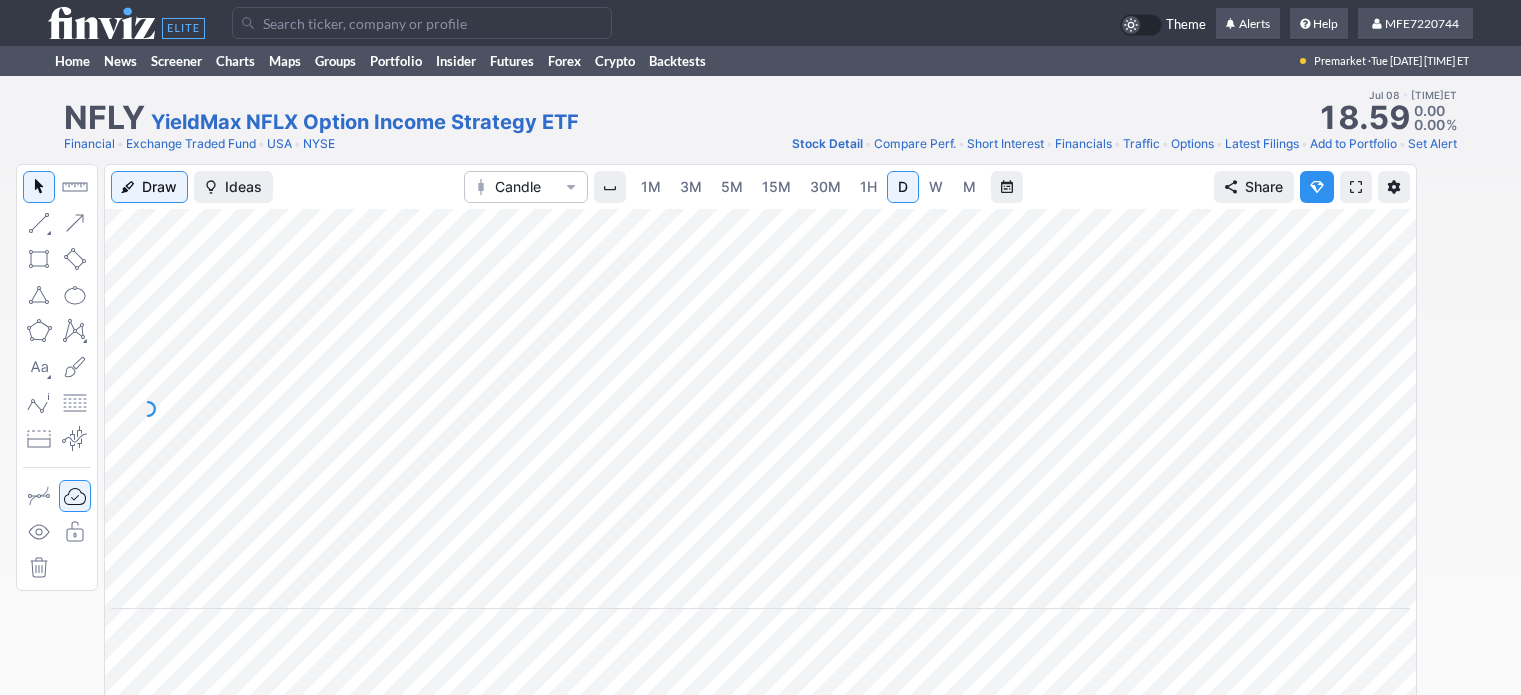scroll, scrollTop: 0, scrollLeft: 0, axis: both 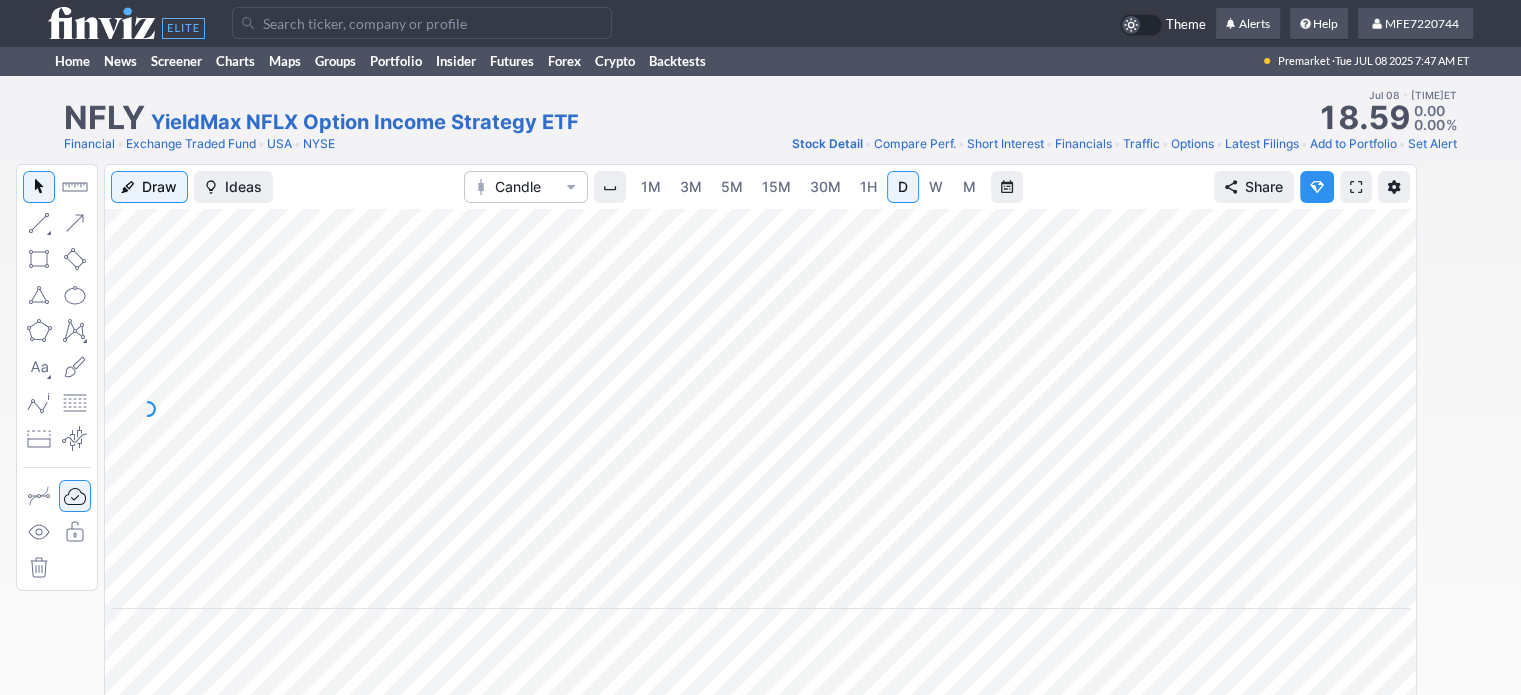 click at bounding box center [422, 23] 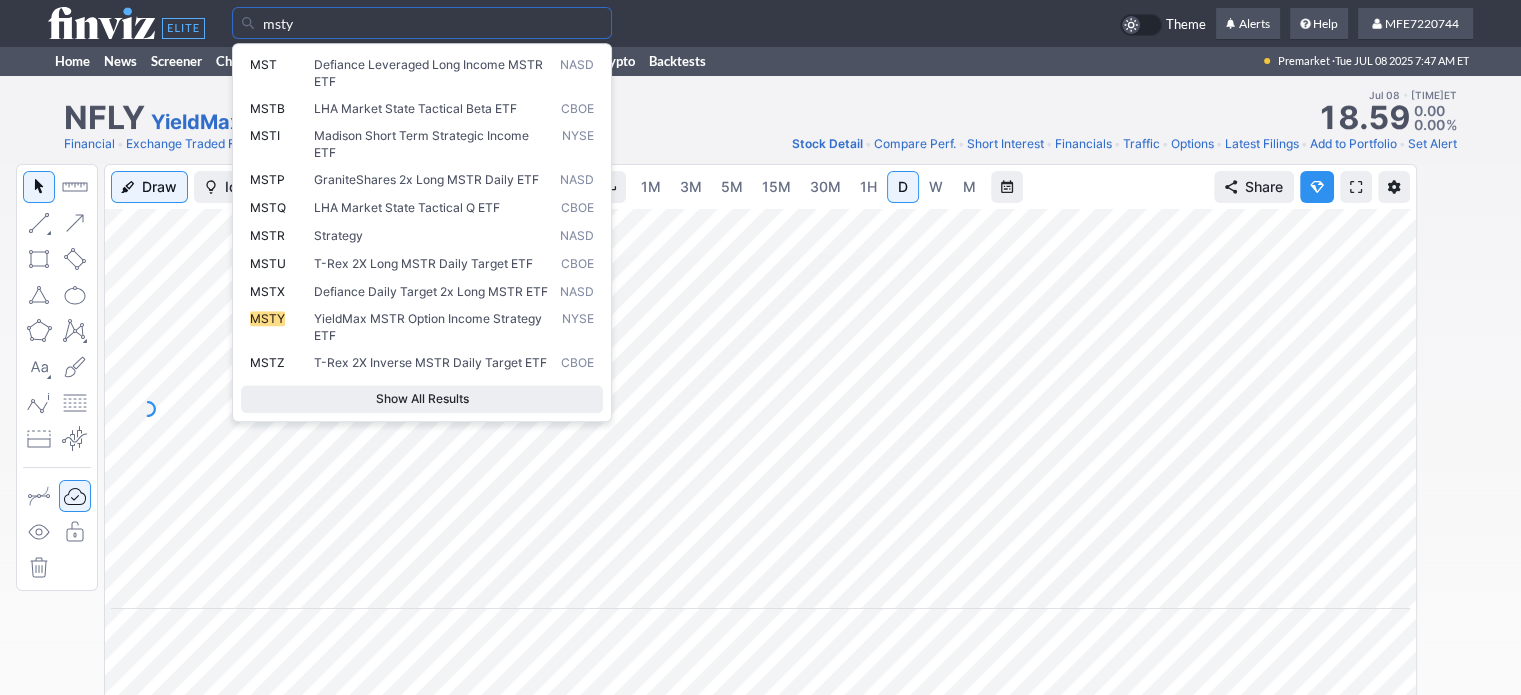 type on "msty" 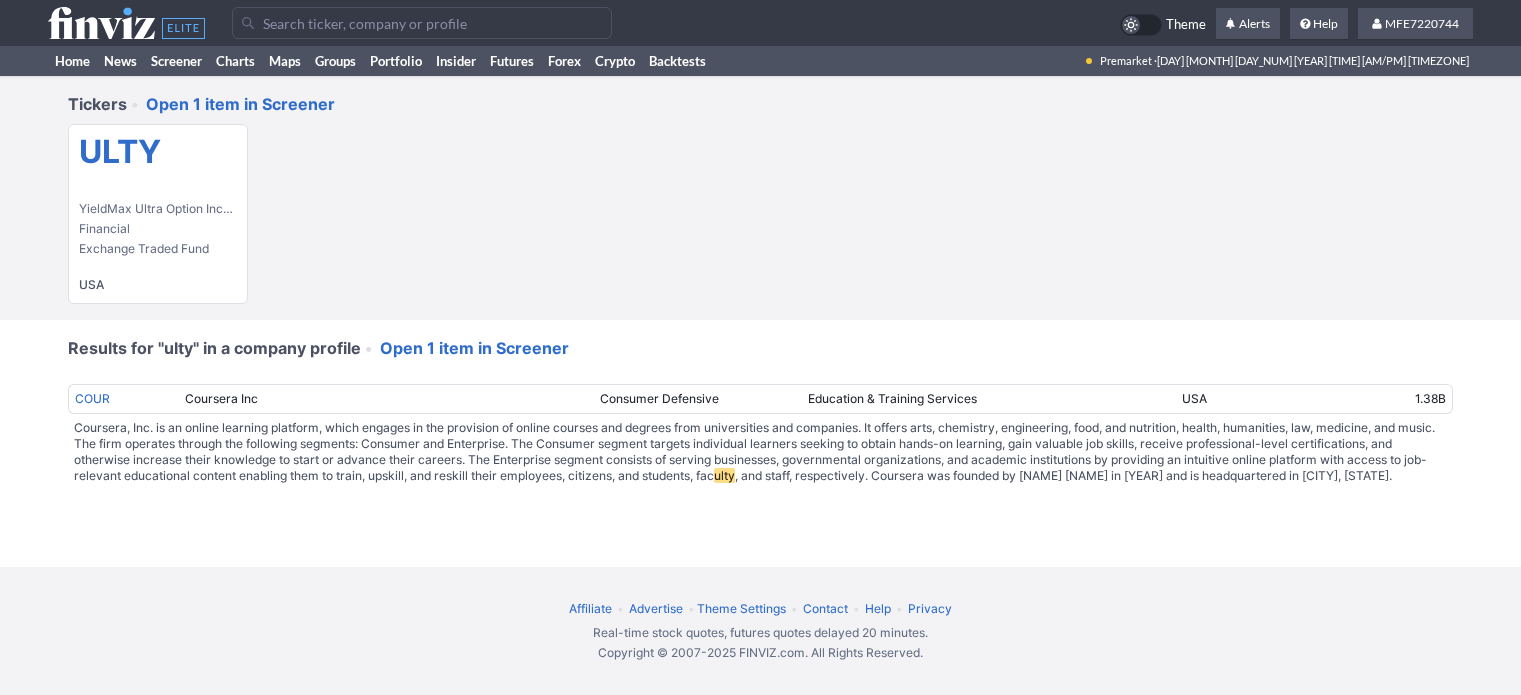 scroll, scrollTop: 0, scrollLeft: 0, axis: both 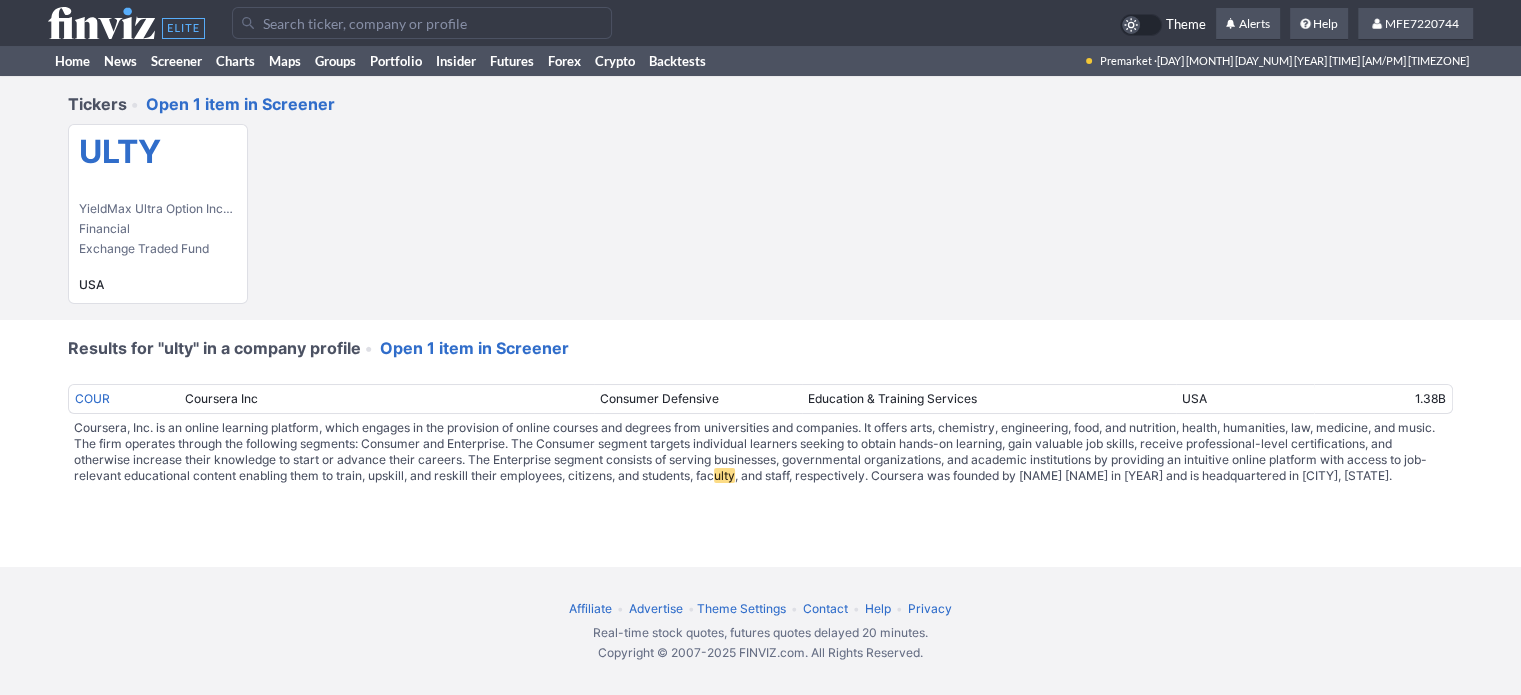 click on "ULTY" at bounding box center [158, 152] 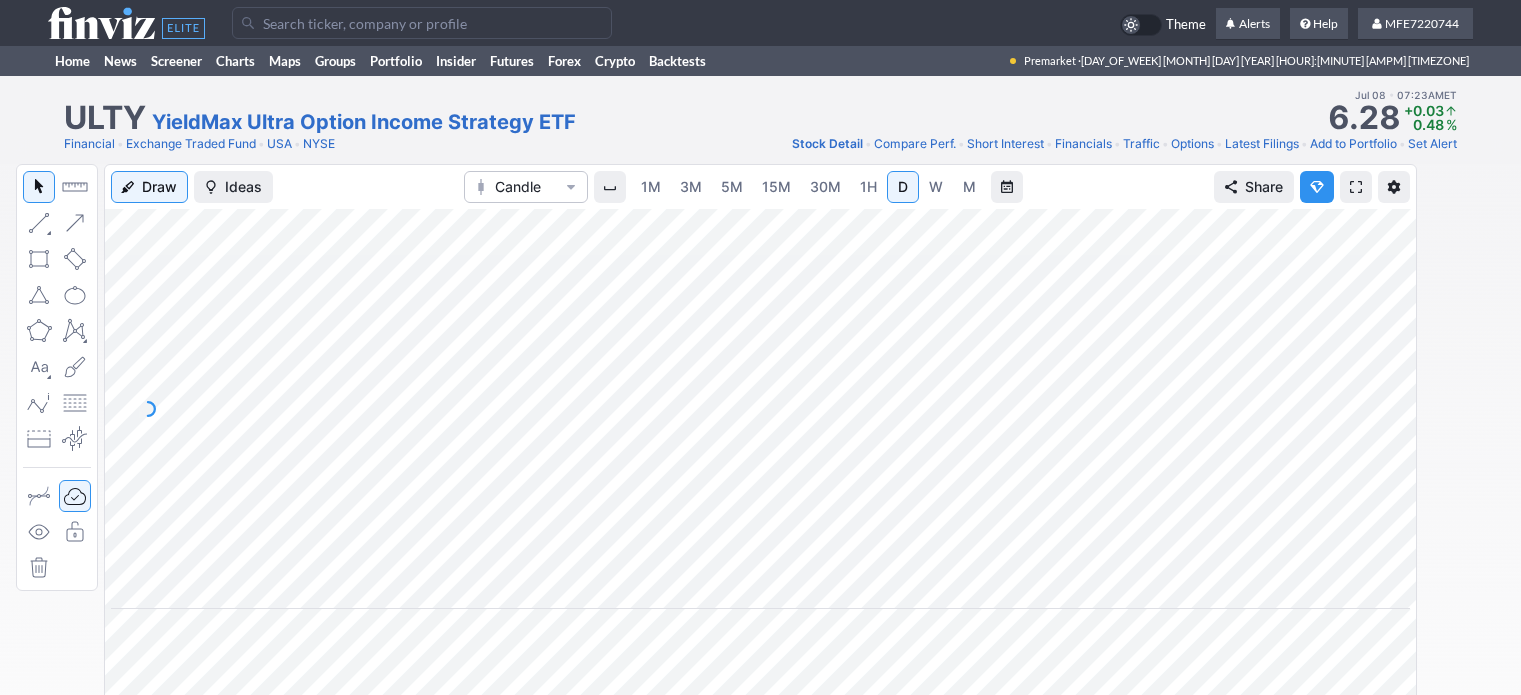 scroll, scrollTop: 0, scrollLeft: 0, axis: both 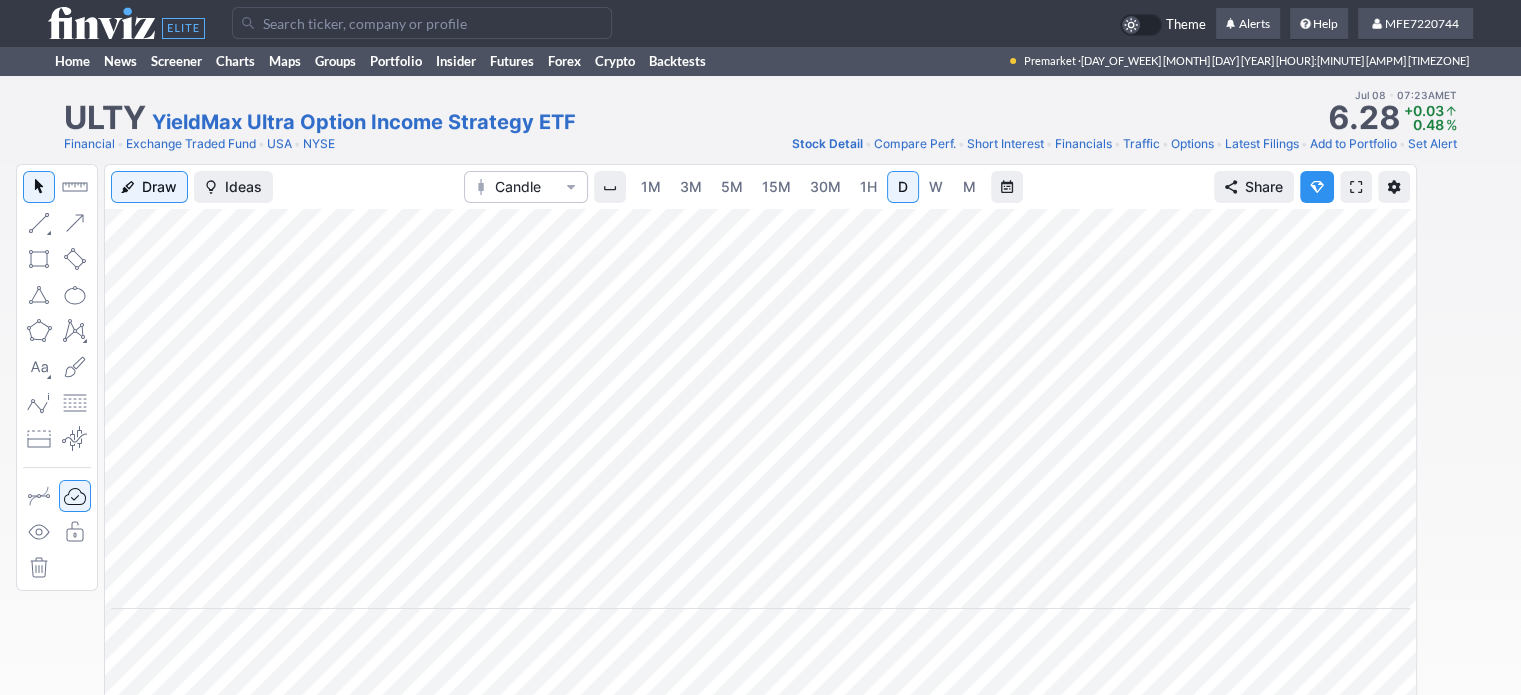 click on "W" at bounding box center [936, 186] 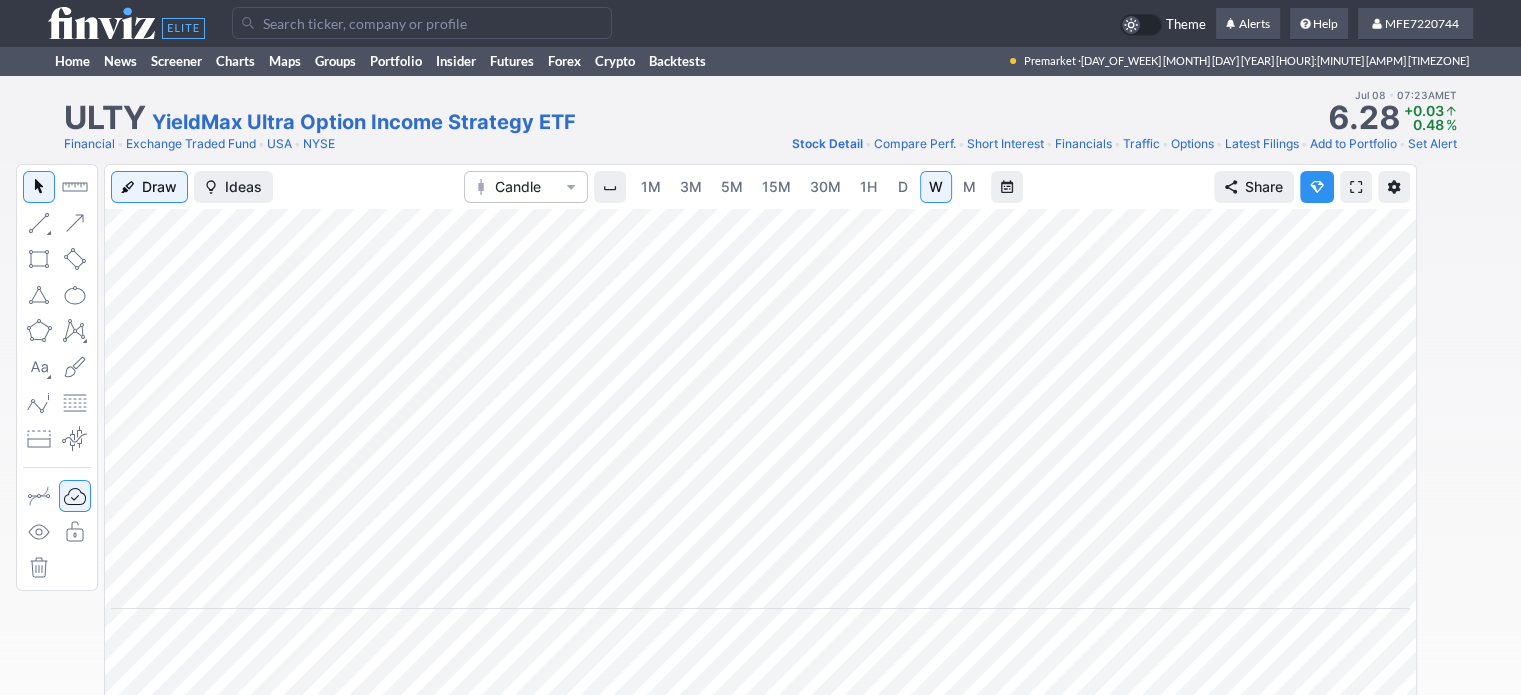 click on "D" at bounding box center (903, 186) 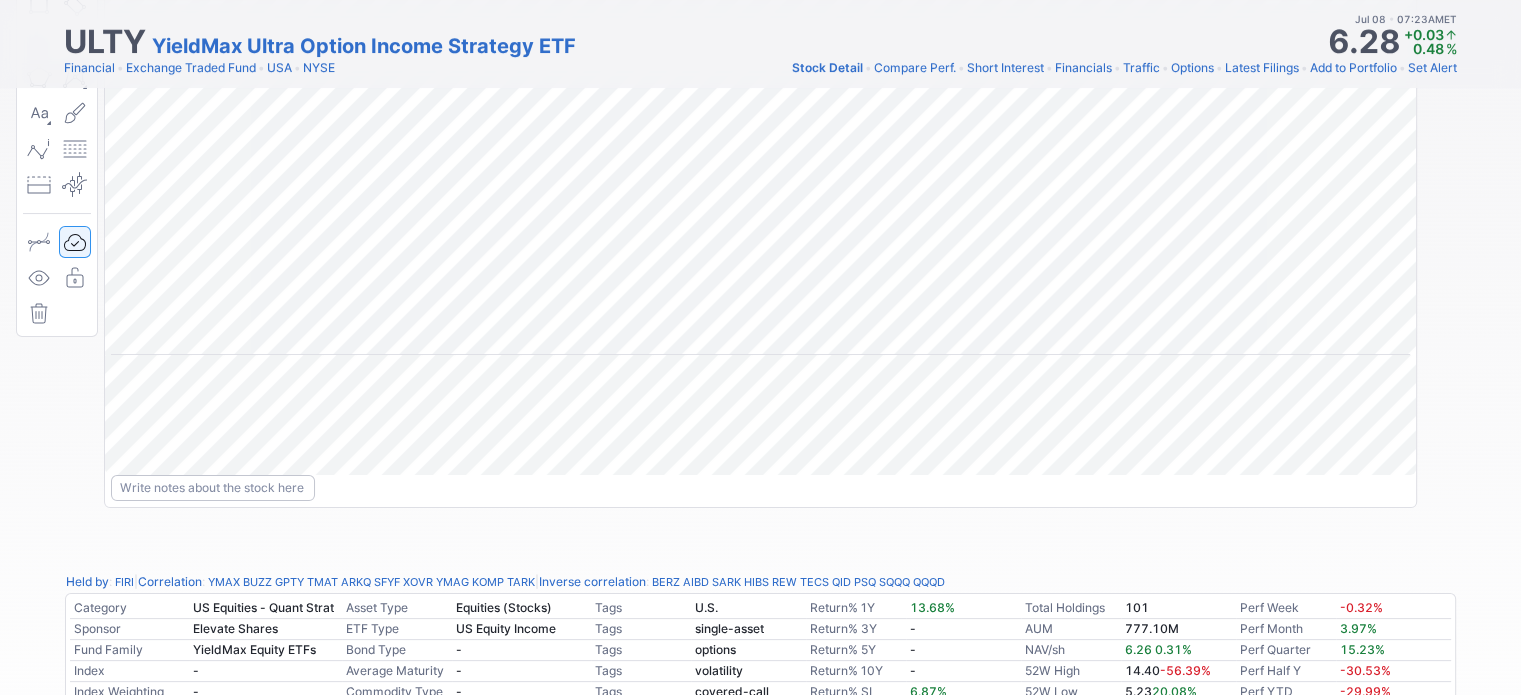 scroll, scrollTop: 0, scrollLeft: 0, axis: both 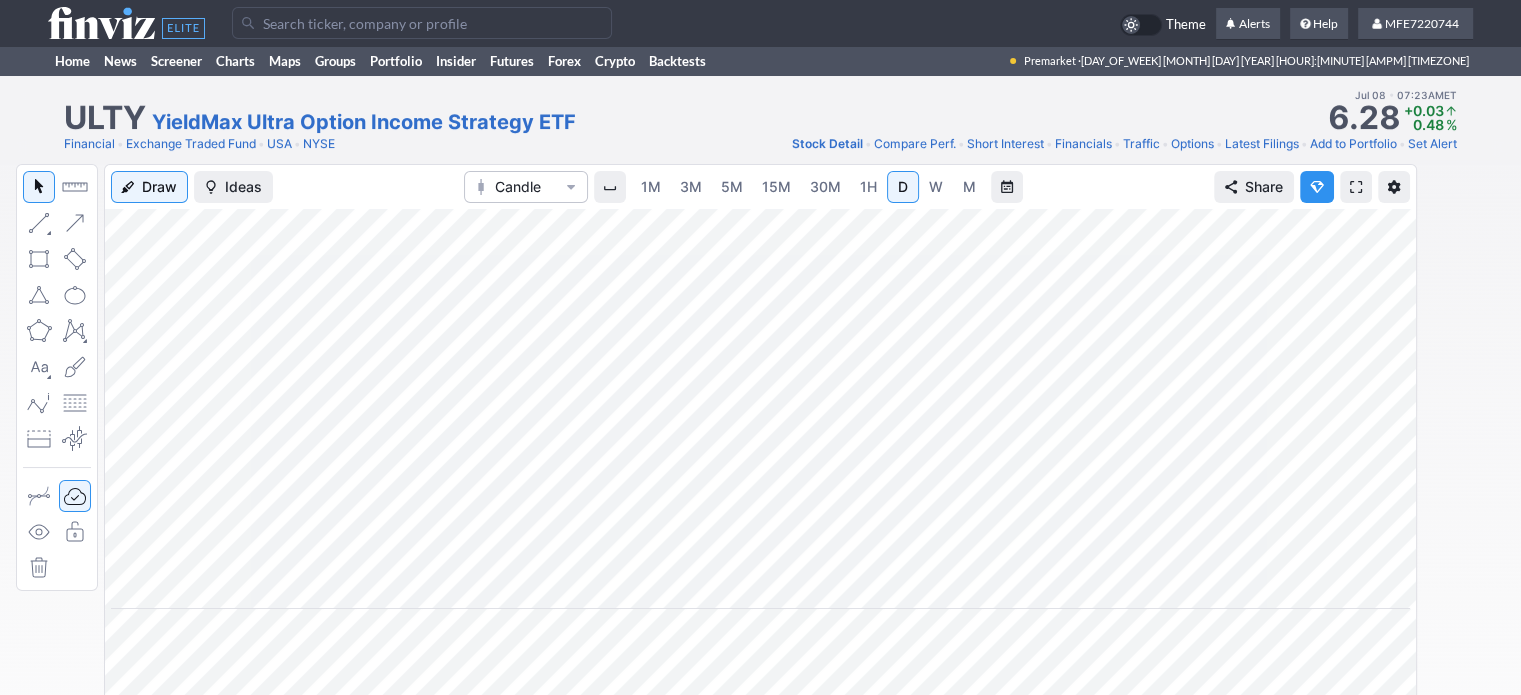 click on "Draw Ideas Candle 1M 3M 5M 15M 30M 1H D W M Share" at bounding box center [760, 494] 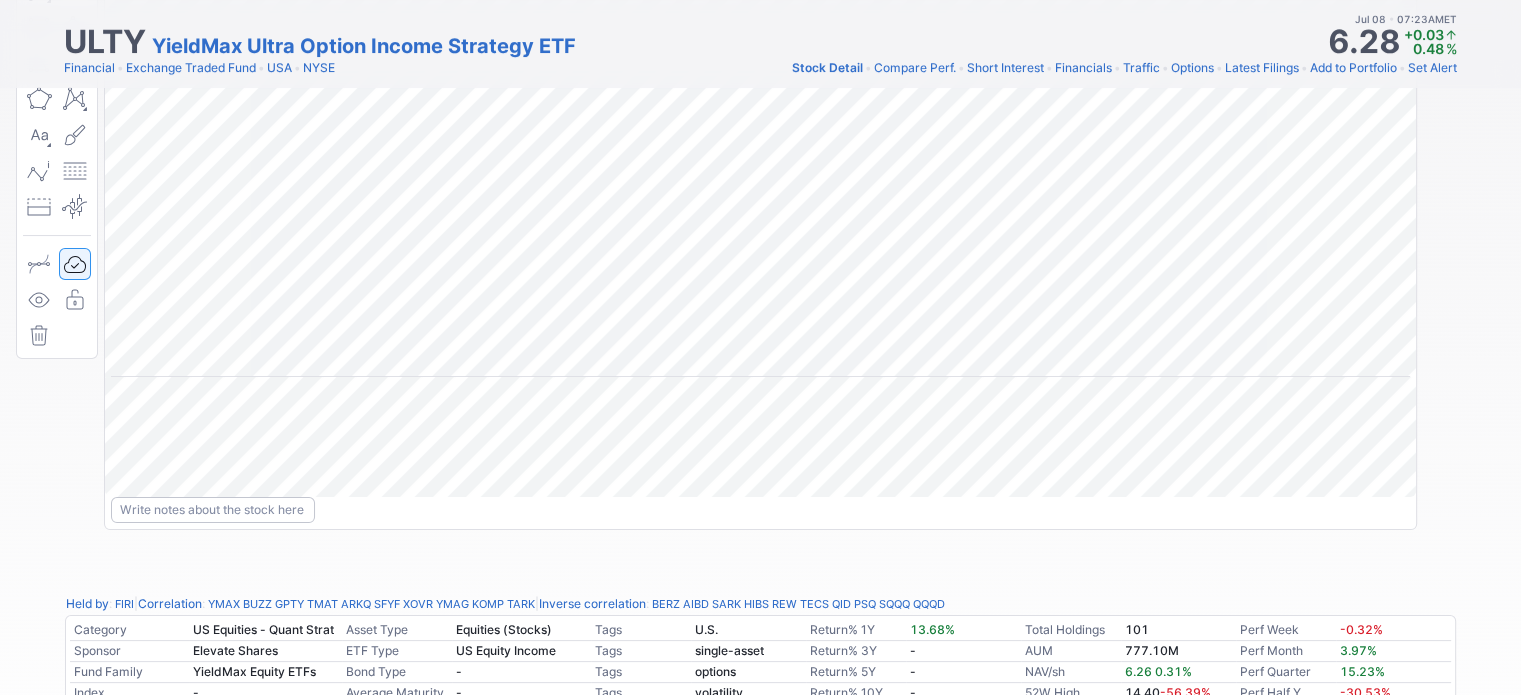 scroll, scrollTop: 0, scrollLeft: 0, axis: both 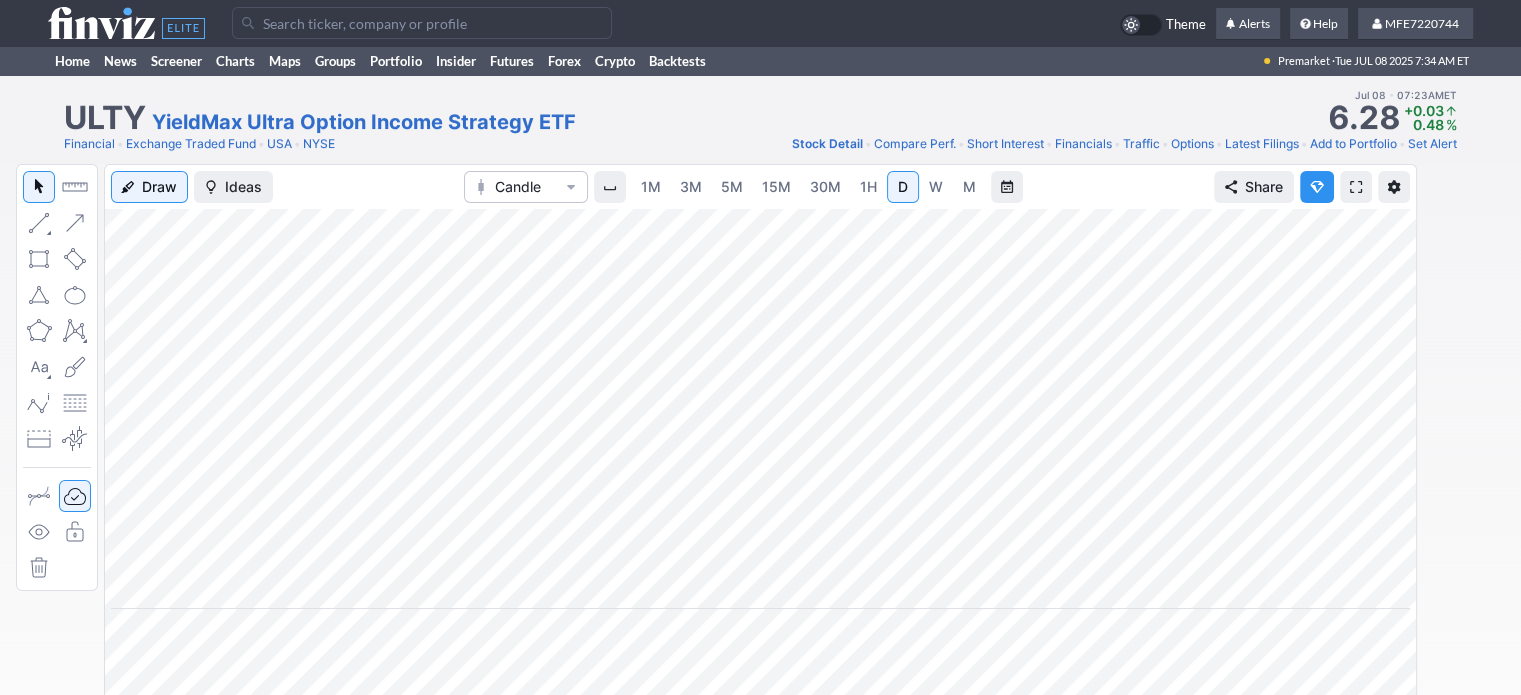 click on "Draw Ideas Candle 1M 3M 5M 15M 30M 1H D W M Share" at bounding box center (760, 494) 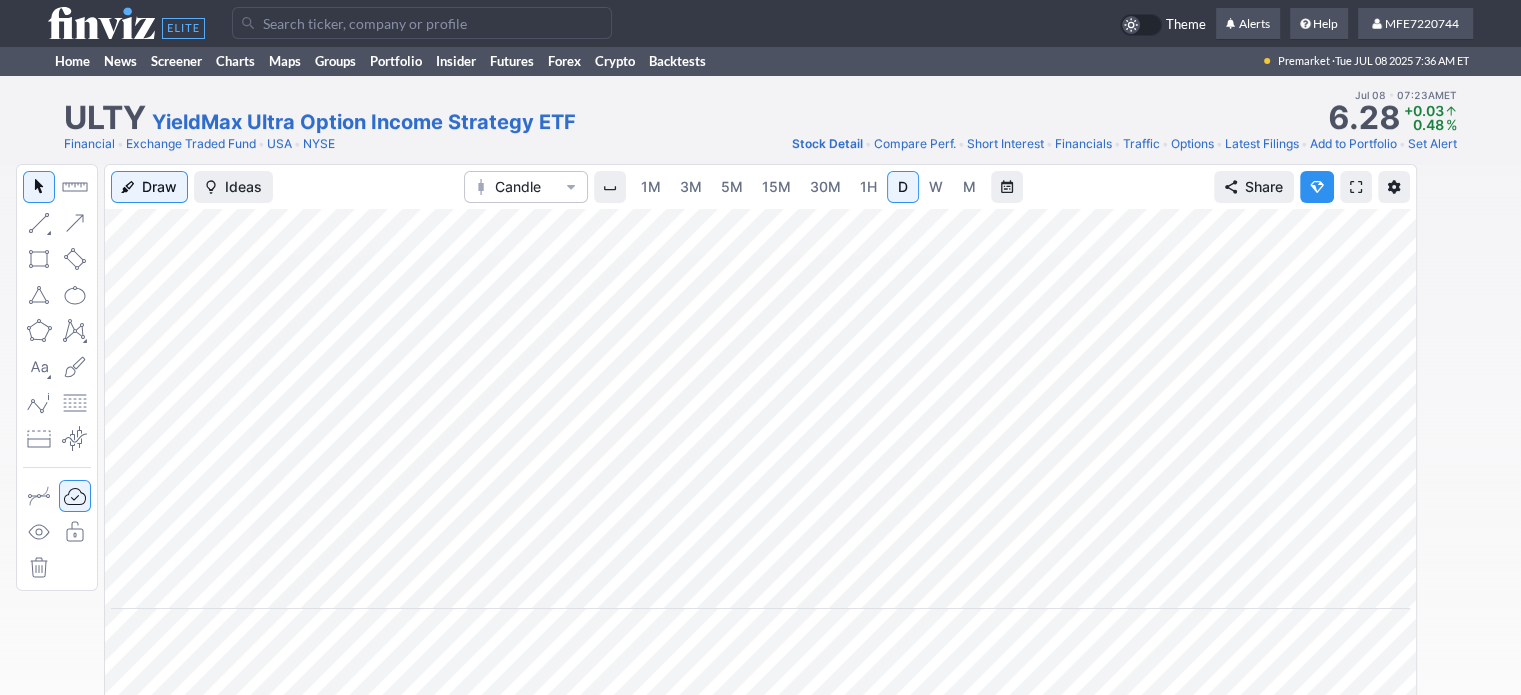 click at bounding box center (422, 23) 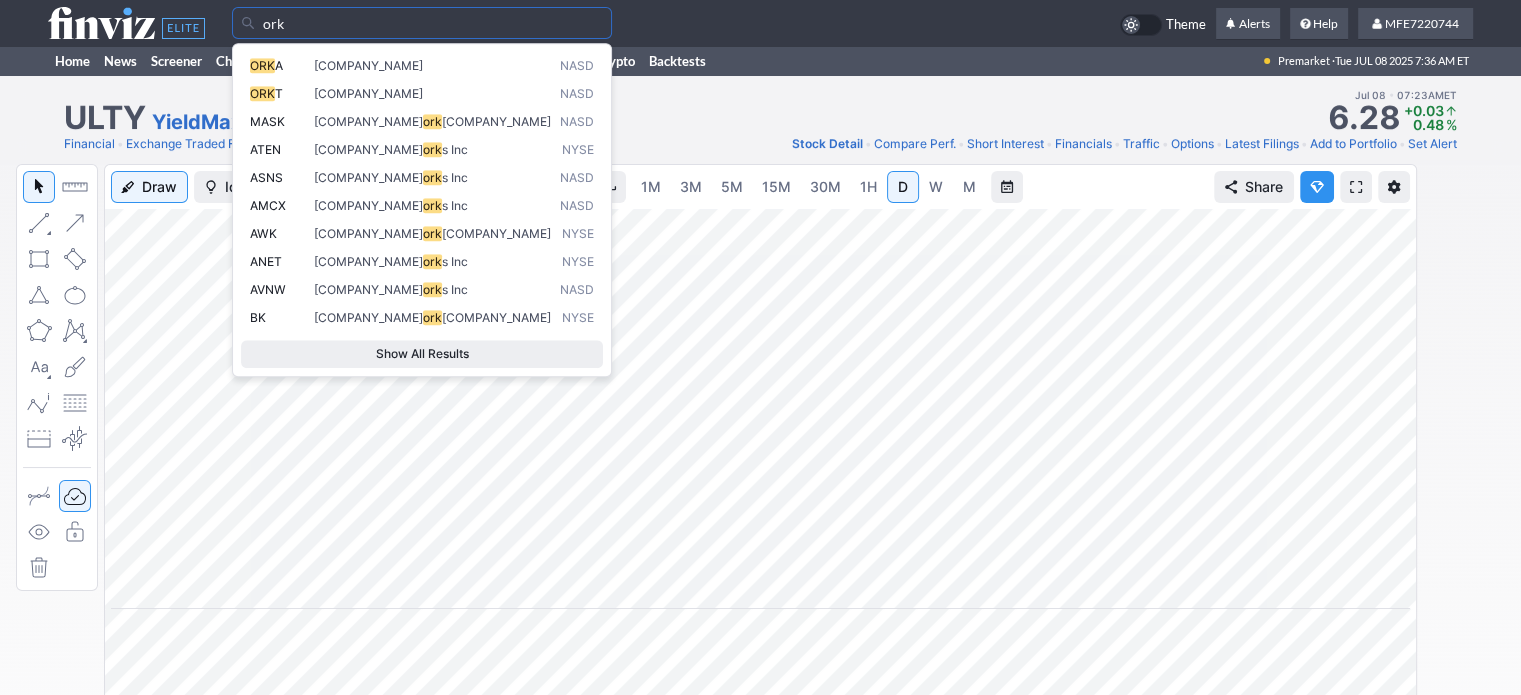 type on "ork" 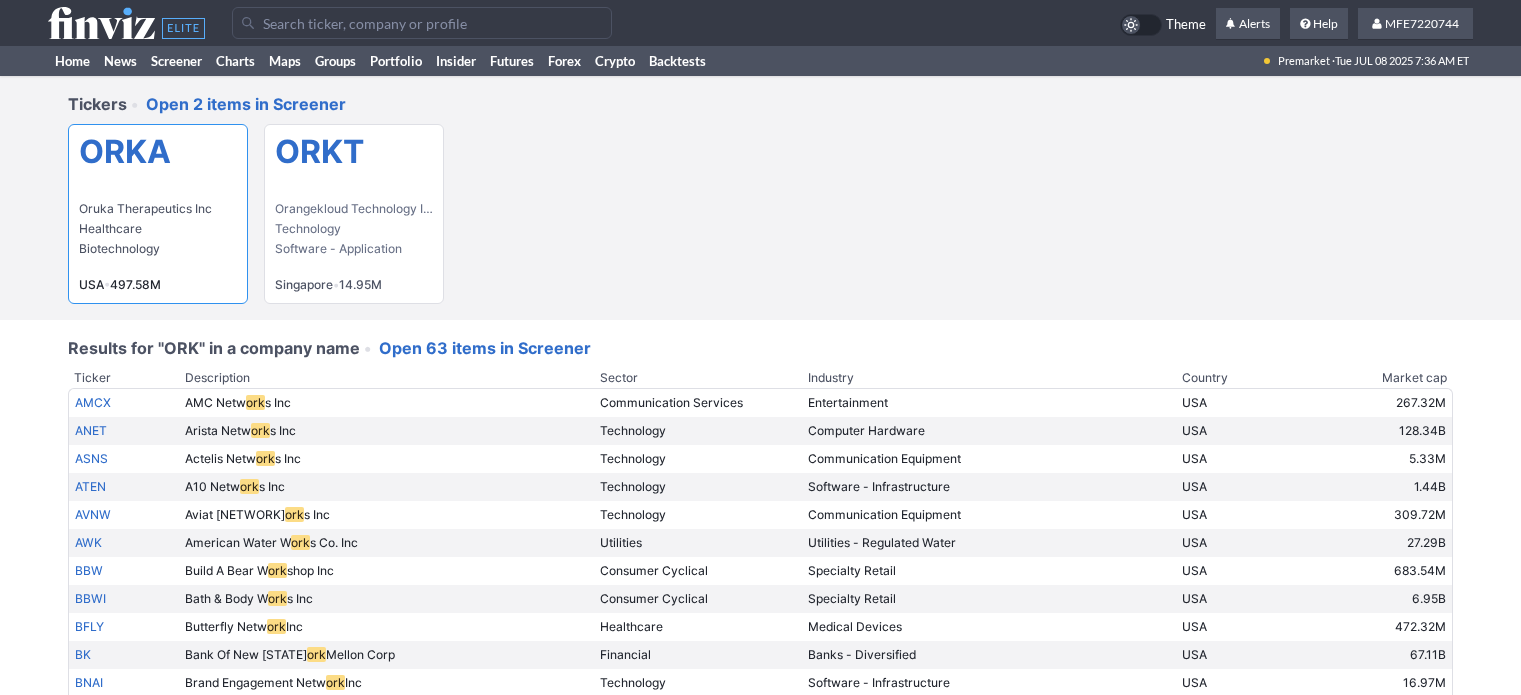 scroll, scrollTop: 0, scrollLeft: 0, axis: both 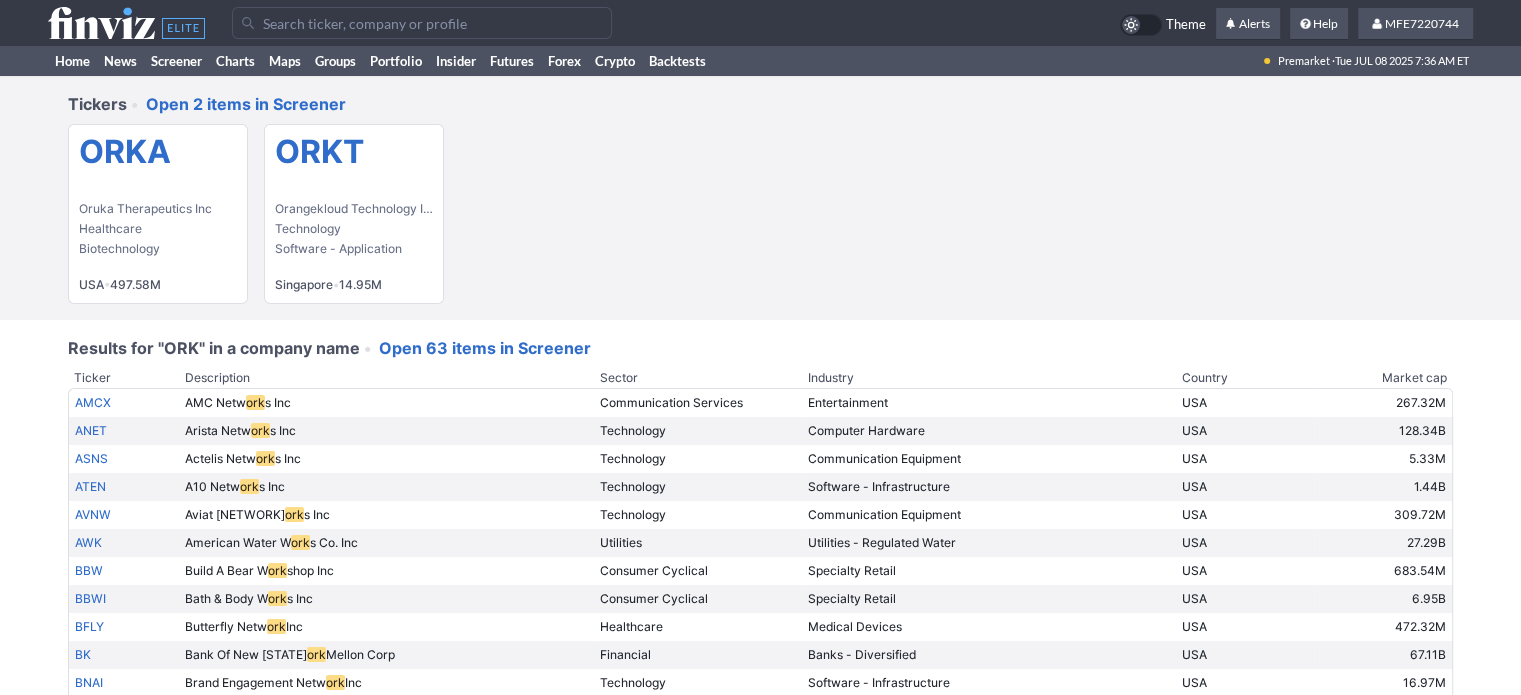 click at bounding box center (422, 23) 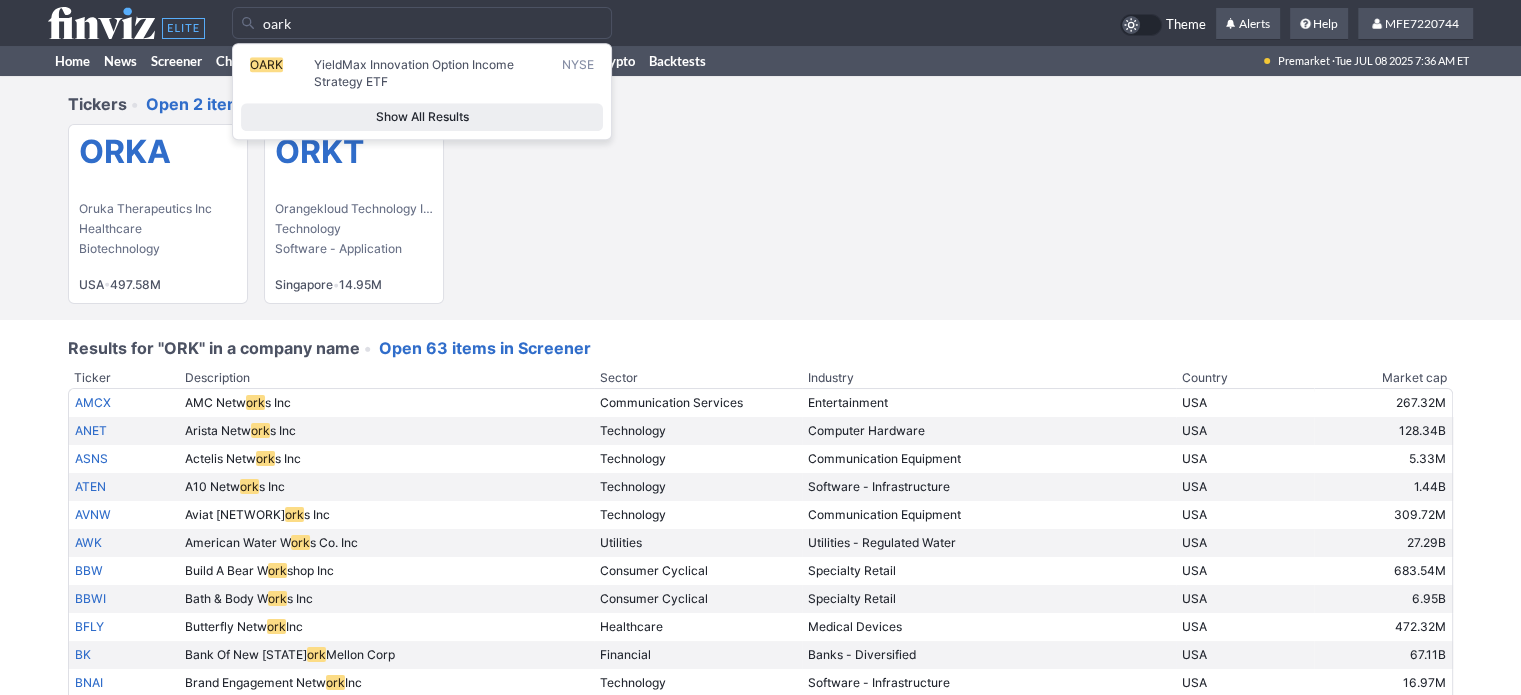 type on "oark" 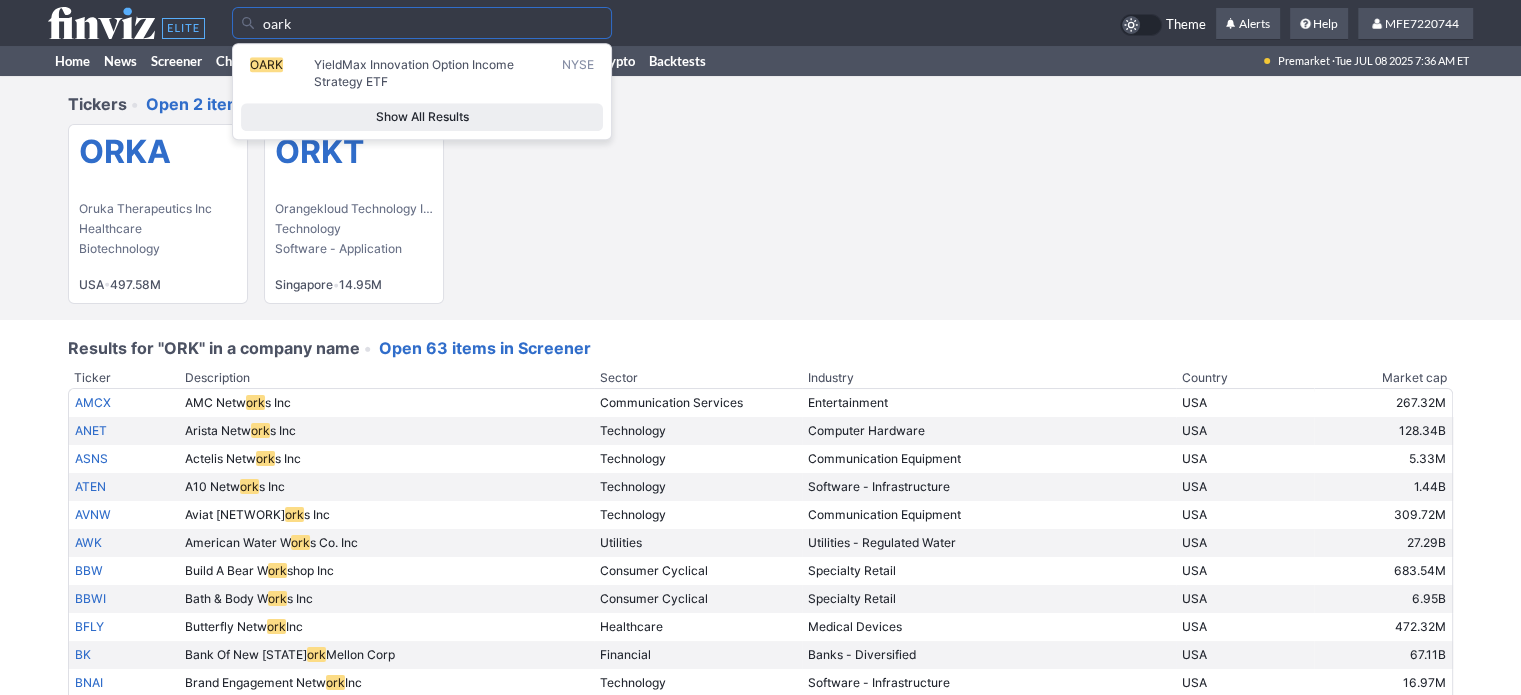 click on "YieldMax Innovation Option Income Strategy ETF" at bounding box center [414, 72] 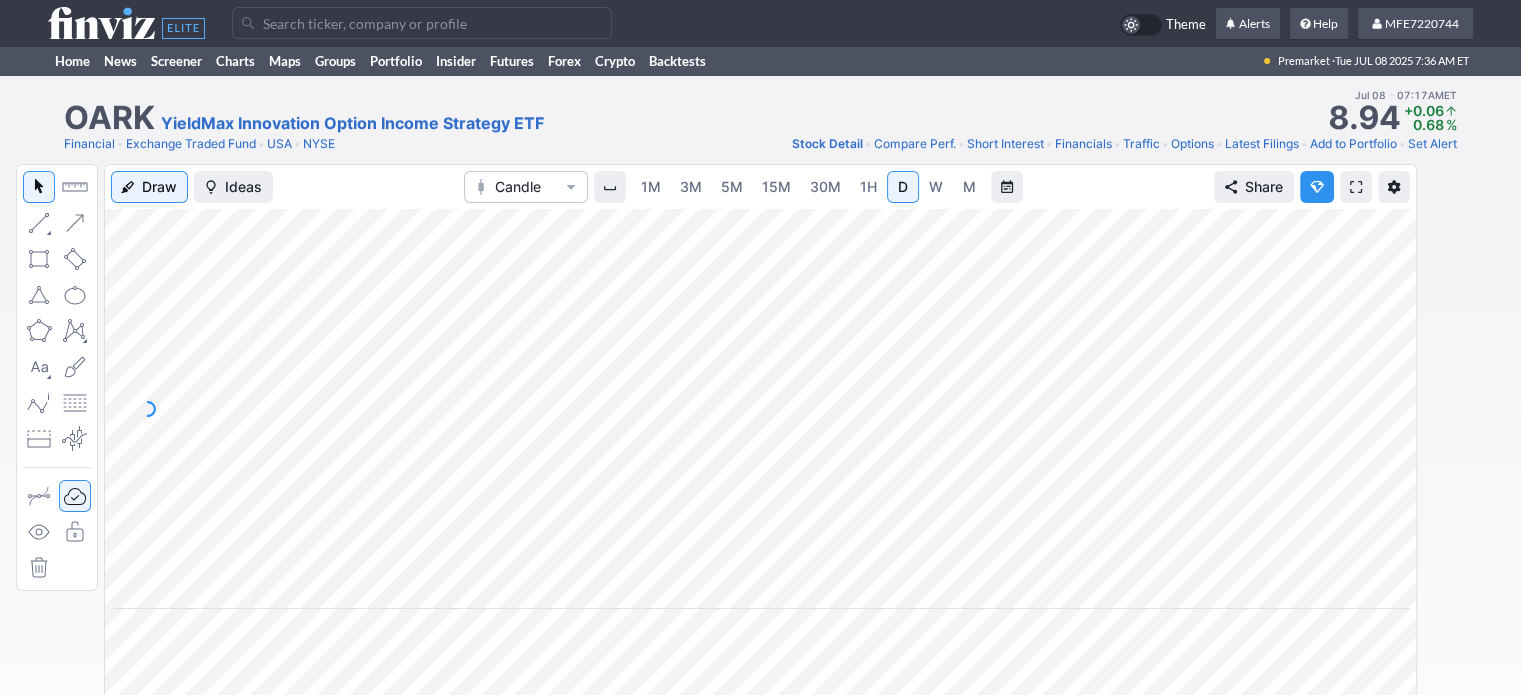 scroll, scrollTop: 6, scrollLeft: 0, axis: vertical 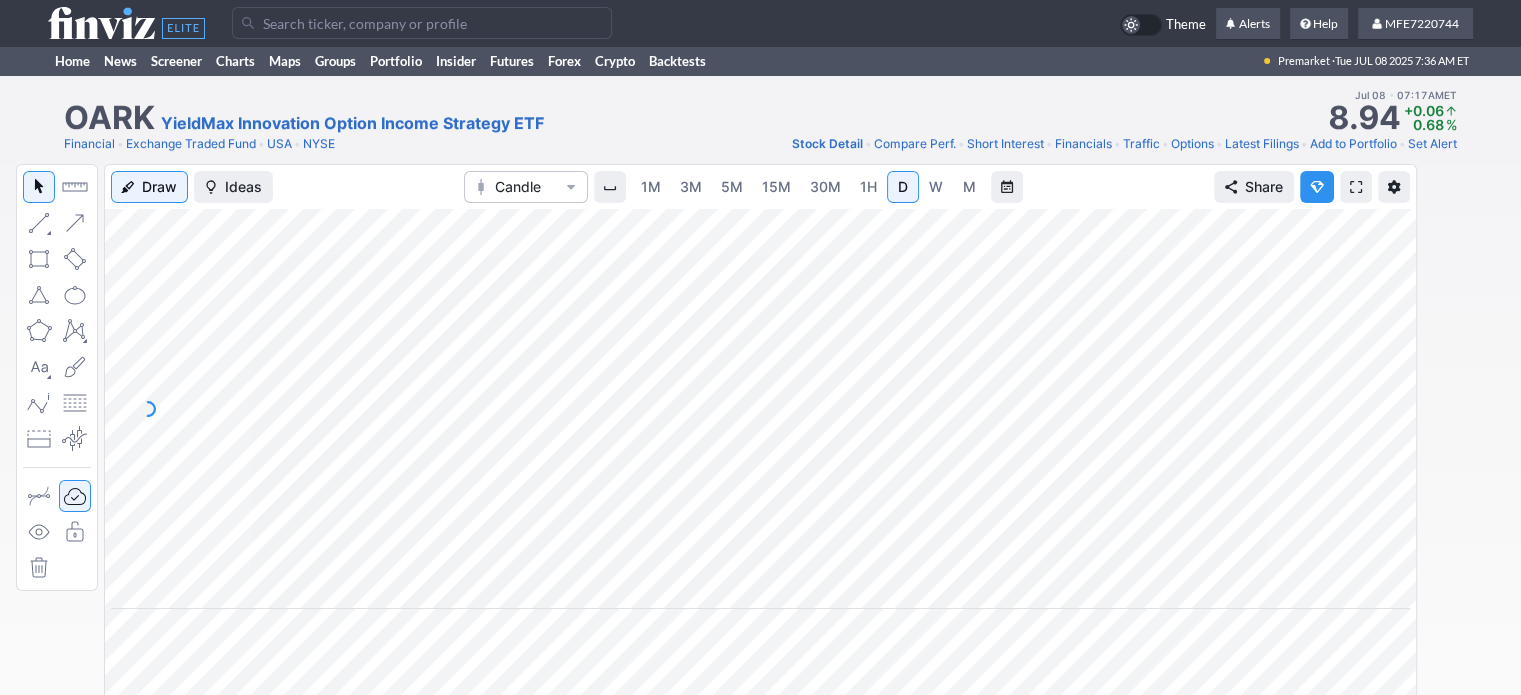 click on "M" at bounding box center (969, 187) 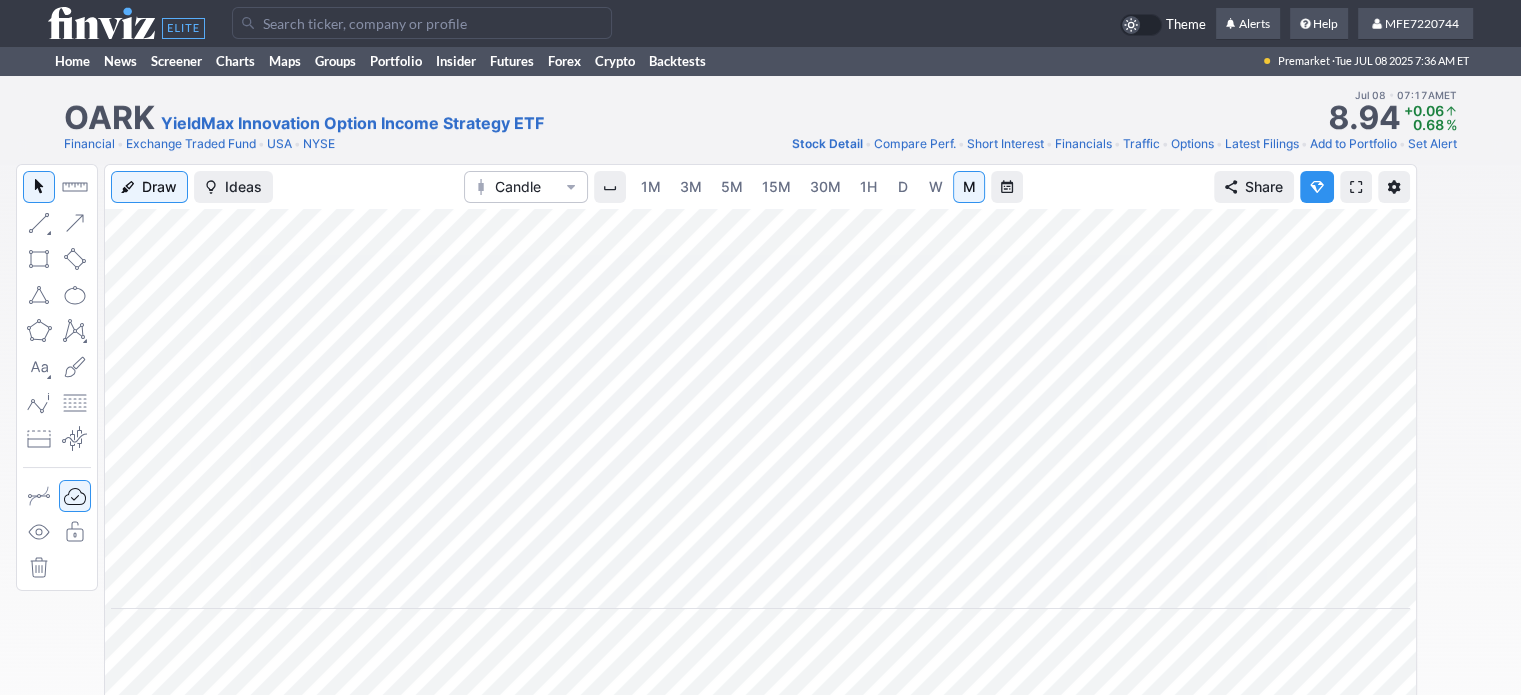 drag, startPoint x: 928, startPoint y: 189, endPoint x: 912, endPoint y: 194, distance: 16.763054 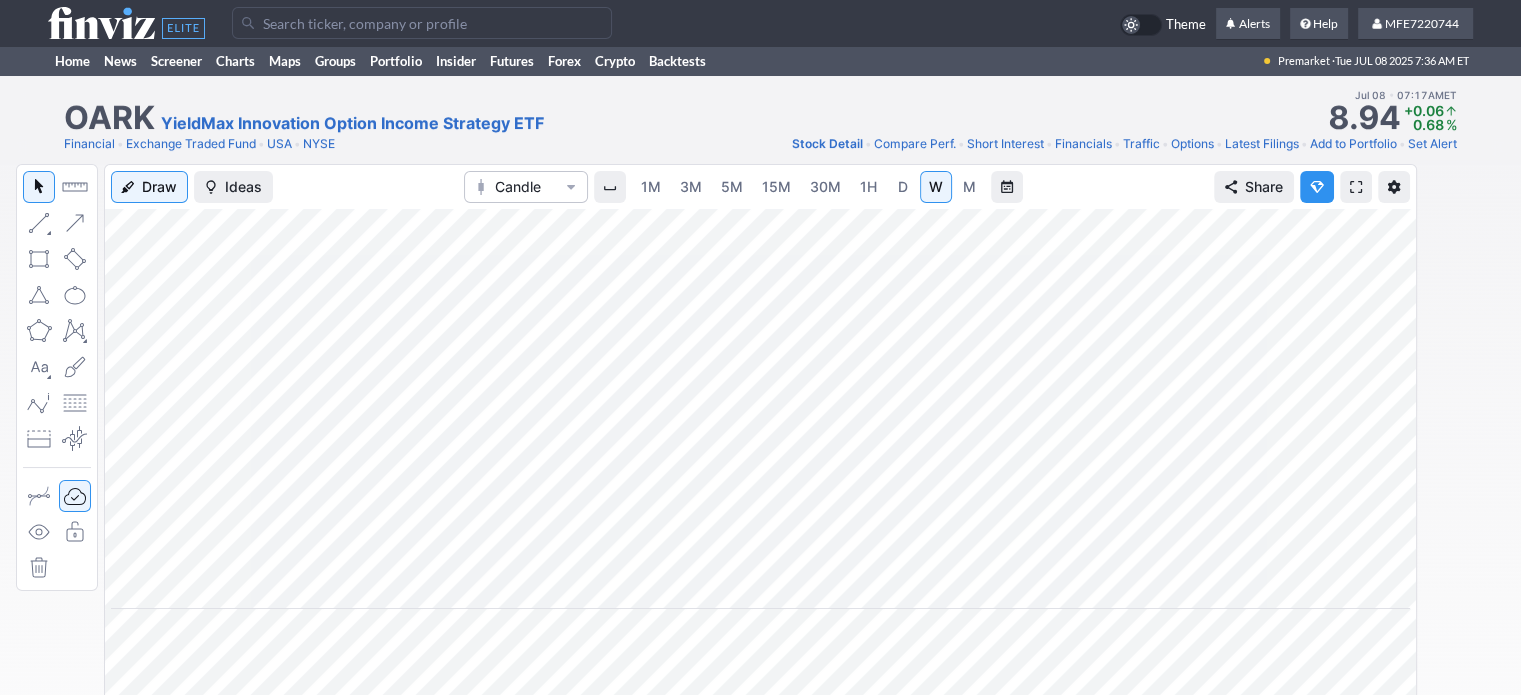 click on "D" at bounding box center (903, 186) 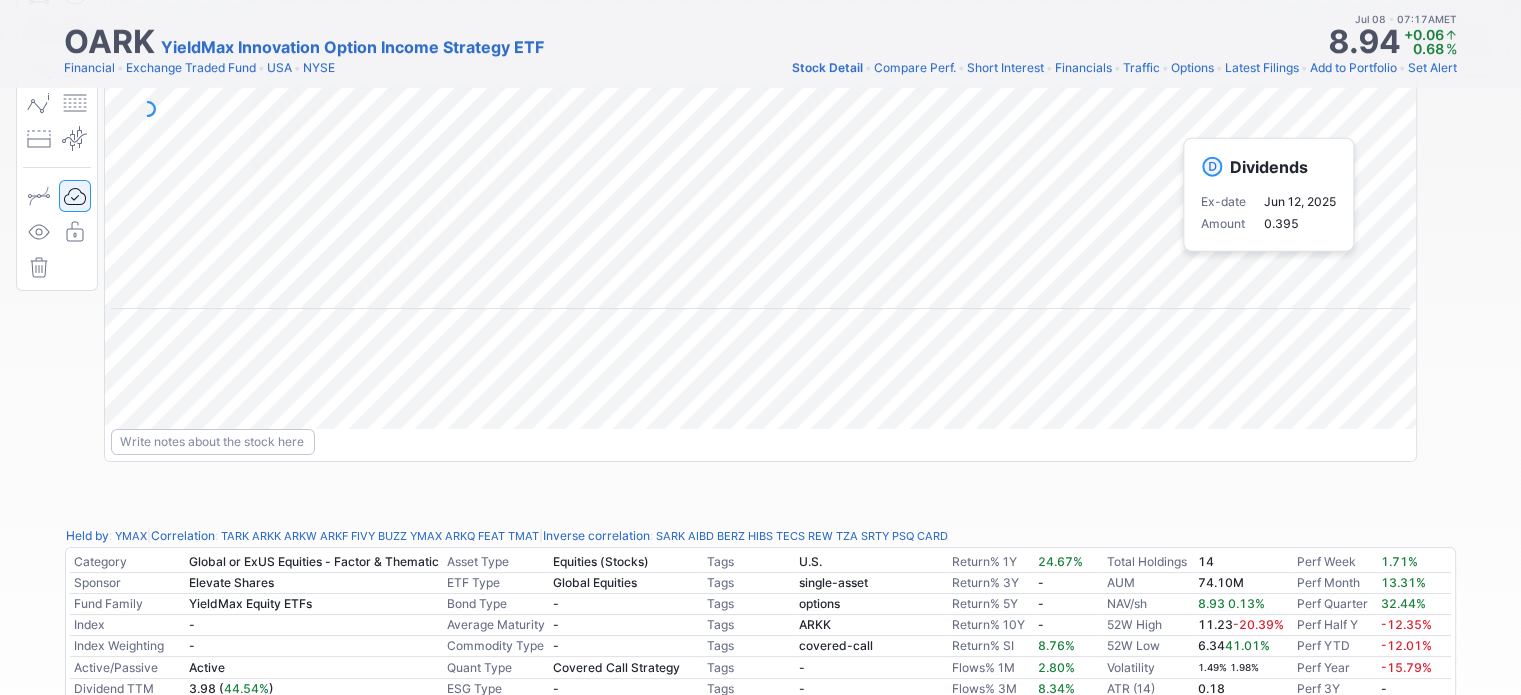 scroll, scrollTop: 0, scrollLeft: 0, axis: both 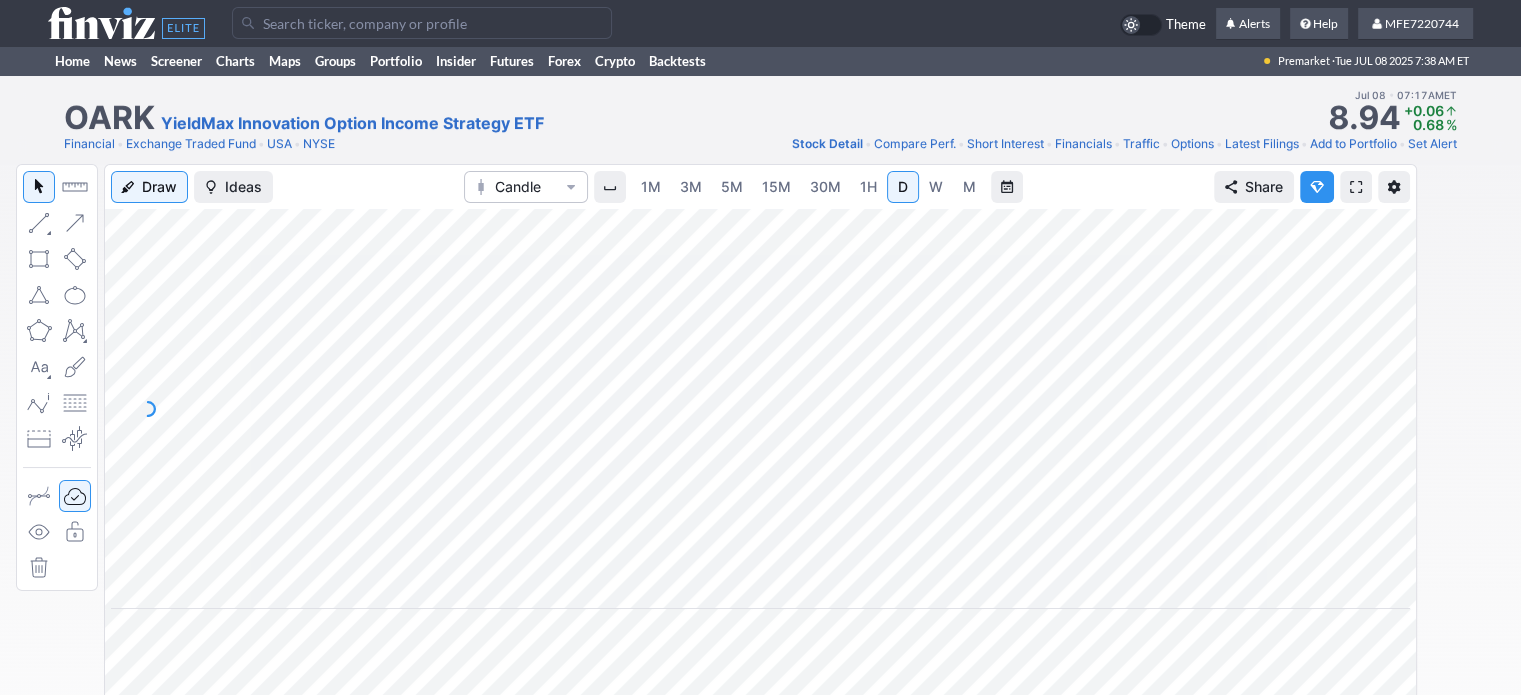 drag, startPoint x: 936, startPoint y: 182, endPoint x: 928, endPoint y: 199, distance: 18.788294 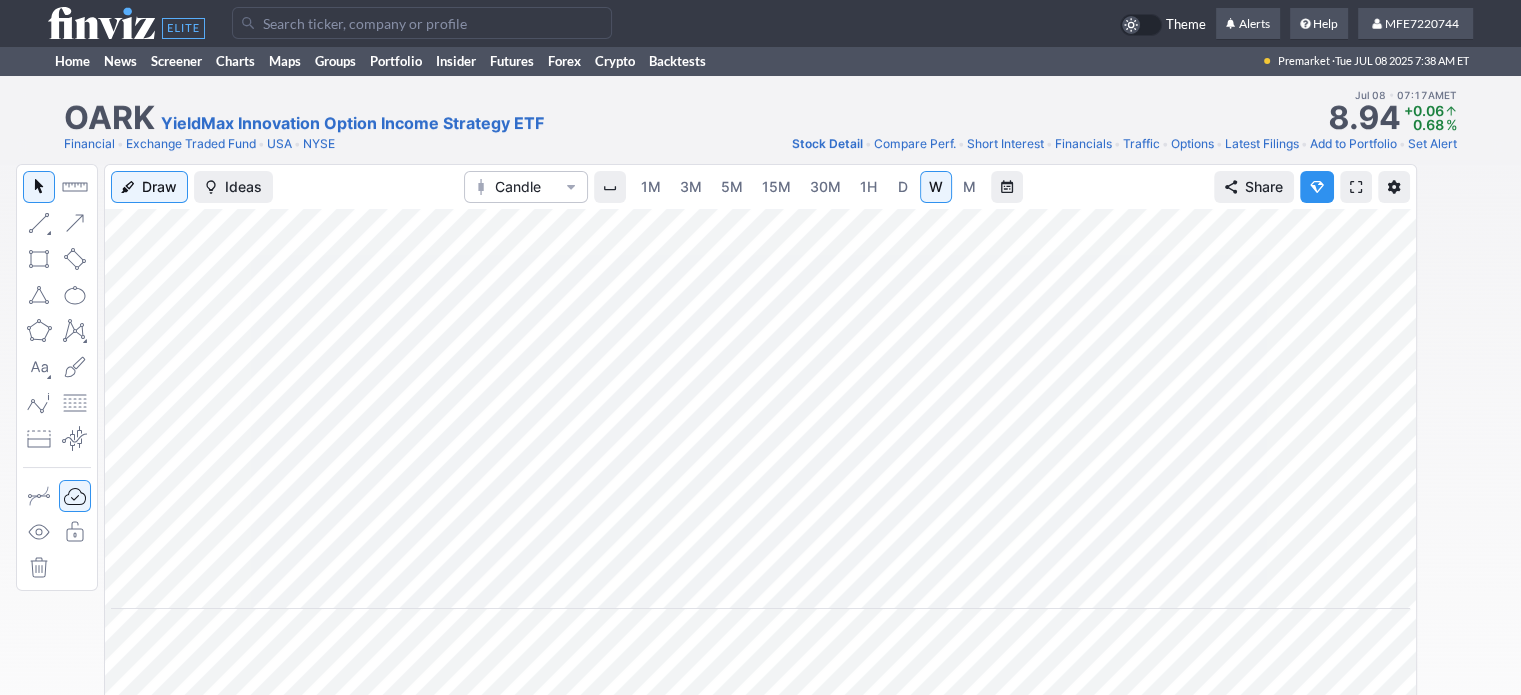 click on "D" at bounding box center (903, 186) 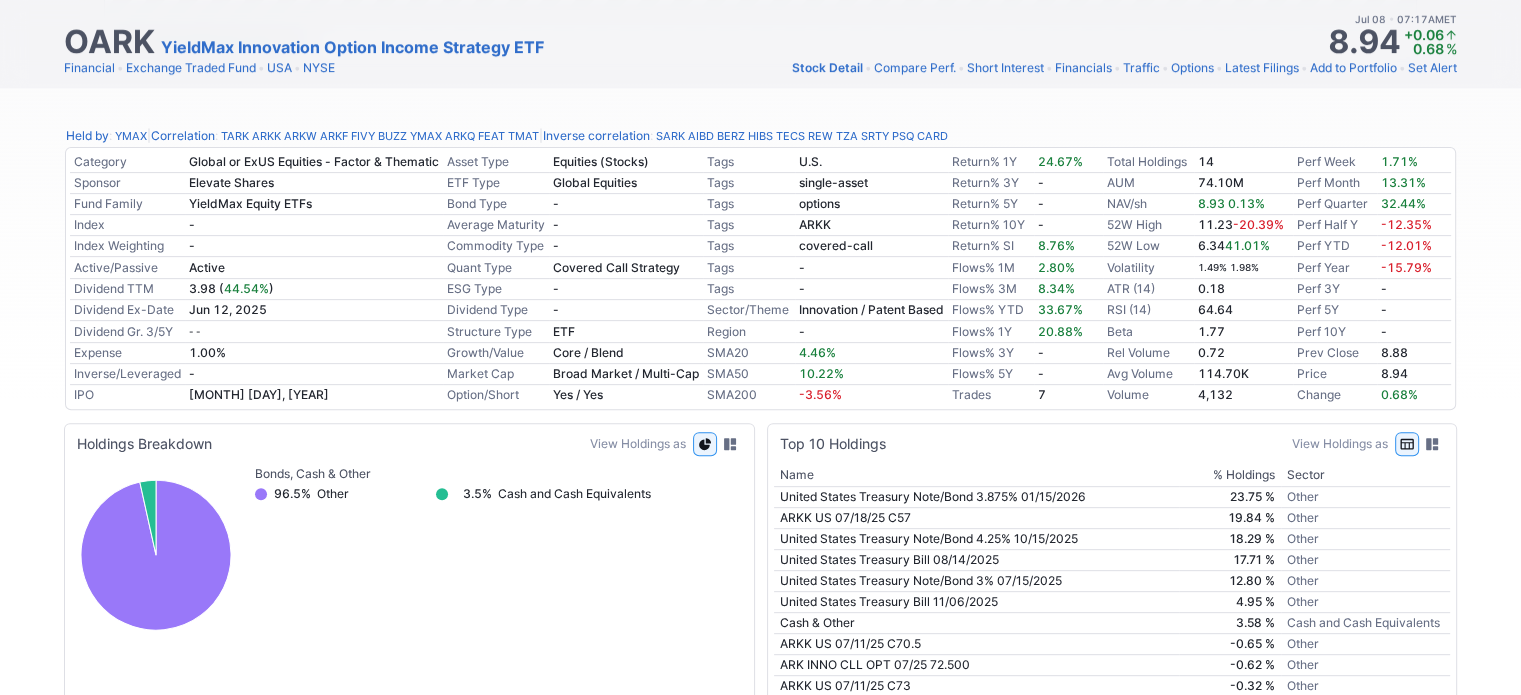 scroll, scrollTop: 0, scrollLeft: 0, axis: both 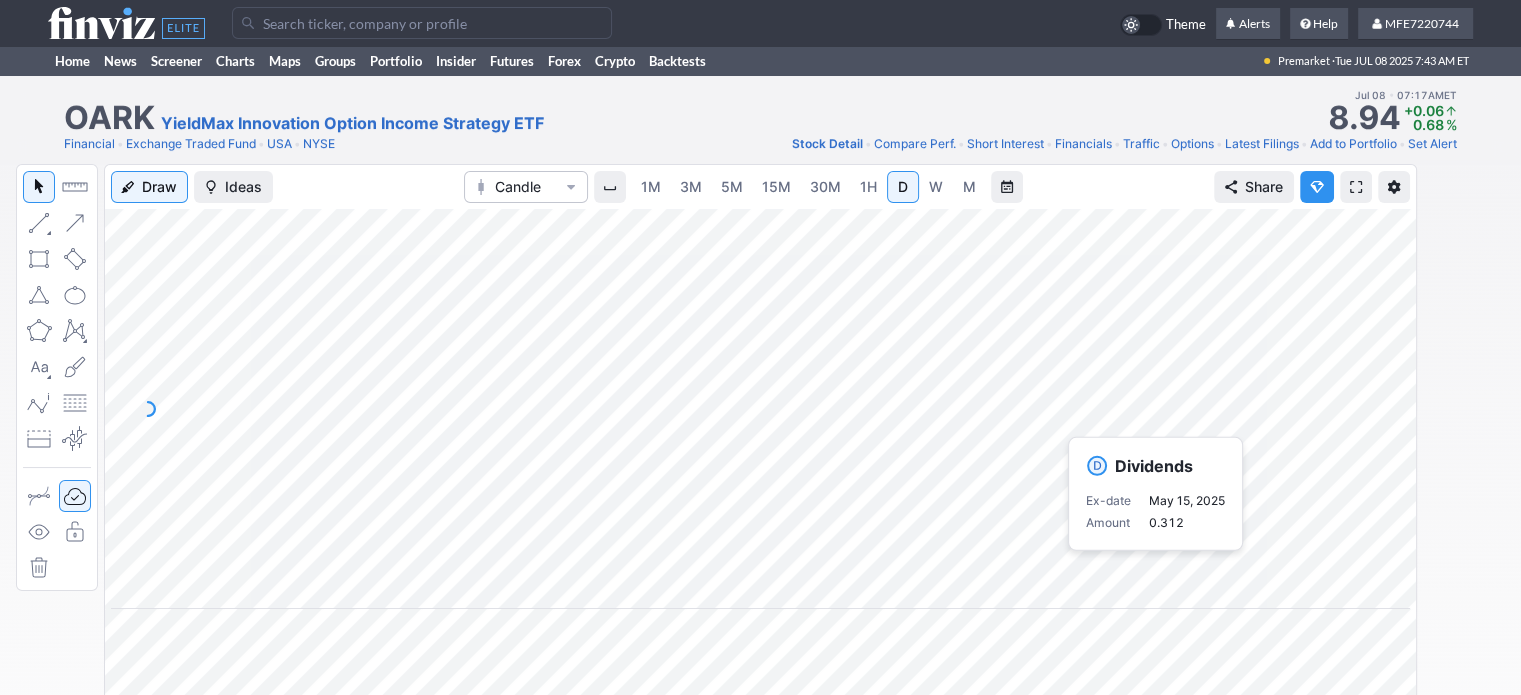 click on "Draw Ideas Candle 1M 3M 5M 15M 30M 1H D W M Share" at bounding box center [760, 494] 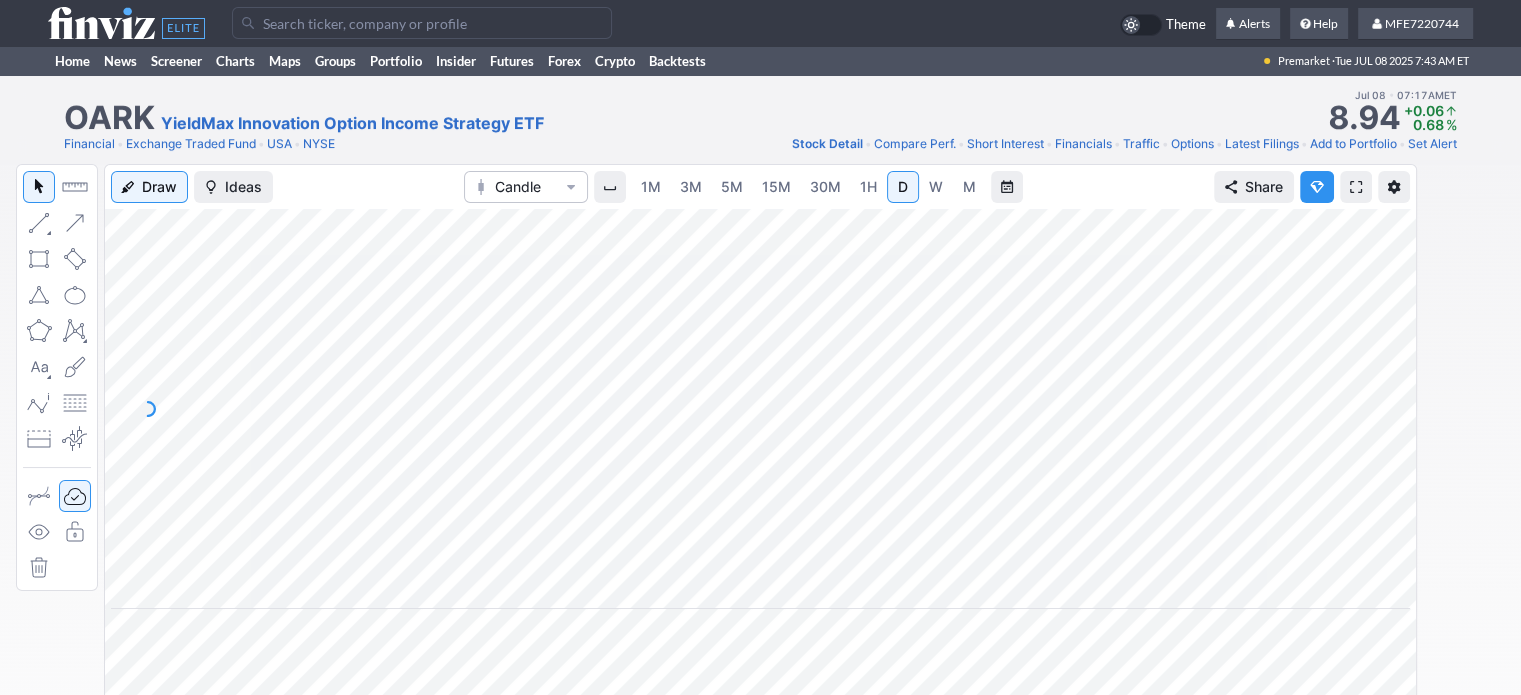 drag, startPoint x: 413, startPoint y: 22, endPoint x: 406, endPoint y: 7, distance: 16.552946 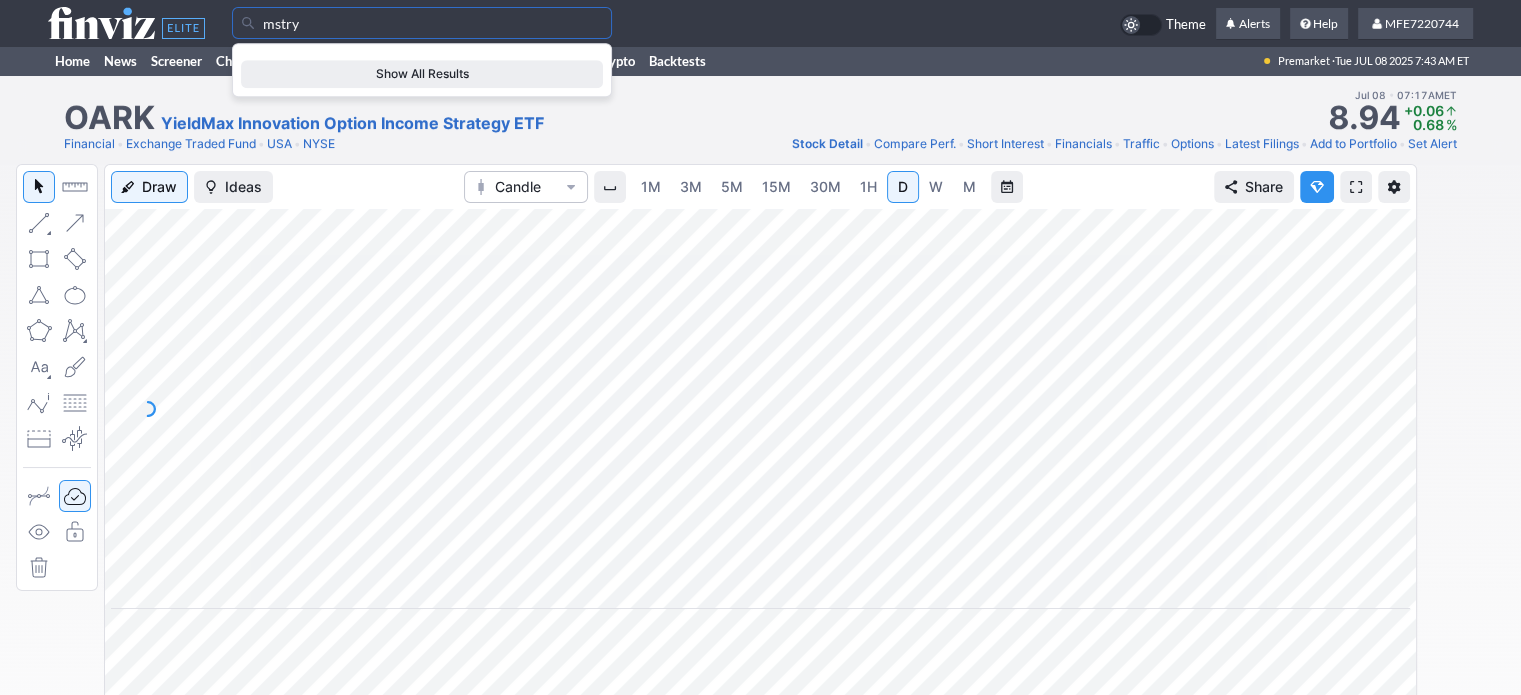 type on "mstry" 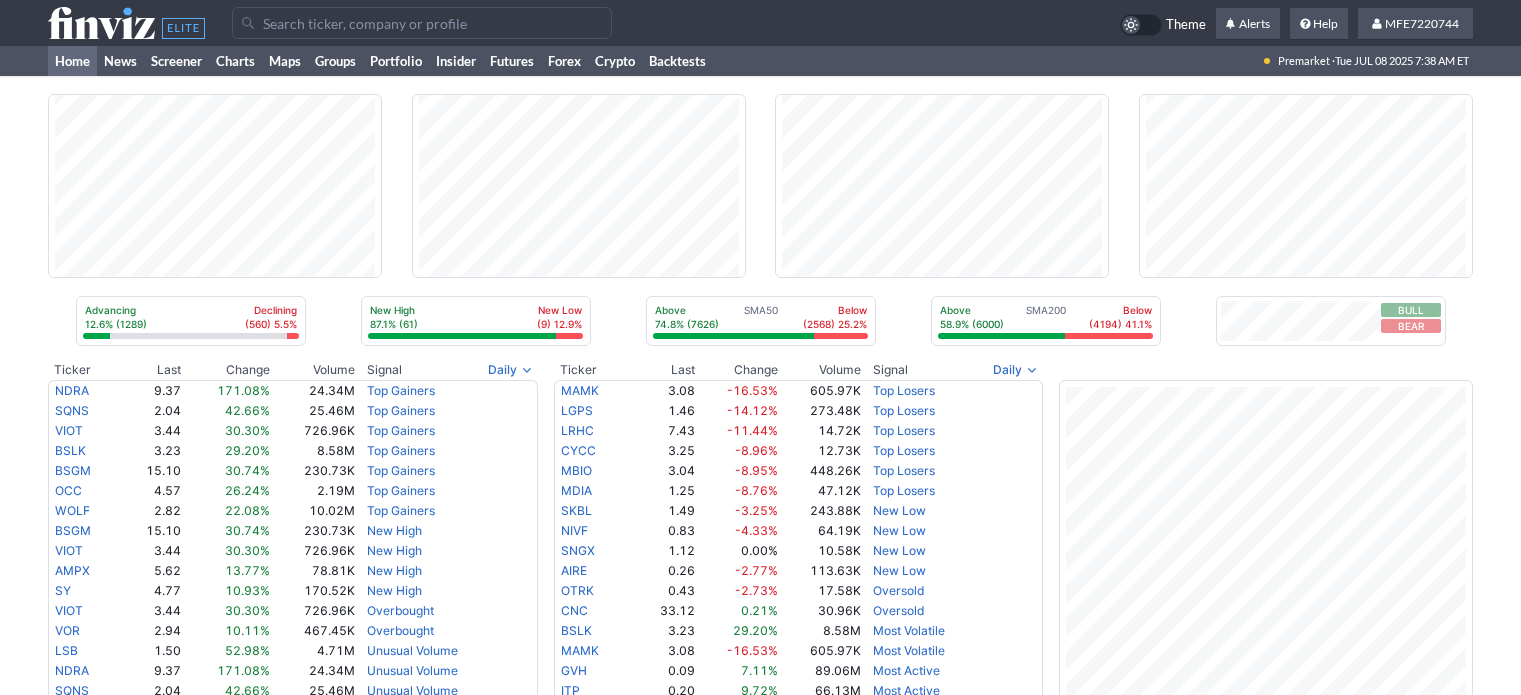 scroll, scrollTop: 0, scrollLeft: 0, axis: both 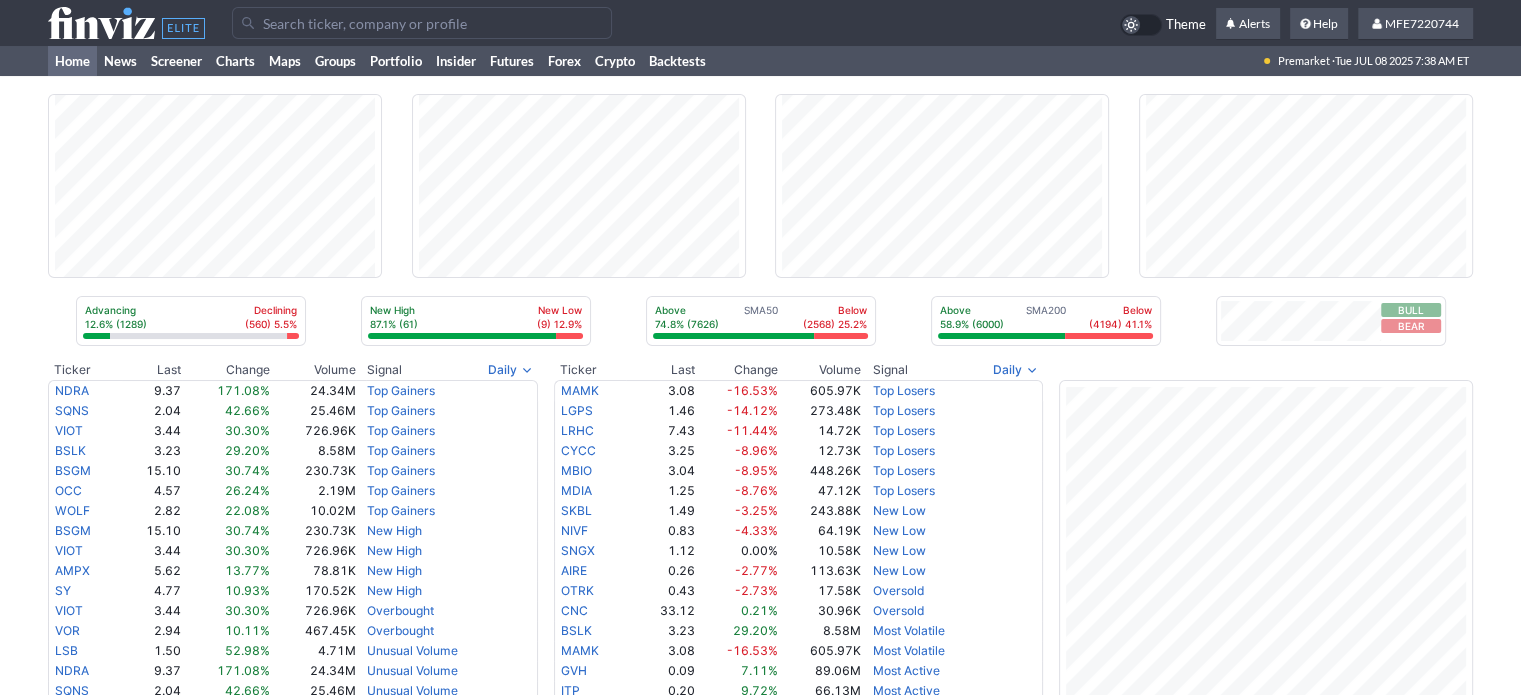 click at bounding box center [422, 23] 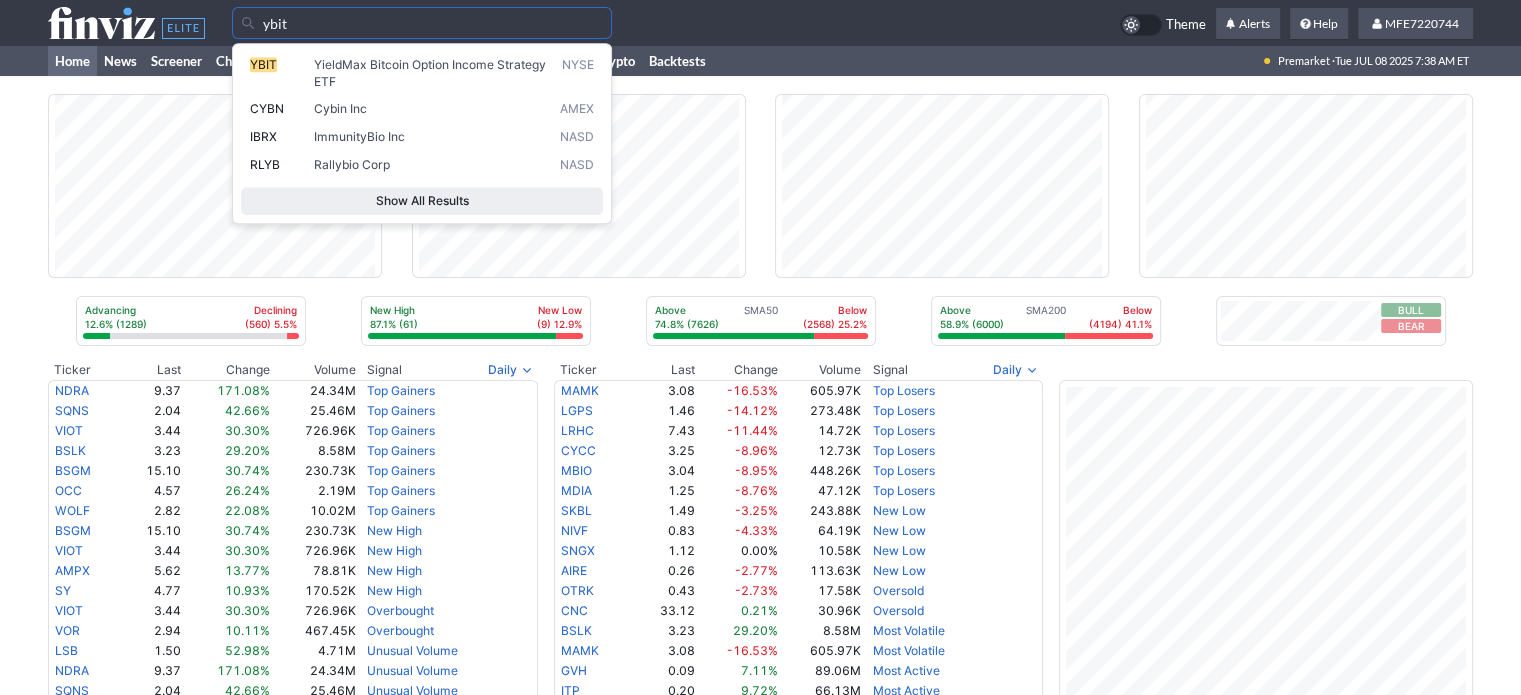 type on "ybit" 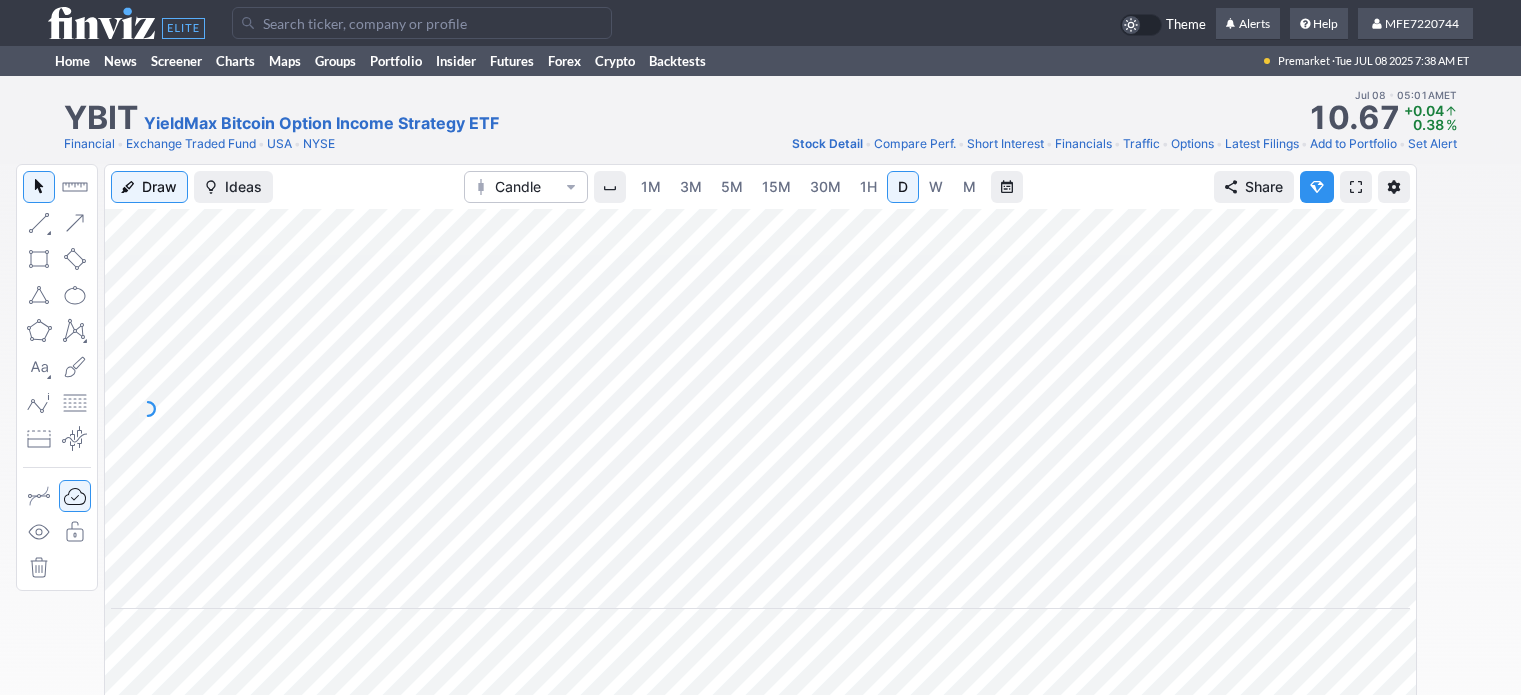 scroll, scrollTop: 0, scrollLeft: 0, axis: both 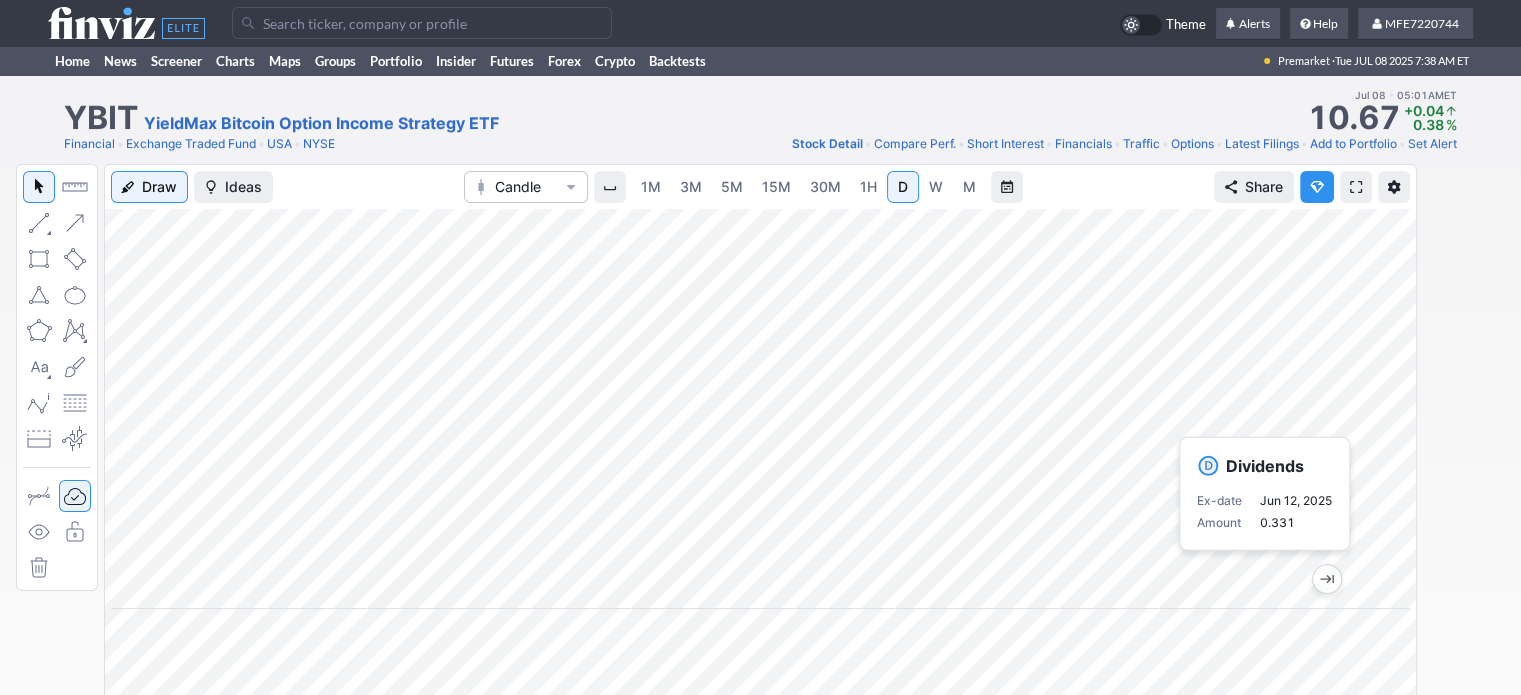click on "Draw Ideas Candle 1M 3M 5M 15M 30M 1H D W M Share" at bounding box center [760, 494] 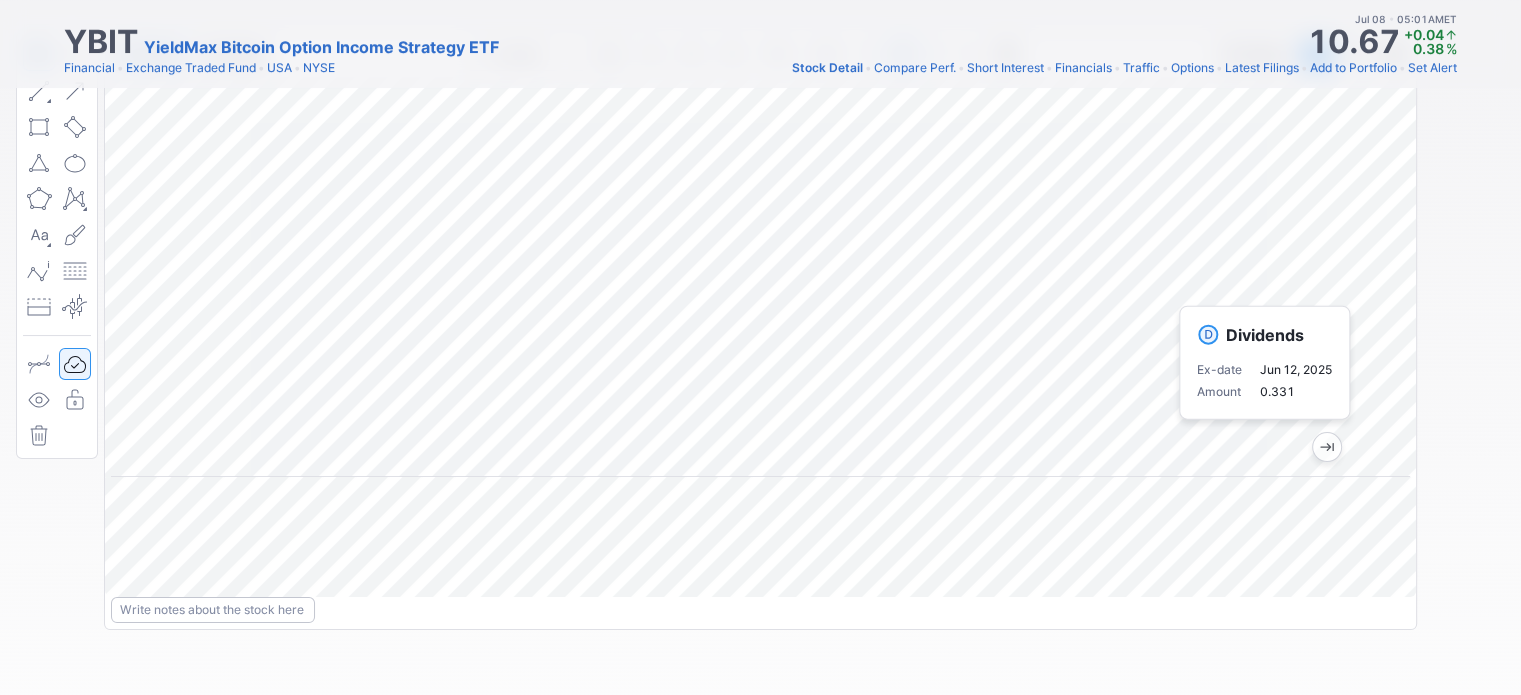 scroll, scrollTop: 0, scrollLeft: 0, axis: both 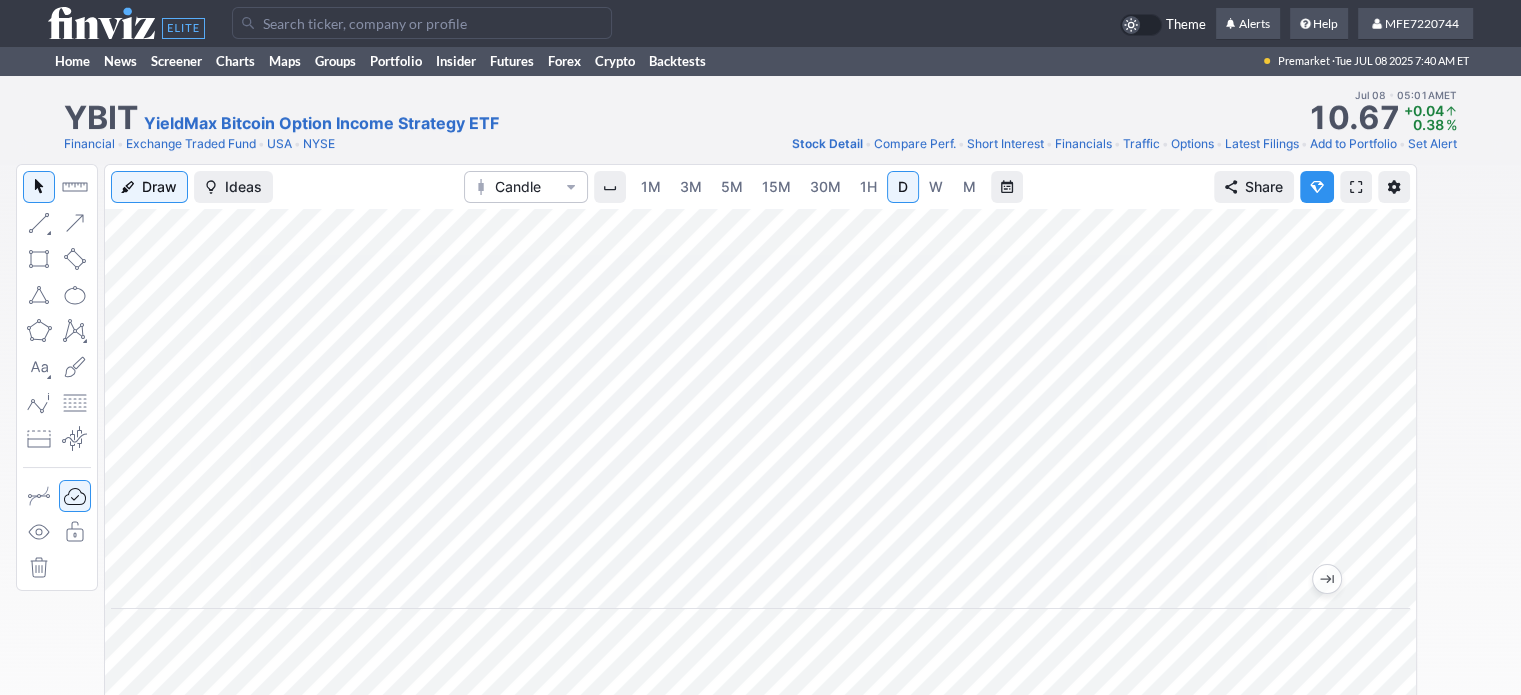 click at bounding box center [422, 23] 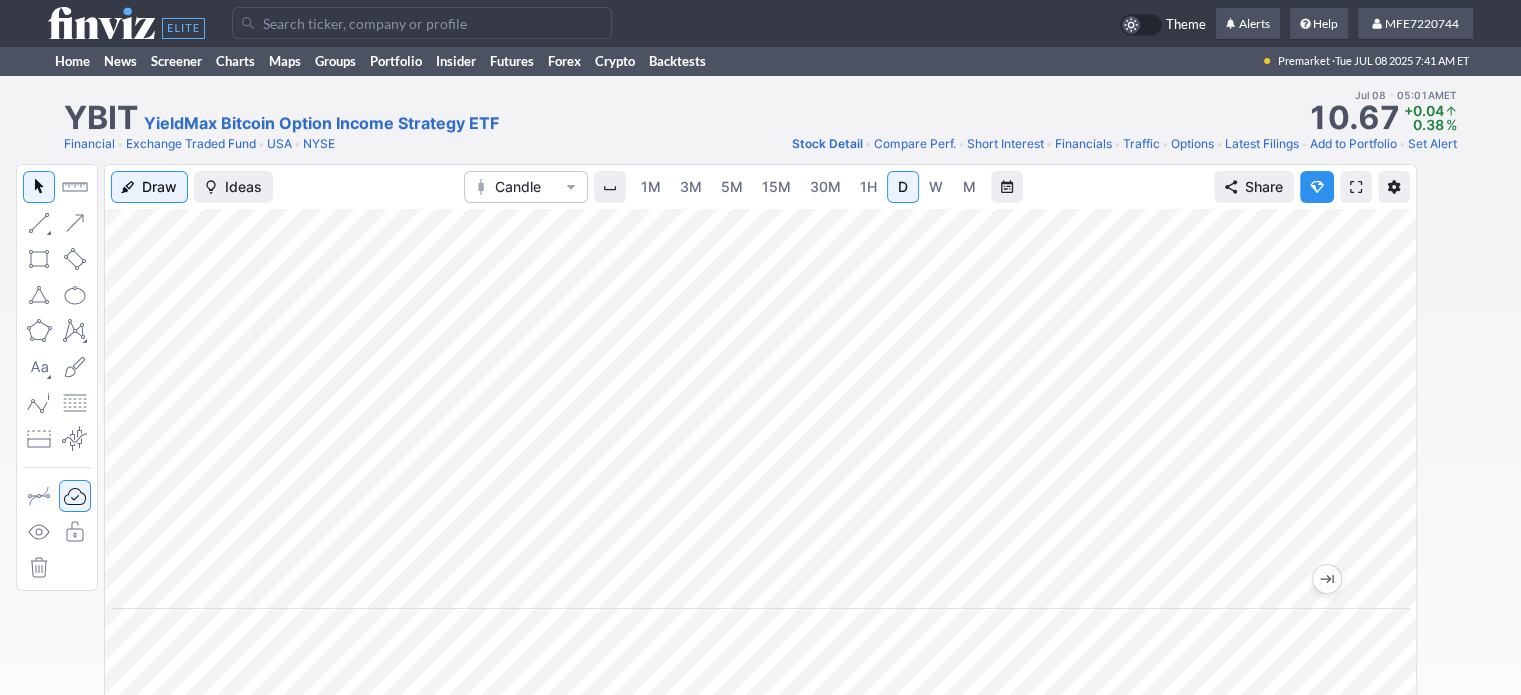 drag, startPoint x: 455, startPoint y: 16, endPoint x: 464, endPoint y: 11, distance: 10.29563 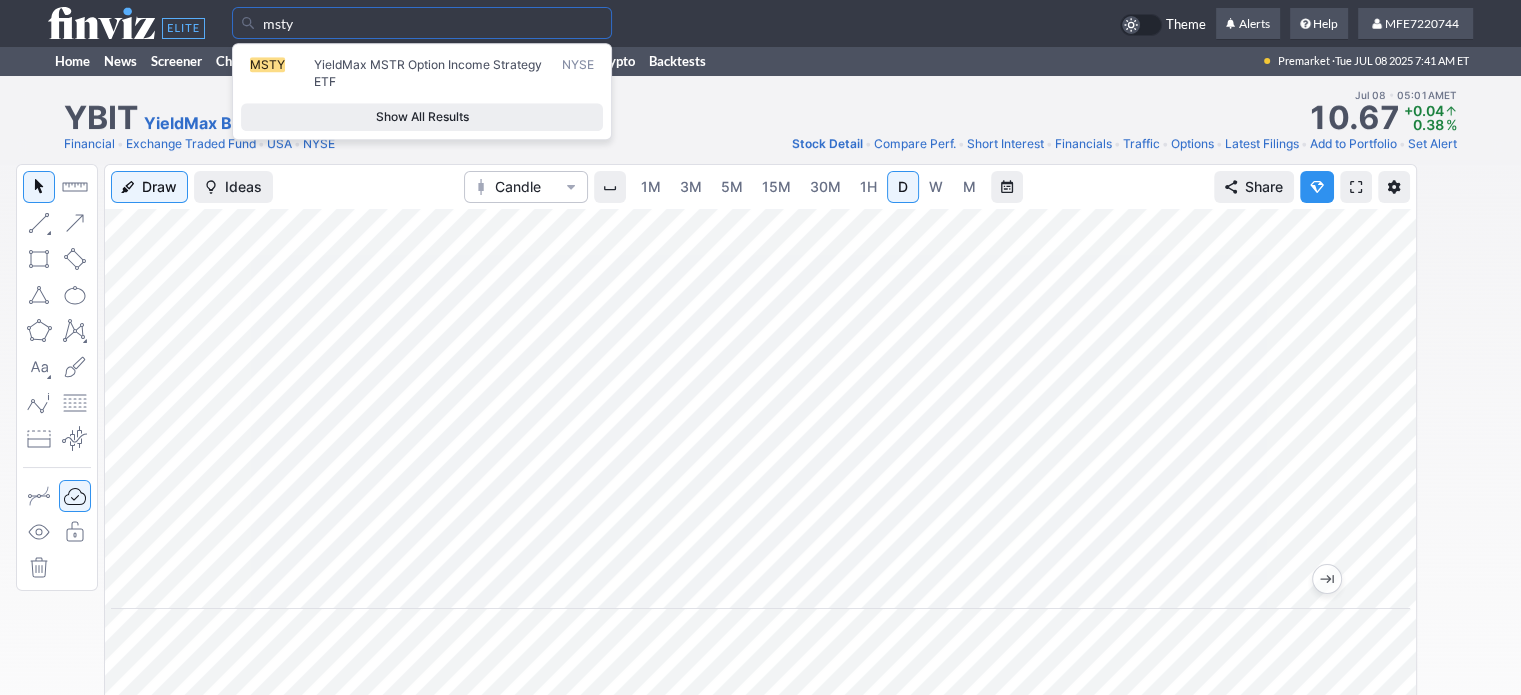 type on "msty" 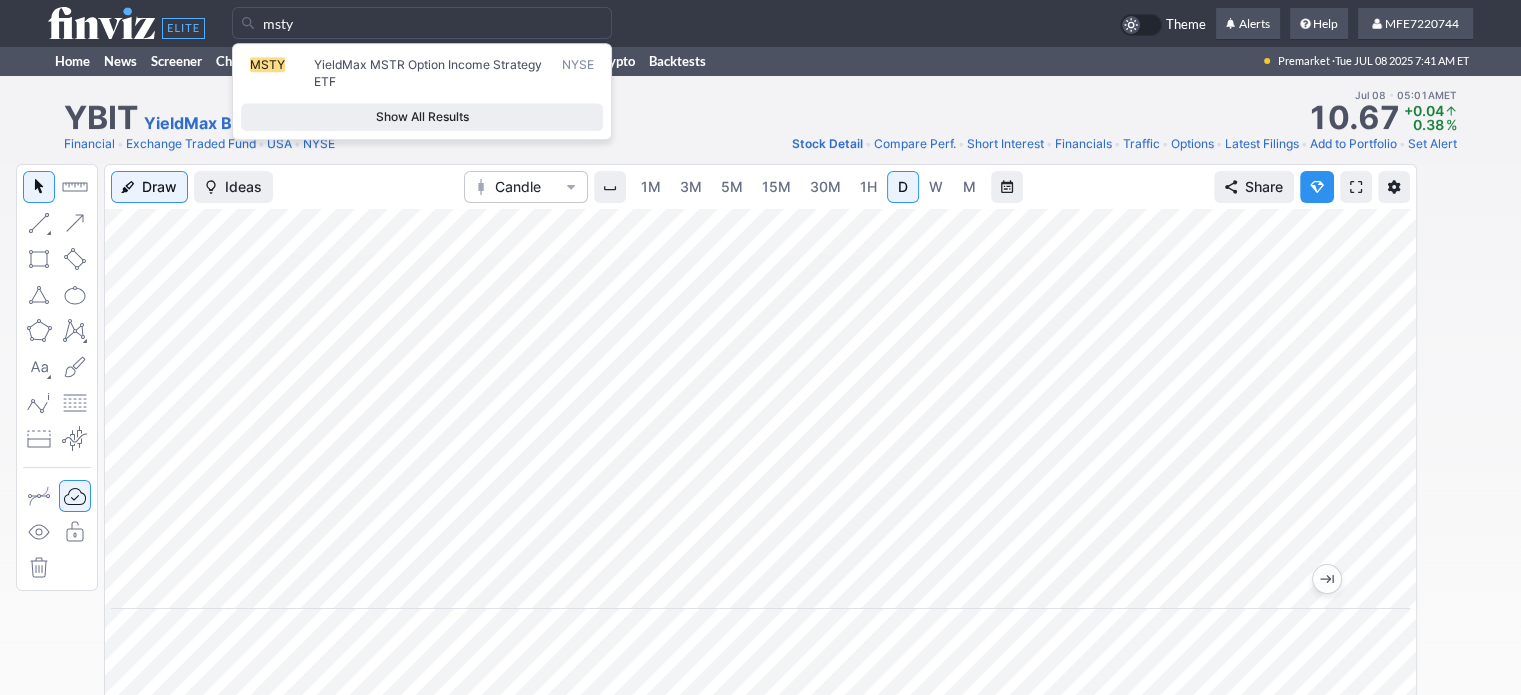 click on "Show All Results" at bounding box center (422, 117) 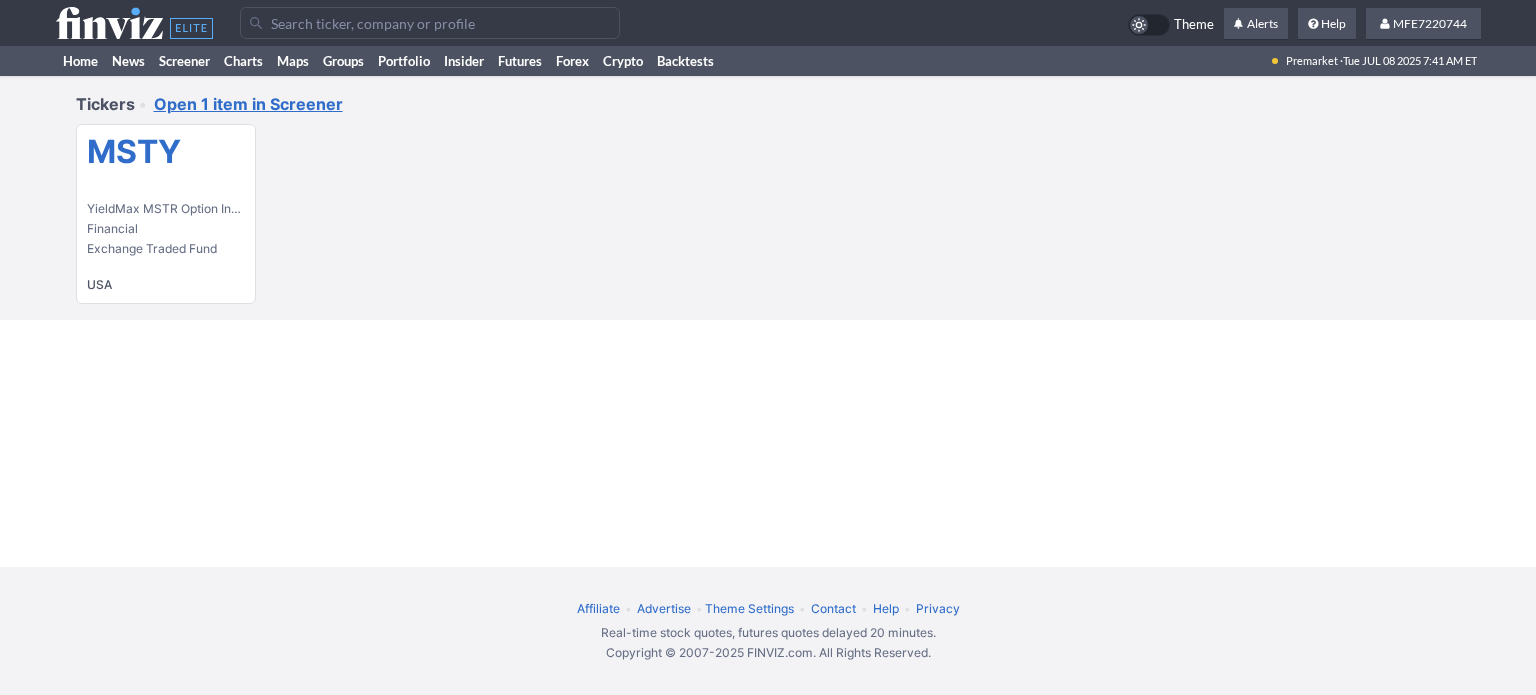 scroll, scrollTop: 0, scrollLeft: 0, axis: both 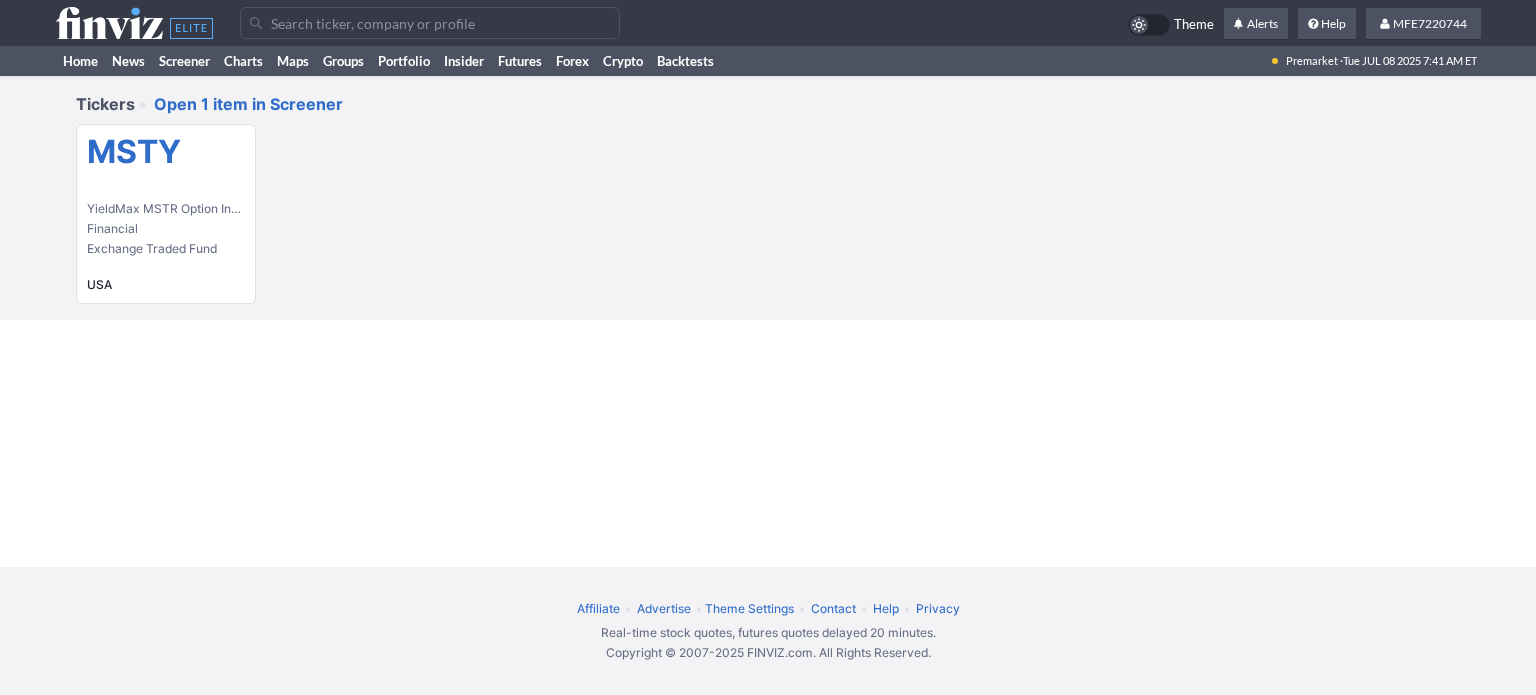 click on "MSTY" at bounding box center (166, 152) 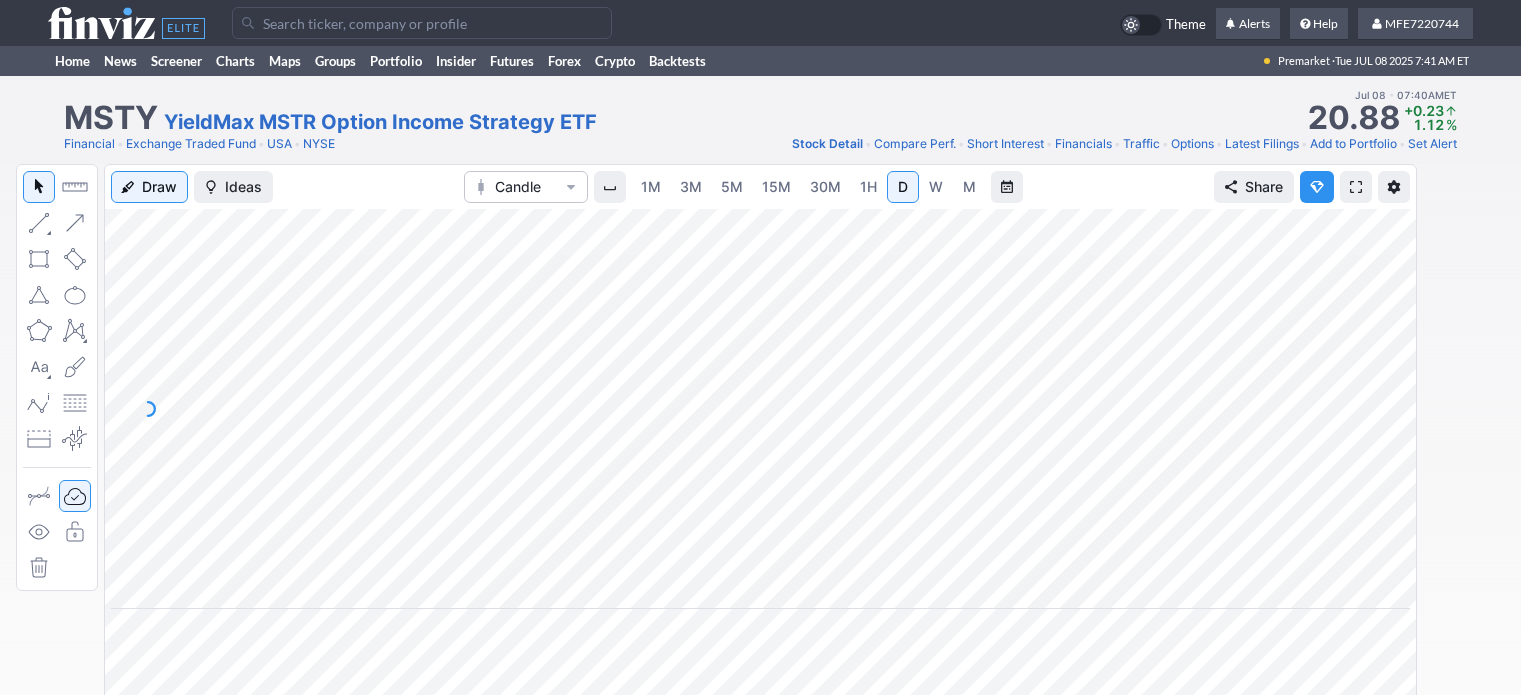 scroll, scrollTop: 0, scrollLeft: 0, axis: both 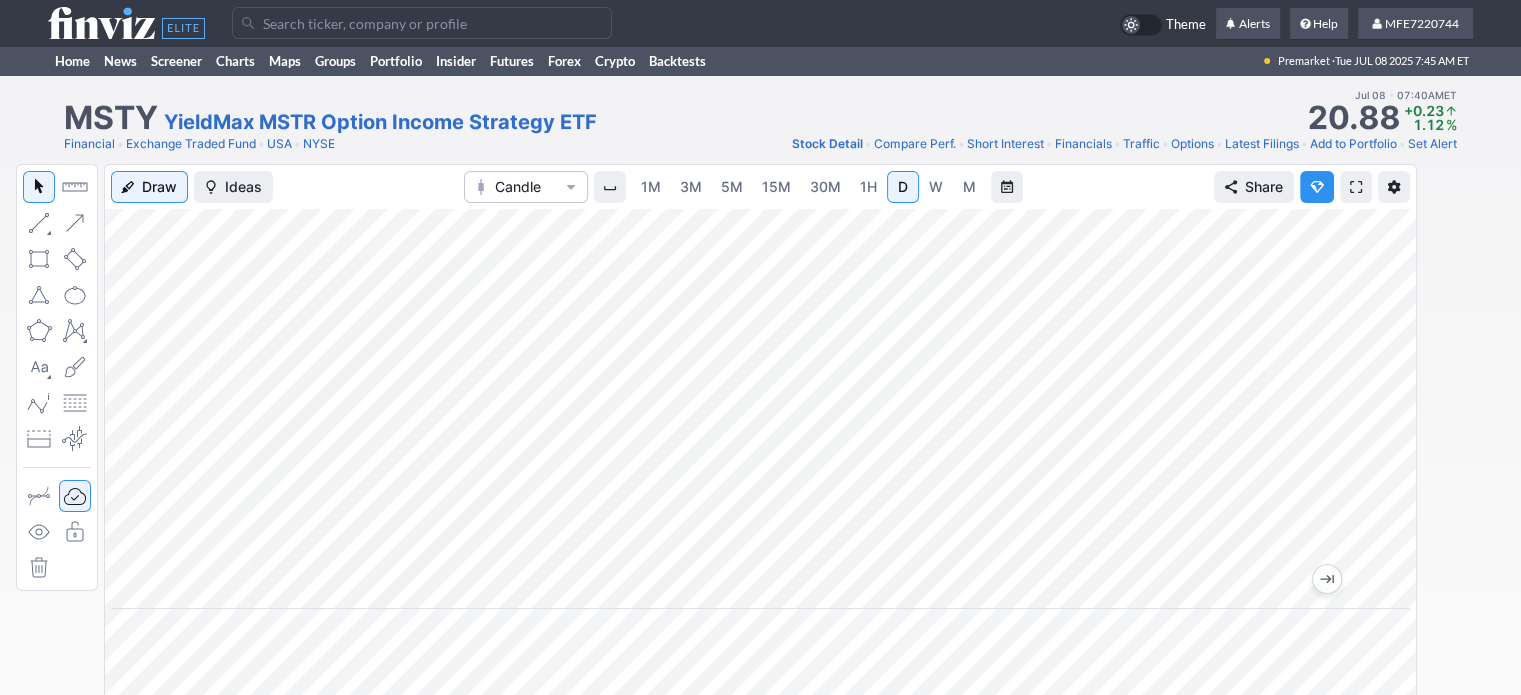 click at bounding box center [422, 23] 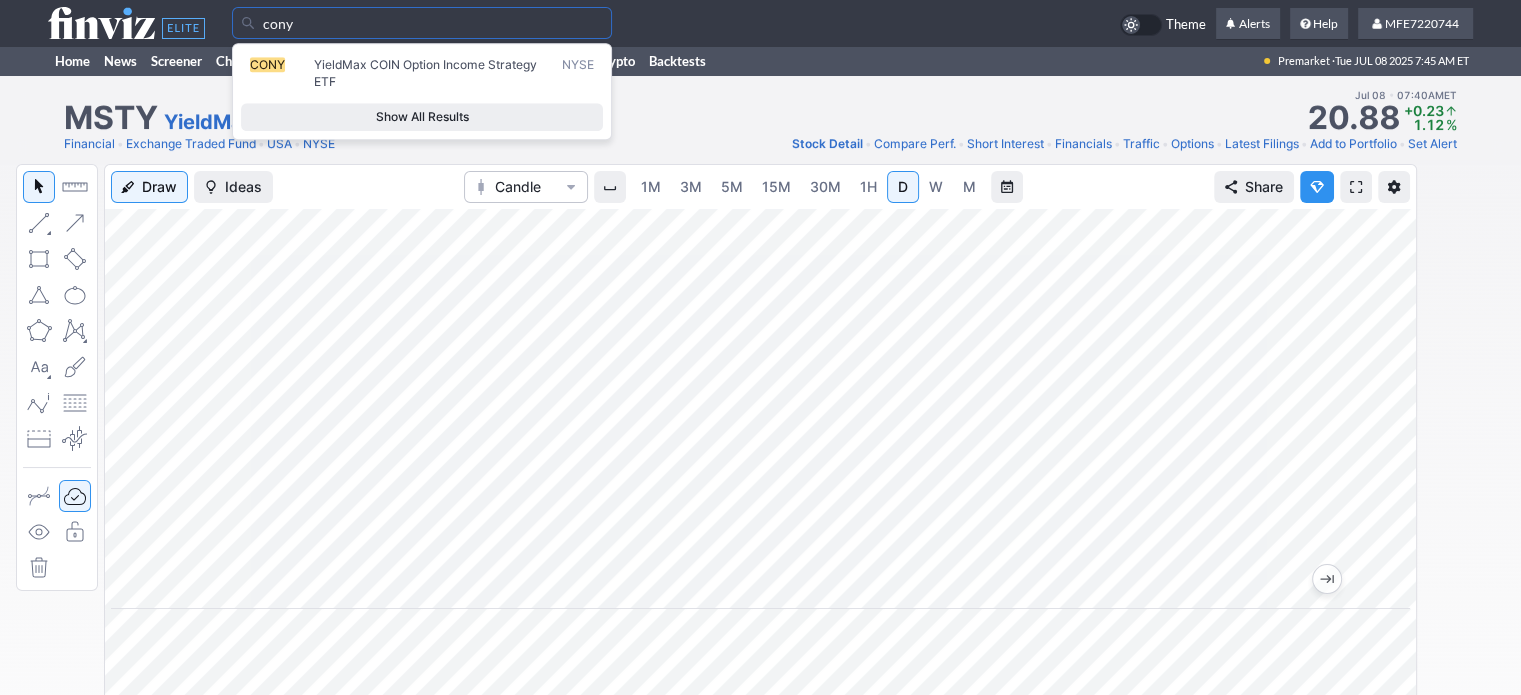 type on "cony" 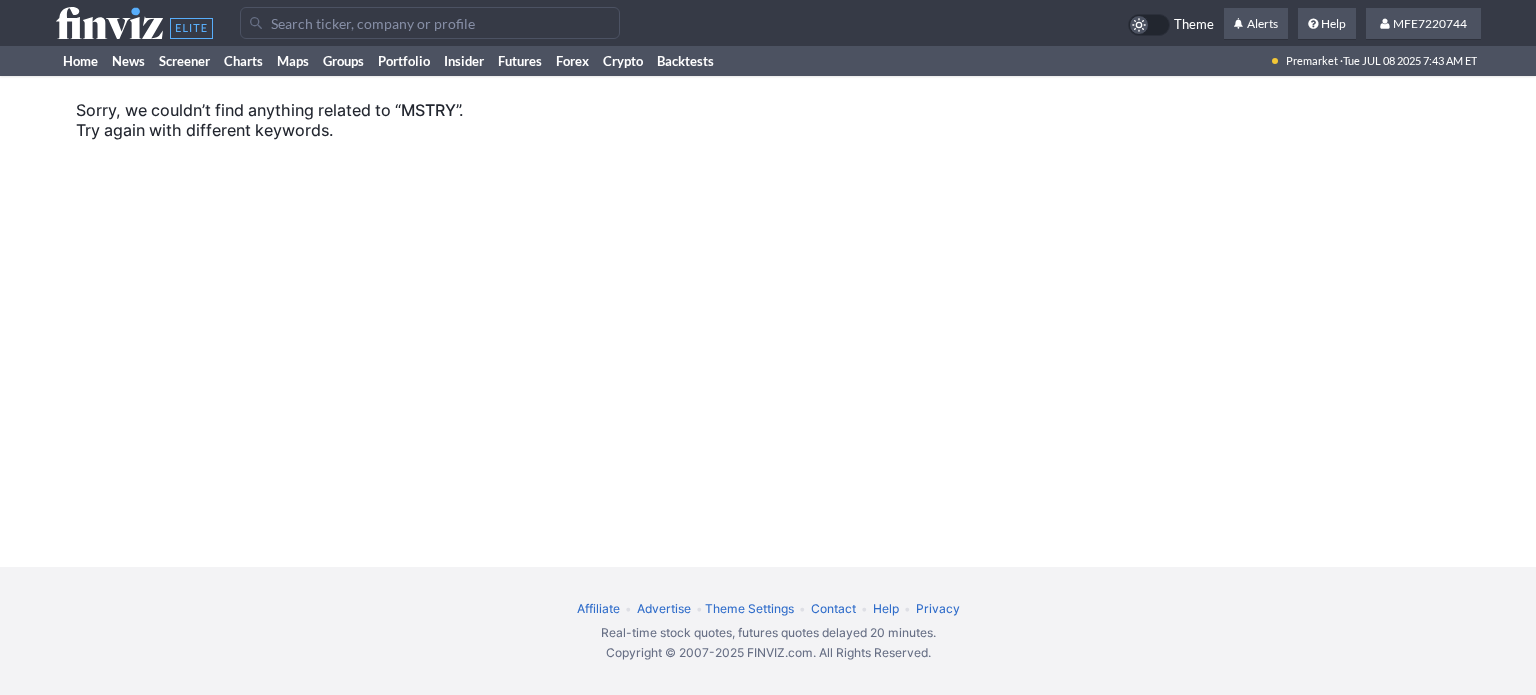 click at bounding box center (430, 23) 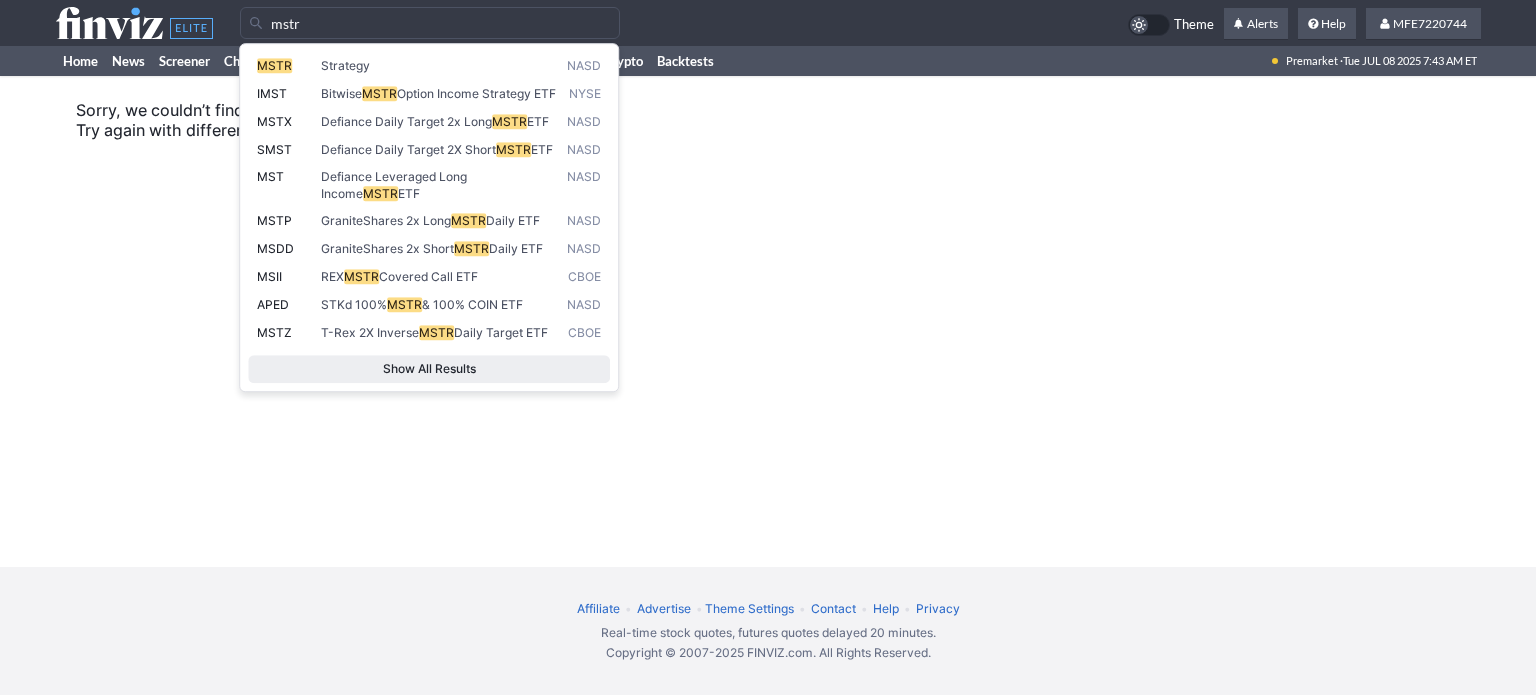 type on "mstr" 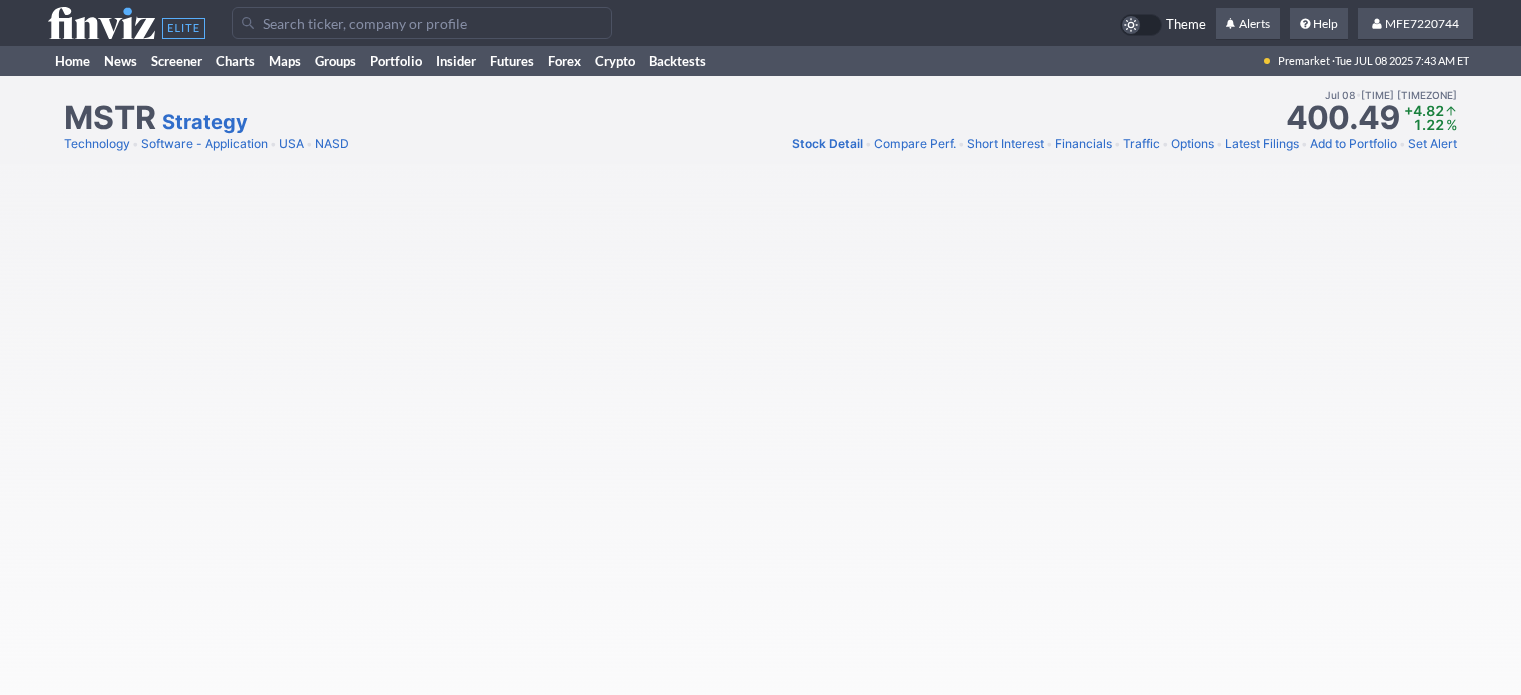 scroll, scrollTop: 0, scrollLeft: 0, axis: both 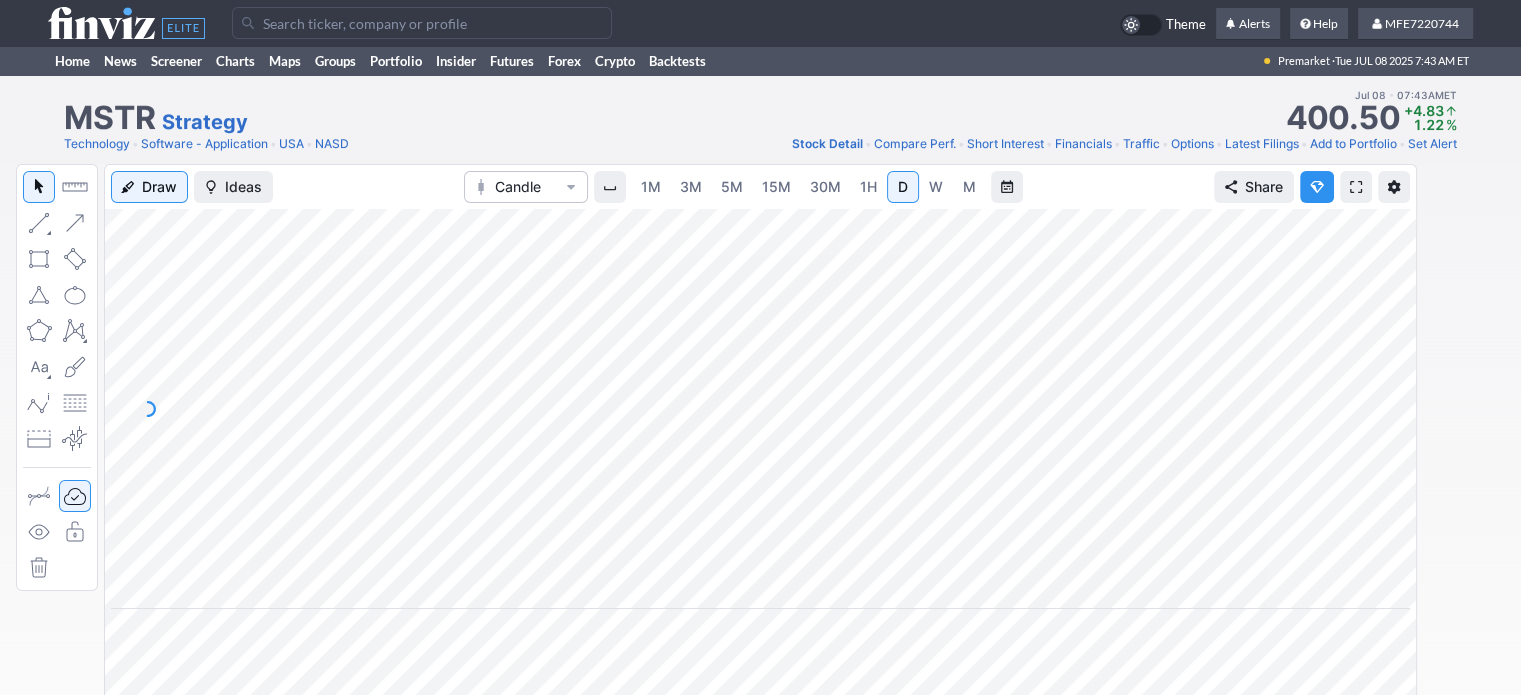 click on "M" at bounding box center [969, 186] 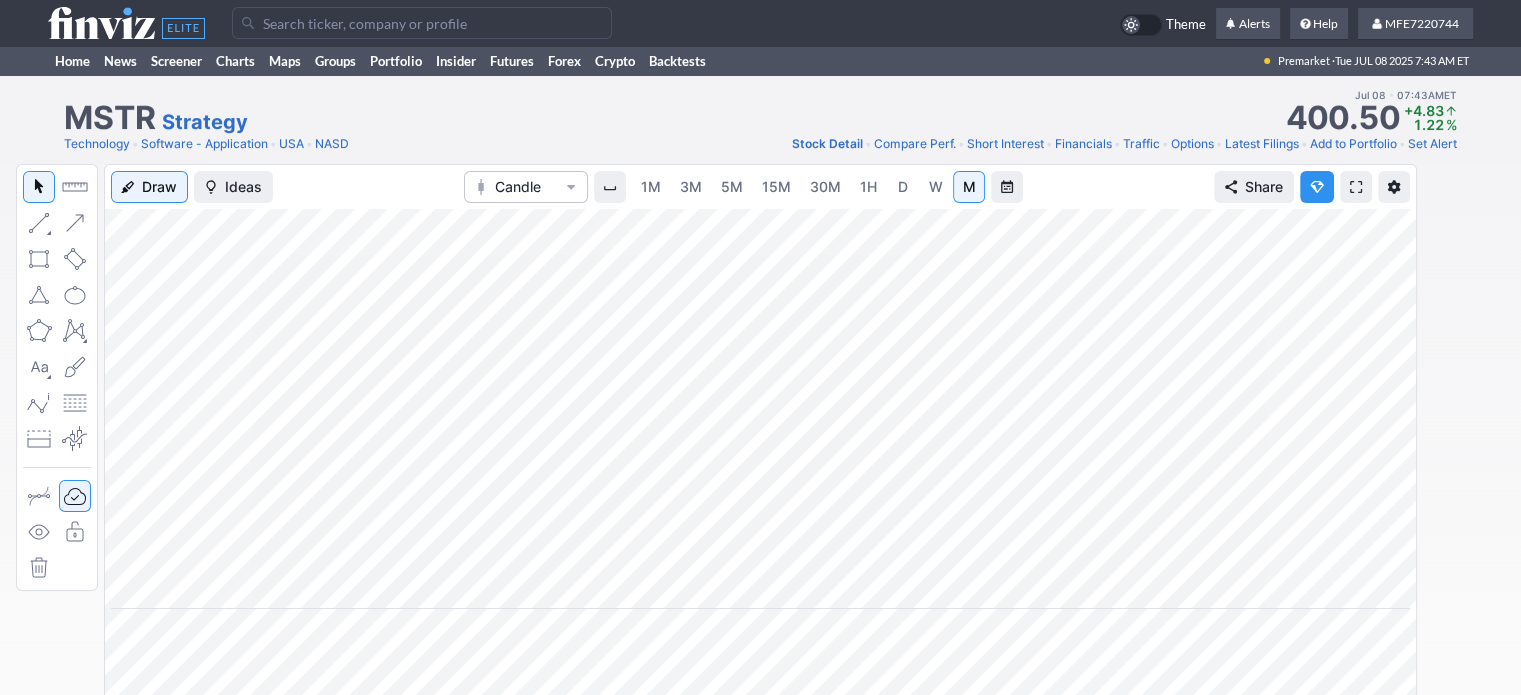 click on "D" at bounding box center (903, 186) 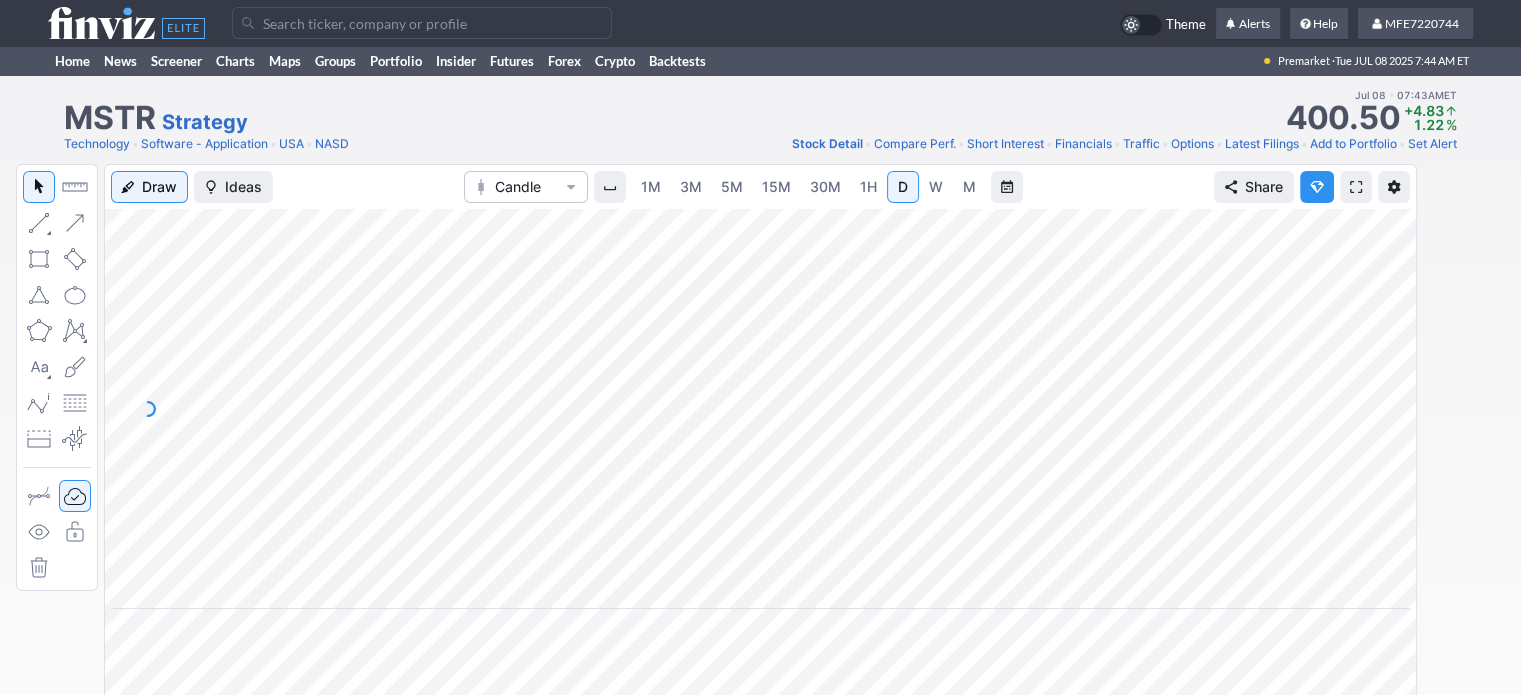click on "Software - Application" at bounding box center (204, 144) 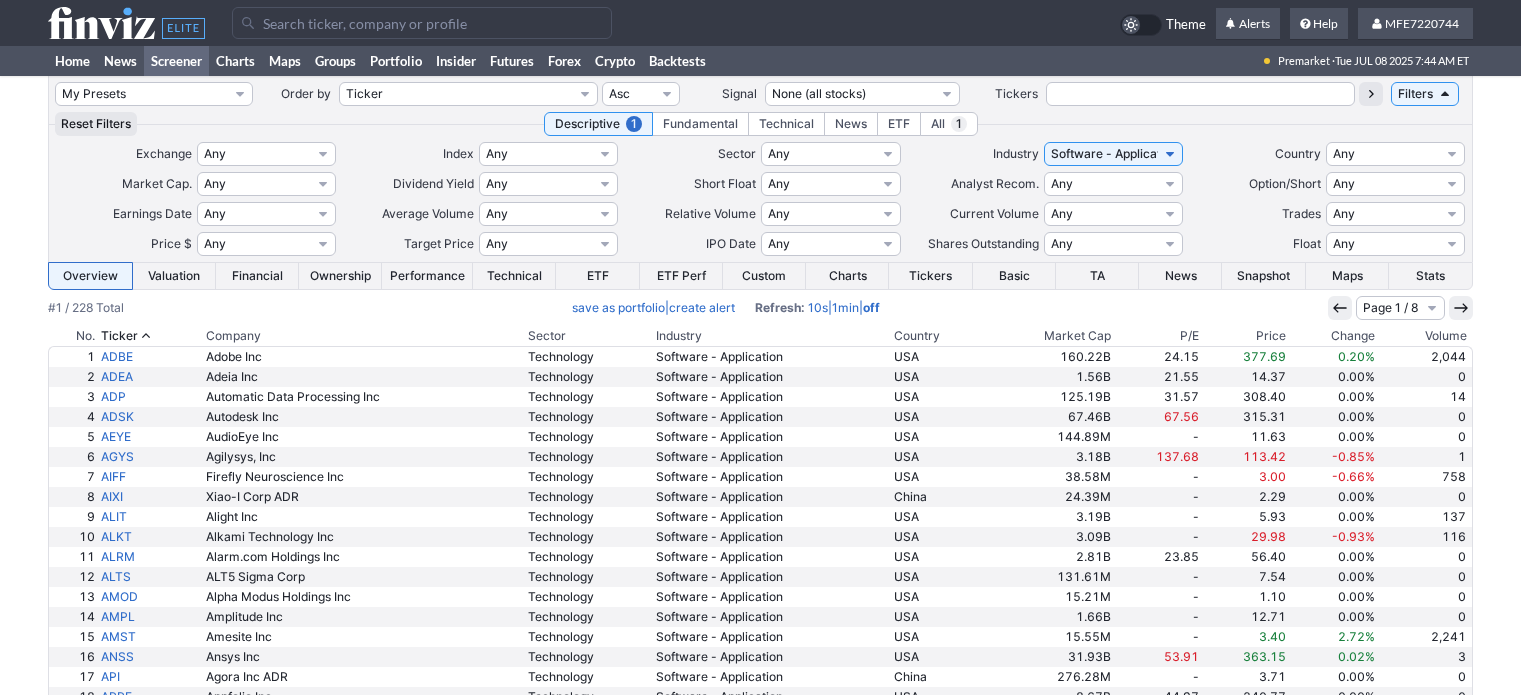 scroll, scrollTop: 0, scrollLeft: 0, axis: both 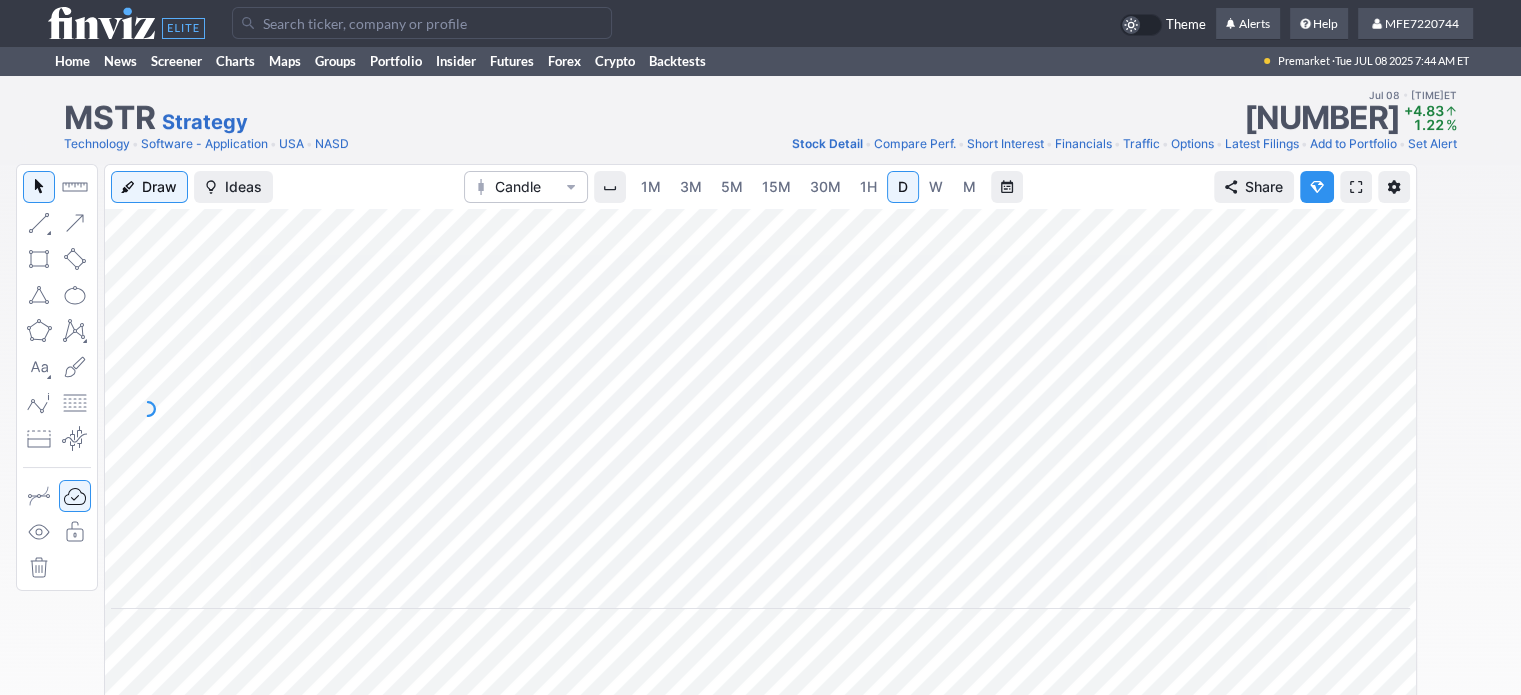 click on "Strategy" at bounding box center [205, 122] 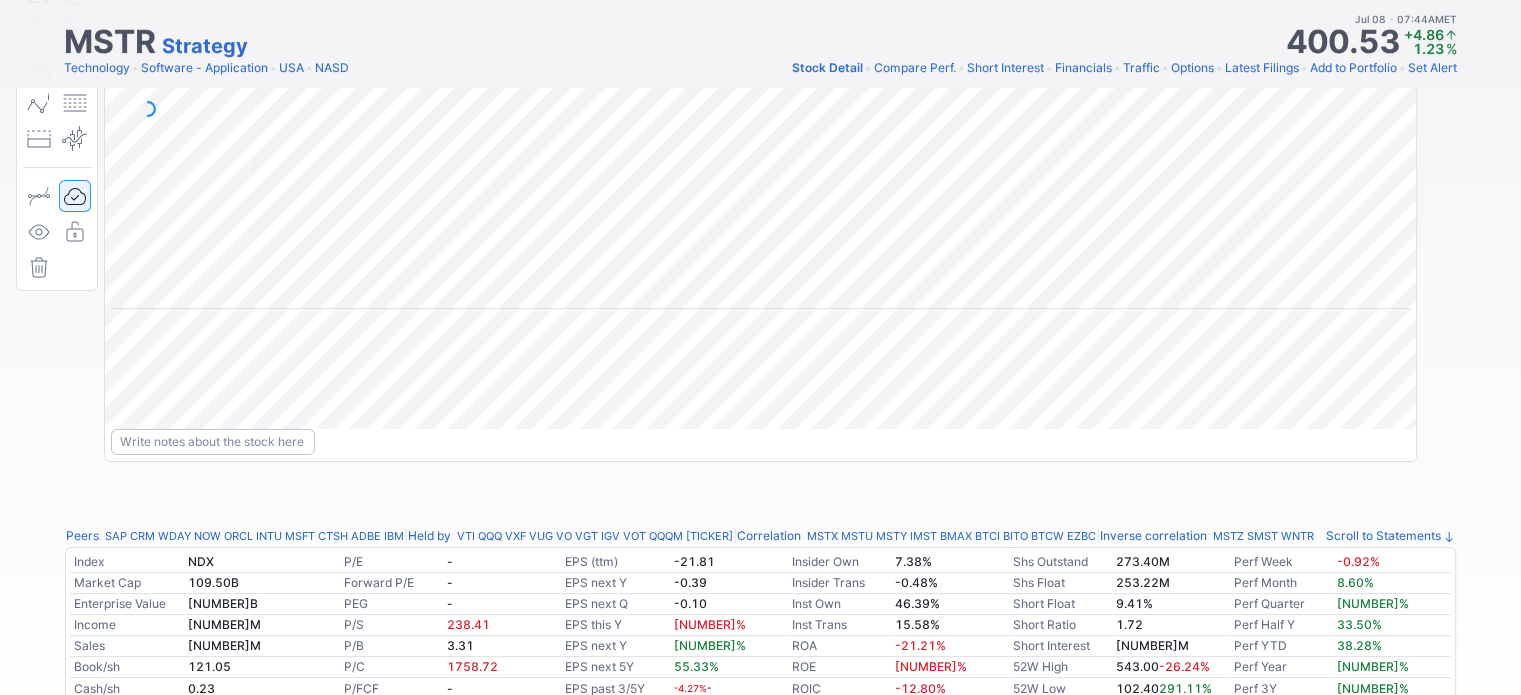 scroll, scrollTop: 0, scrollLeft: 0, axis: both 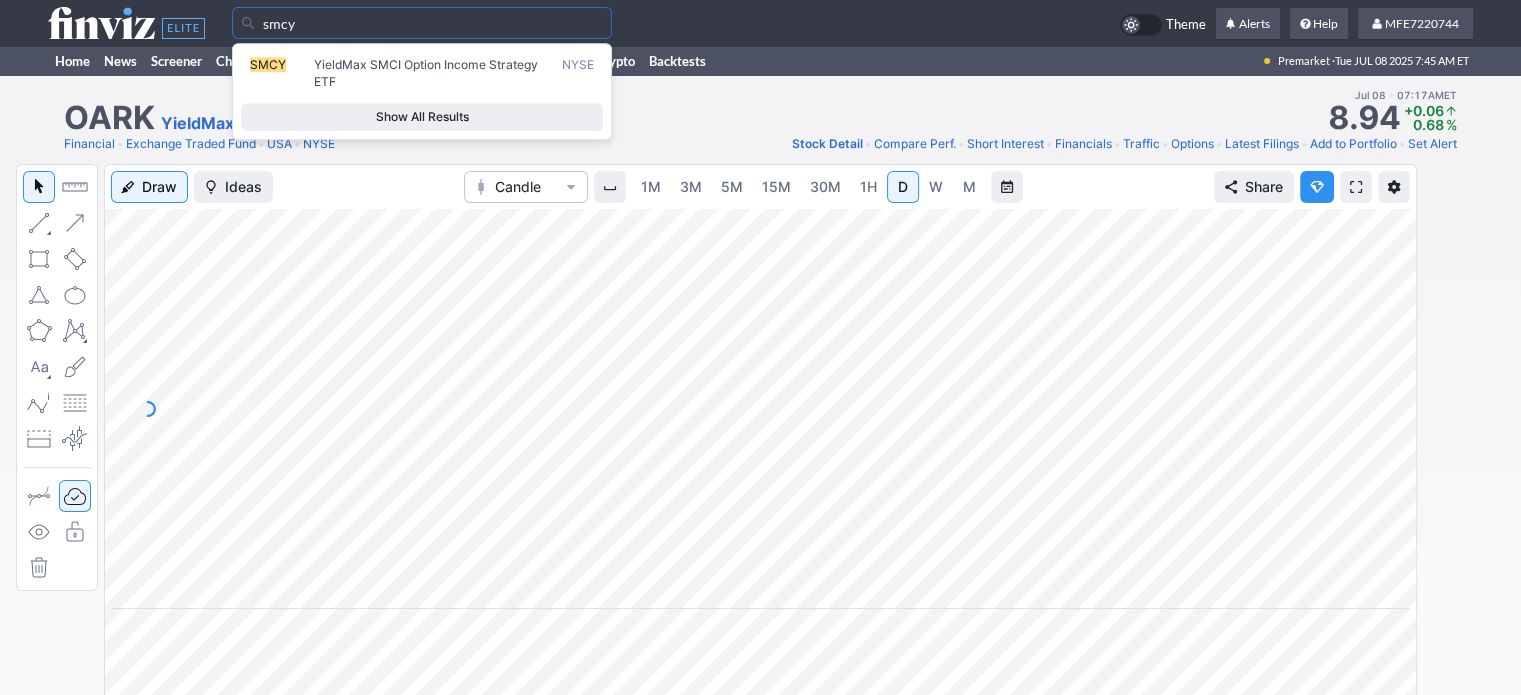 type on "smcy" 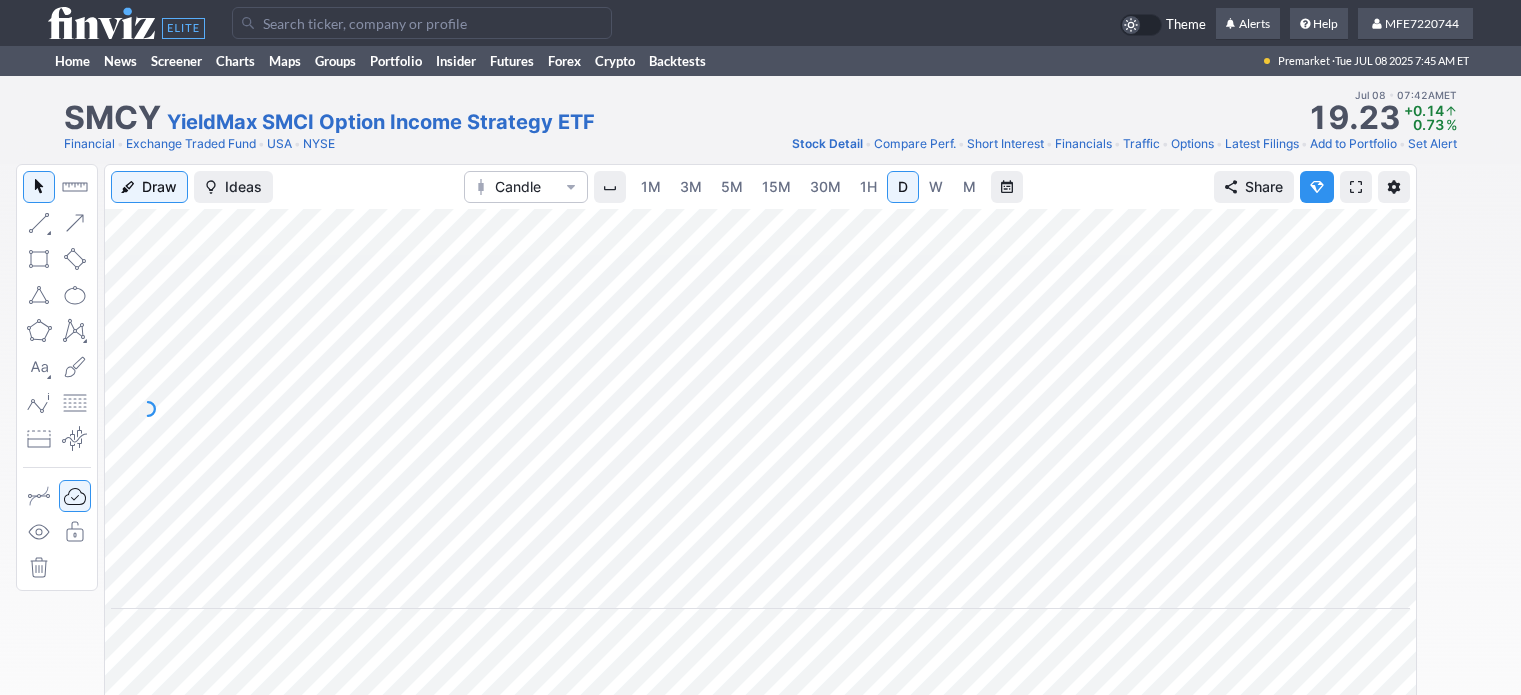 scroll, scrollTop: 0, scrollLeft: 0, axis: both 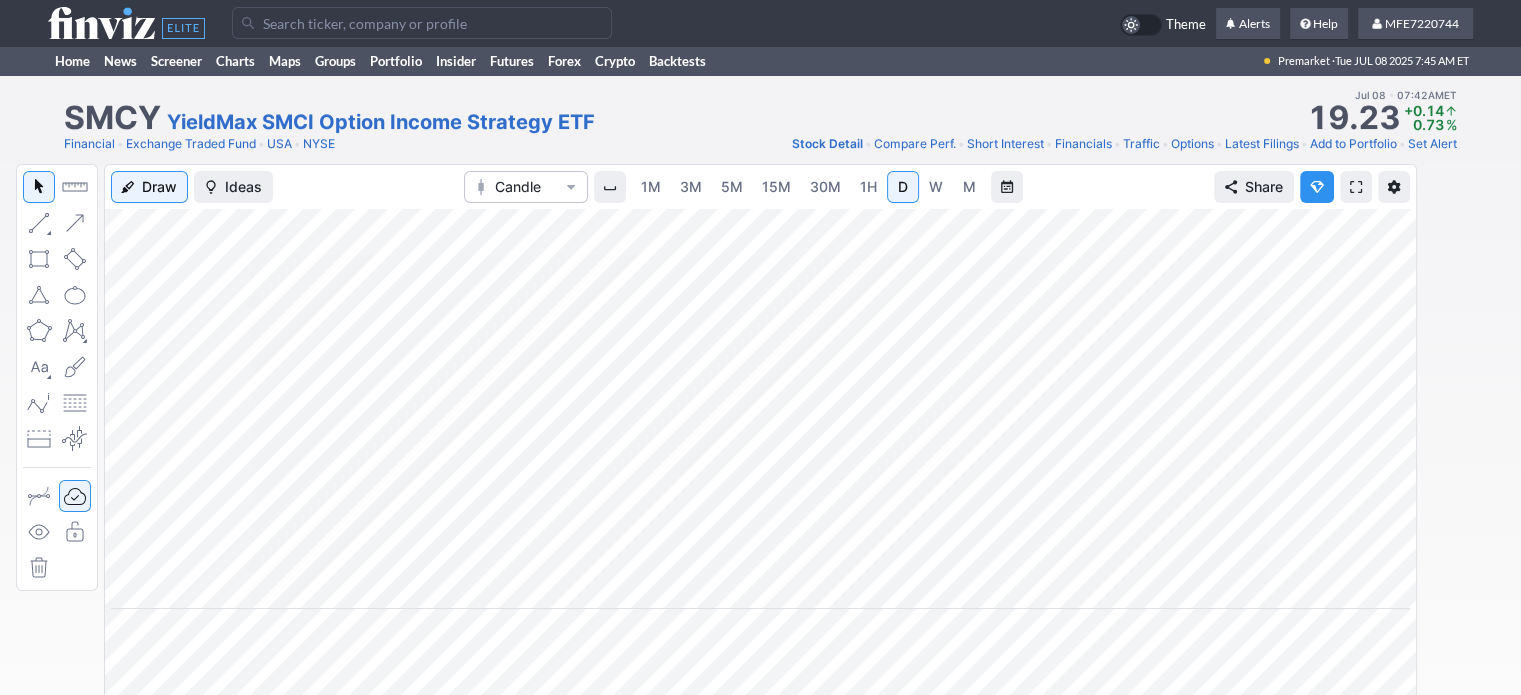 click at bounding box center (422, 23) 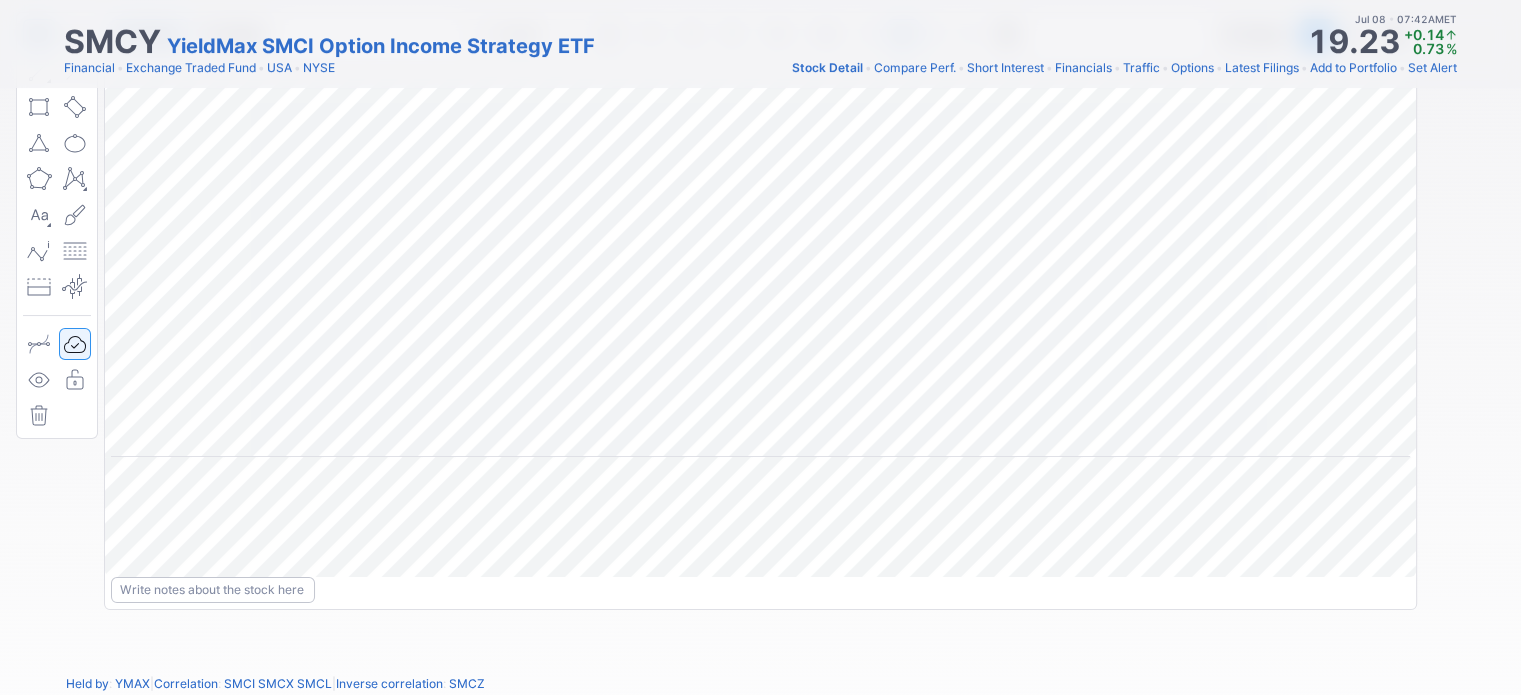 scroll, scrollTop: 0, scrollLeft: 0, axis: both 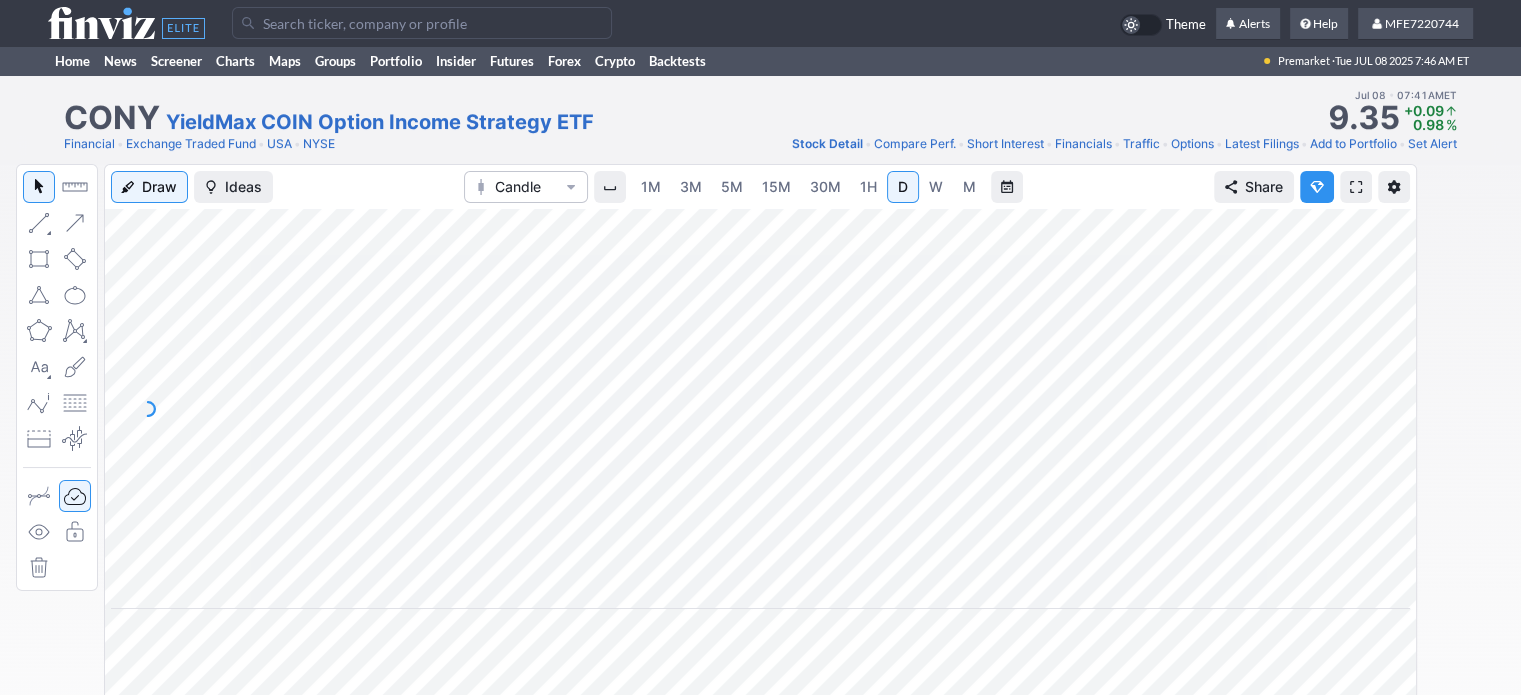 click at bounding box center (422, 23) 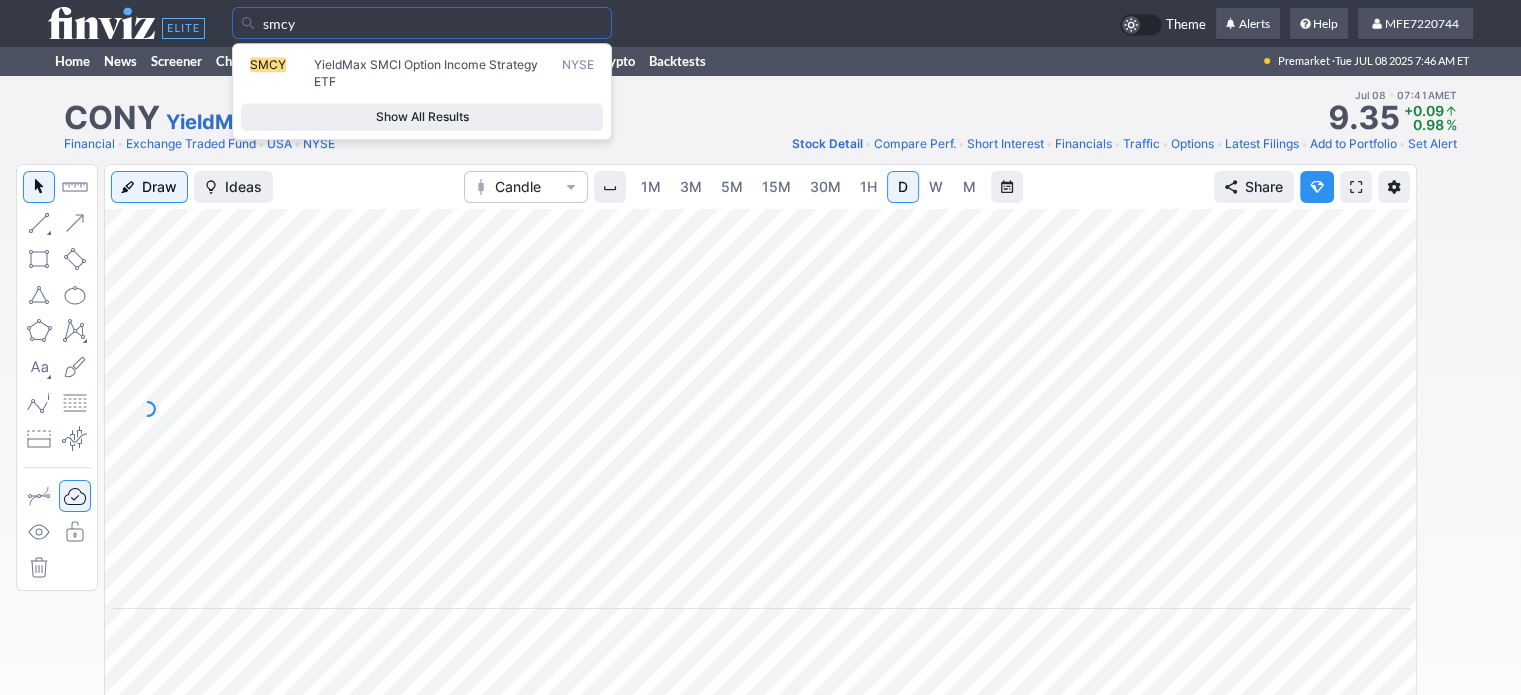 type on "smcy" 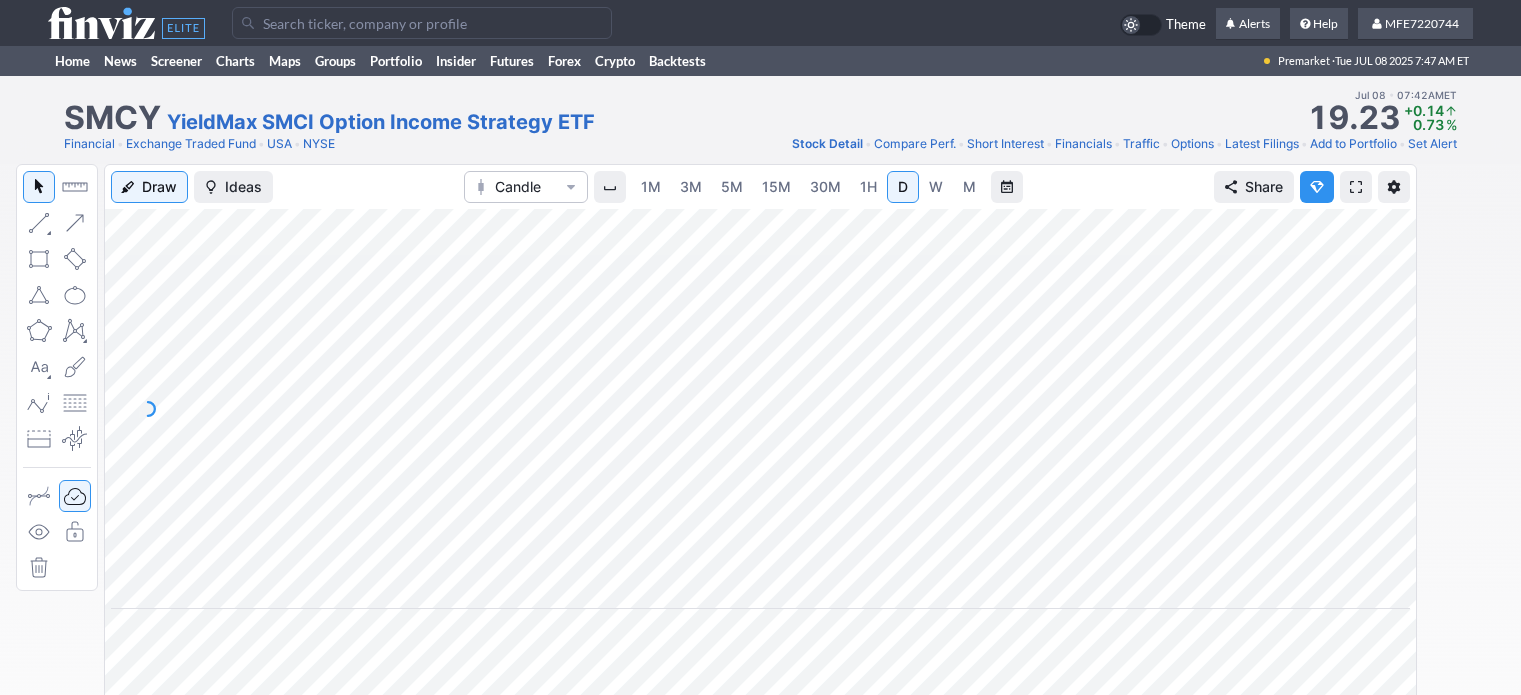 scroll, scrollTop: 0, scrollLeft: 0, axis: both 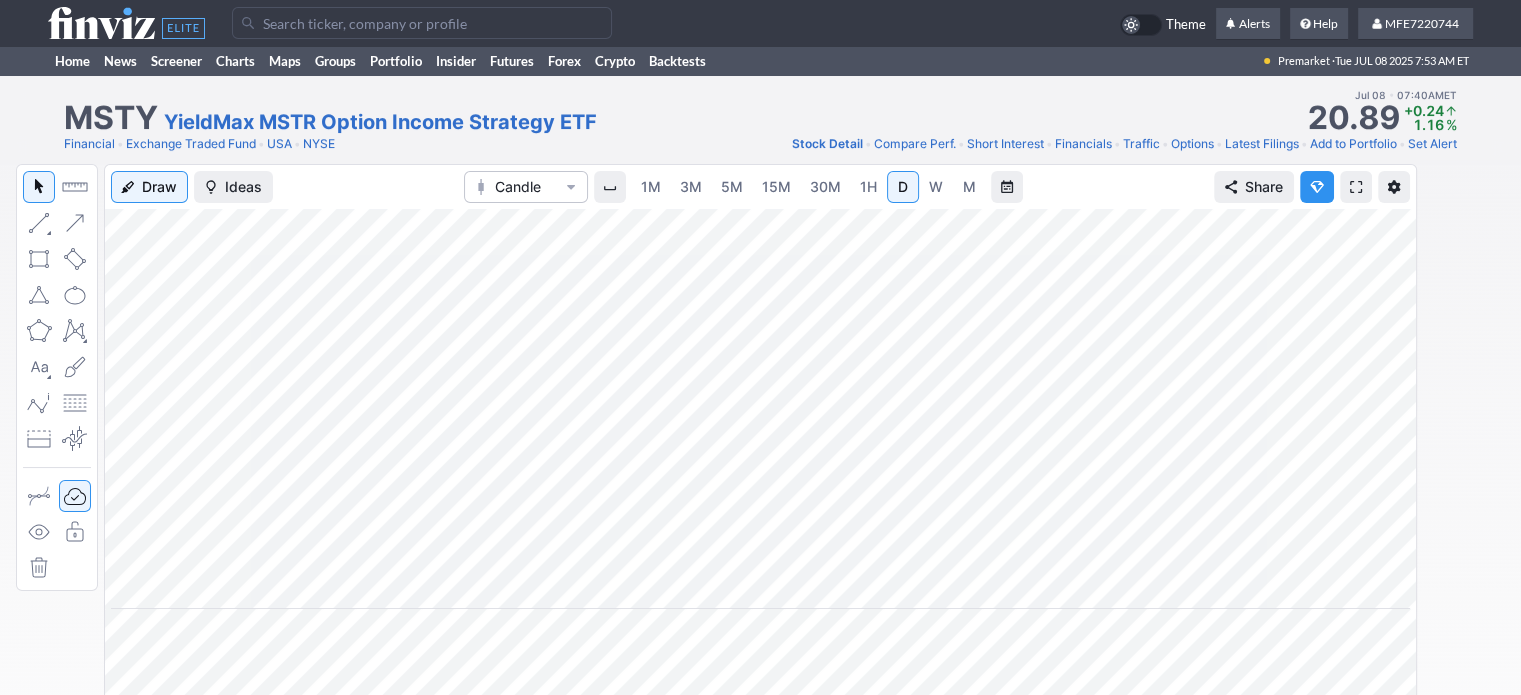 click at bounding box center [422, 23] 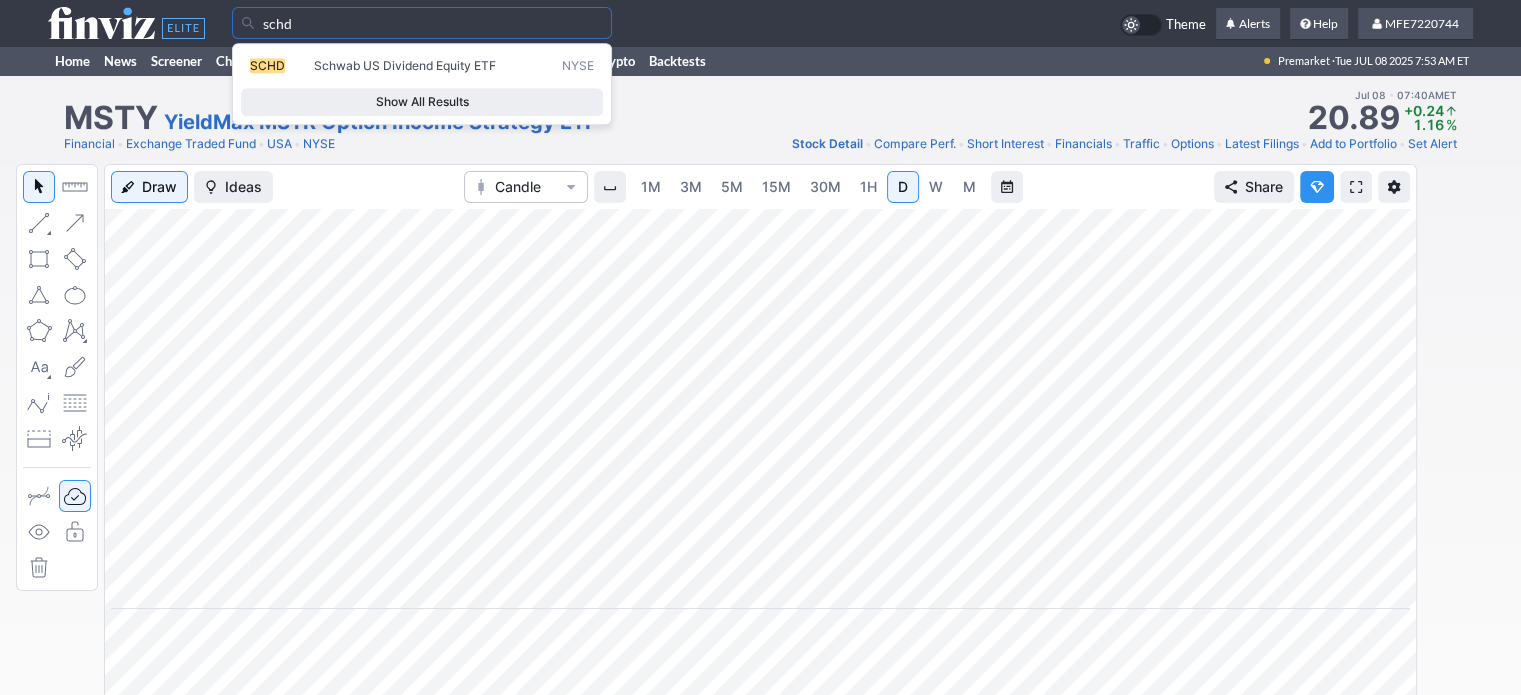 type on "schd" 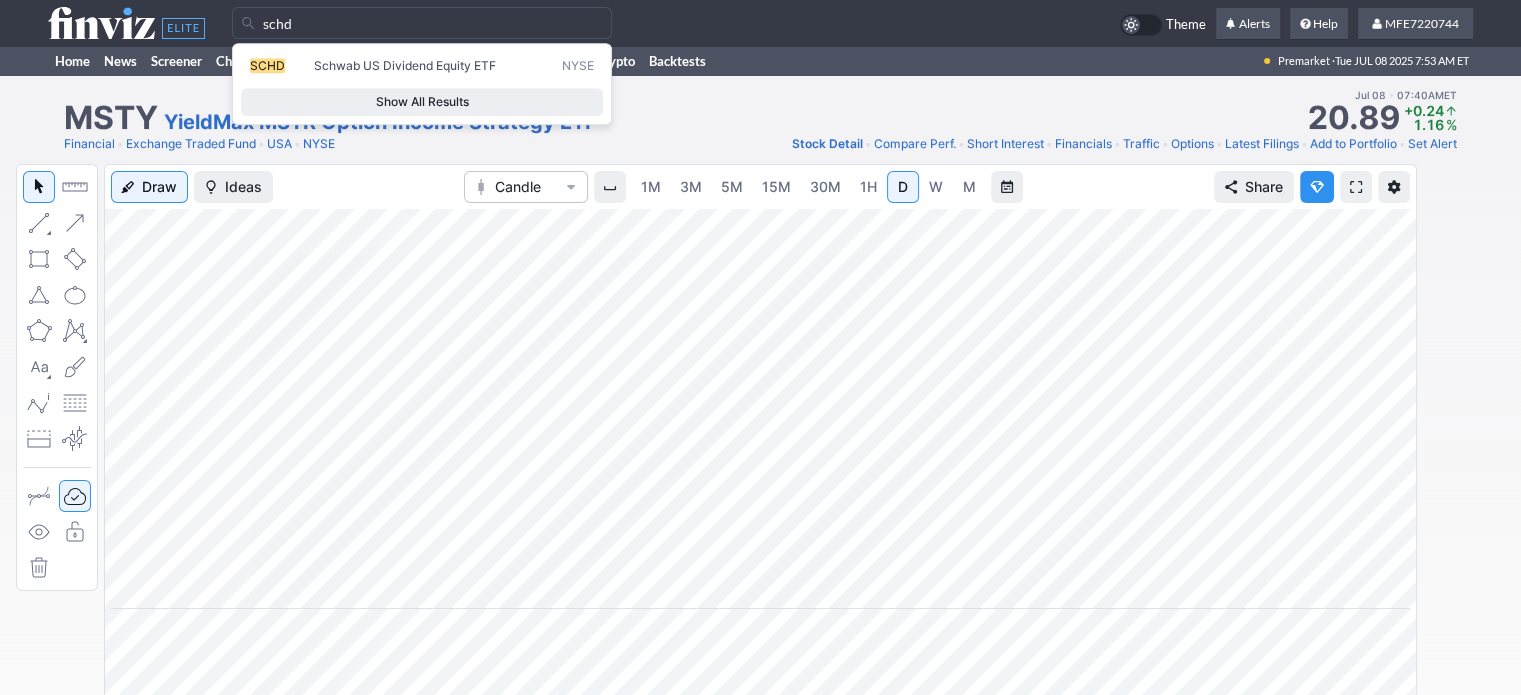 click on "Show All Results" at bounding box center (422, 102) 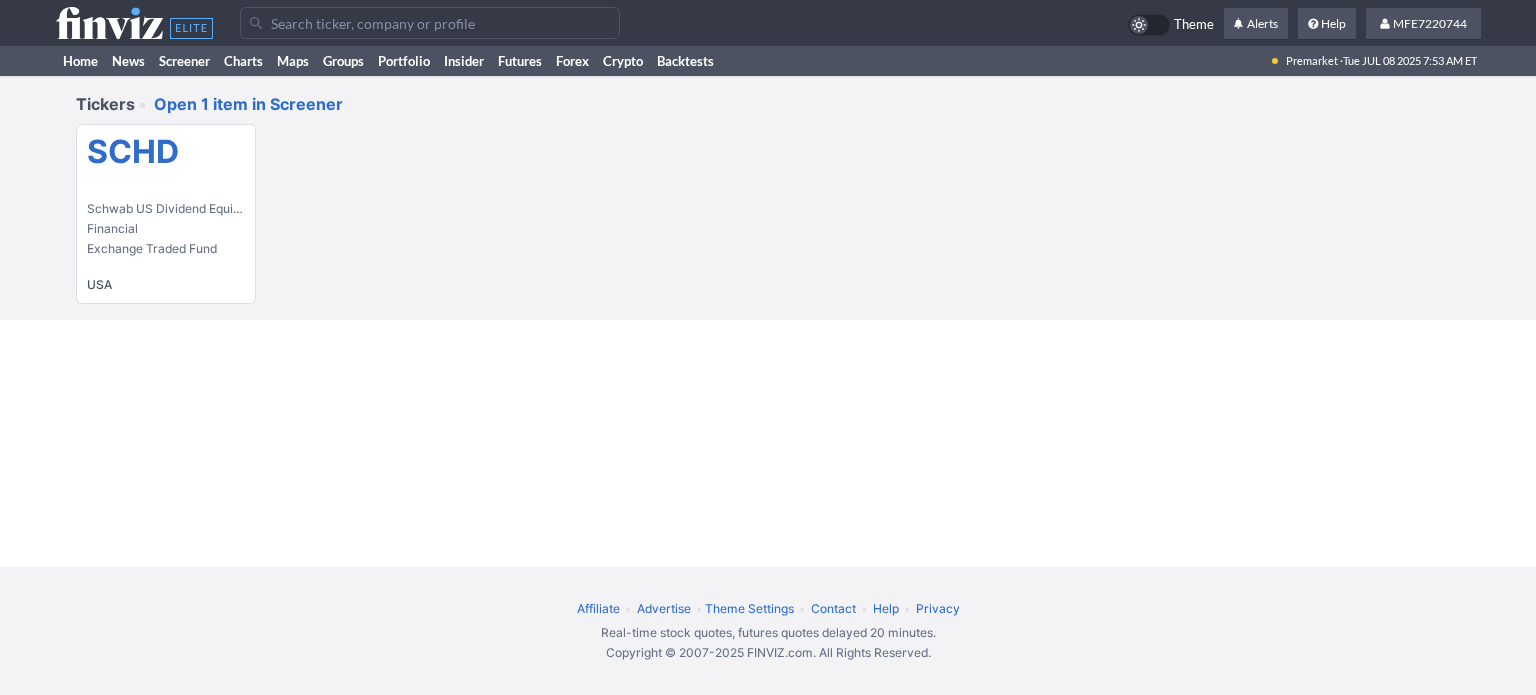 scroll, scrollTop: 0, scrollLeft: 0, axis: both 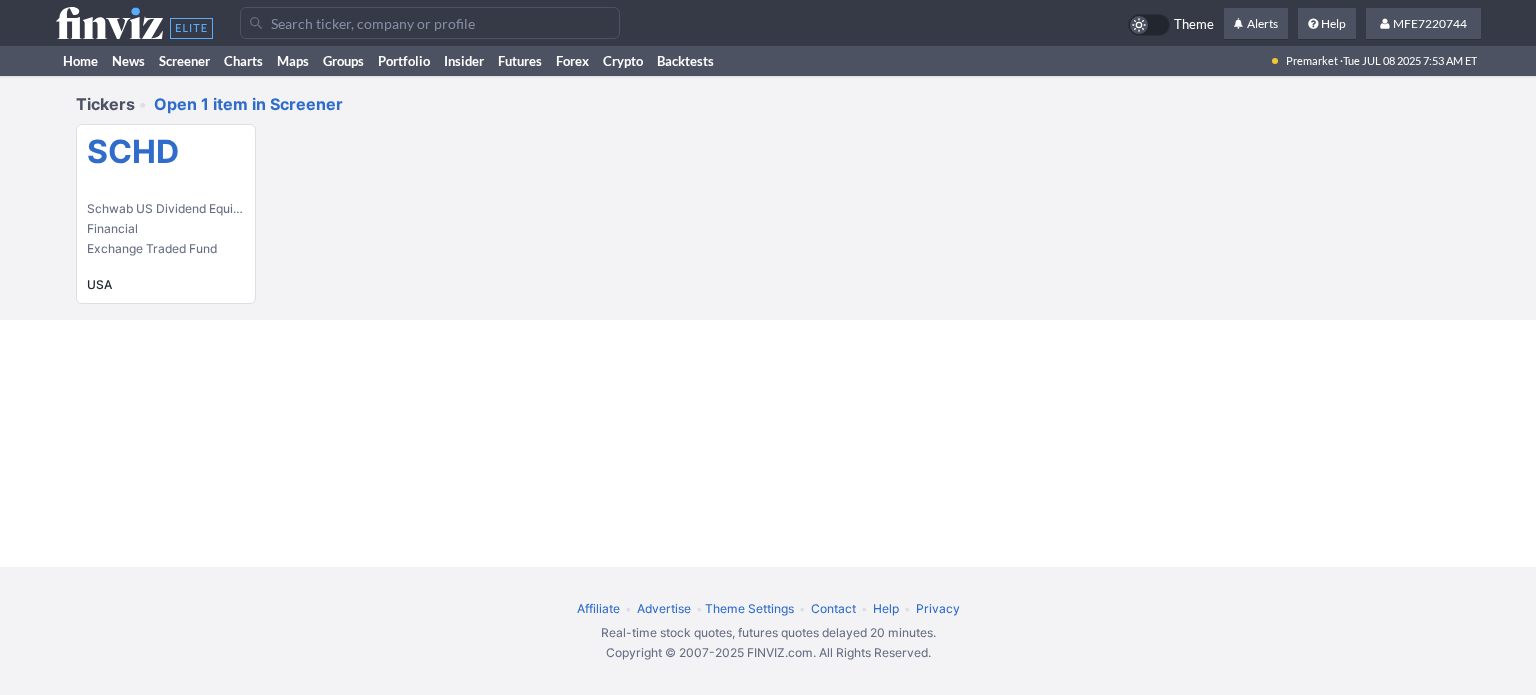 click on "SCHD
Schwab US Dividend Equity ETF
Financial
Exchange Traded Fund
[COUNTRY]" at bounding box center [166, 214] 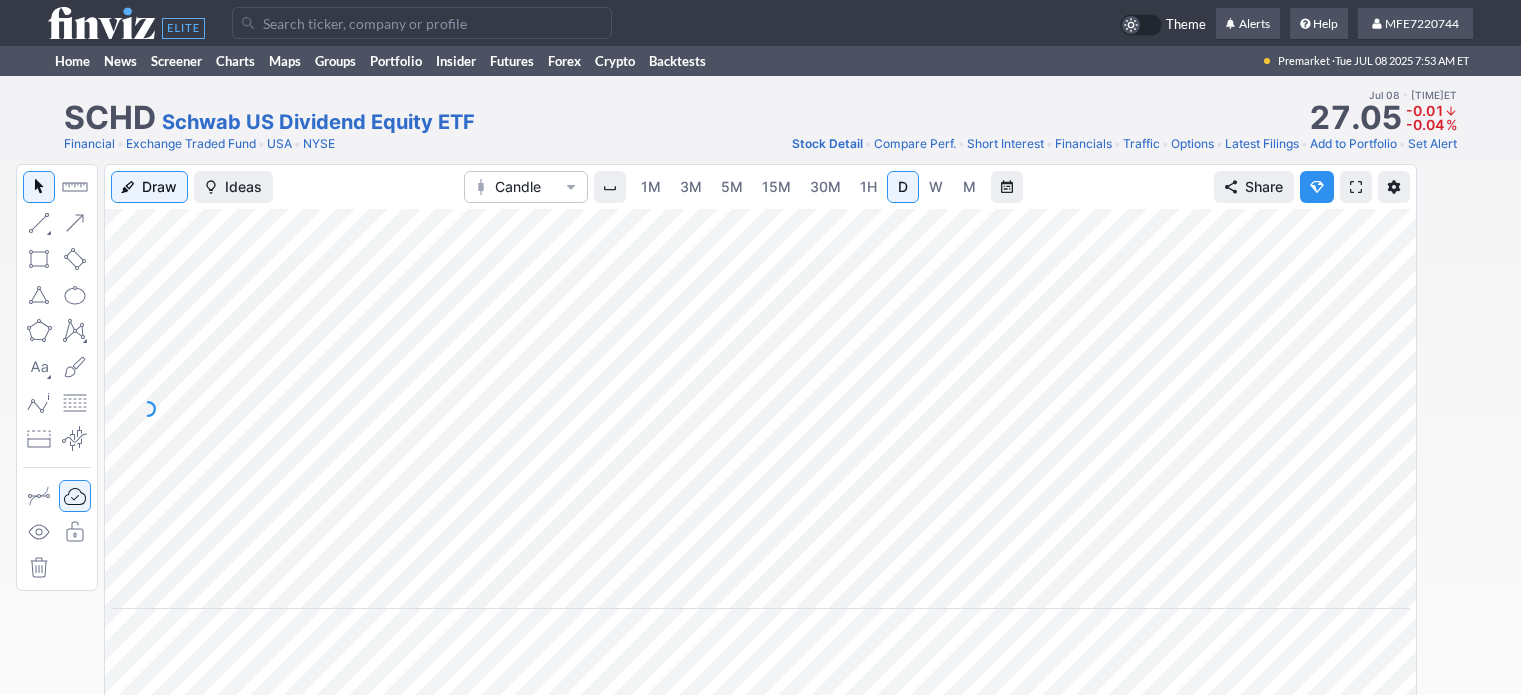 scroll, scrollTop: 0, scrollLeft: 0, axis: both 